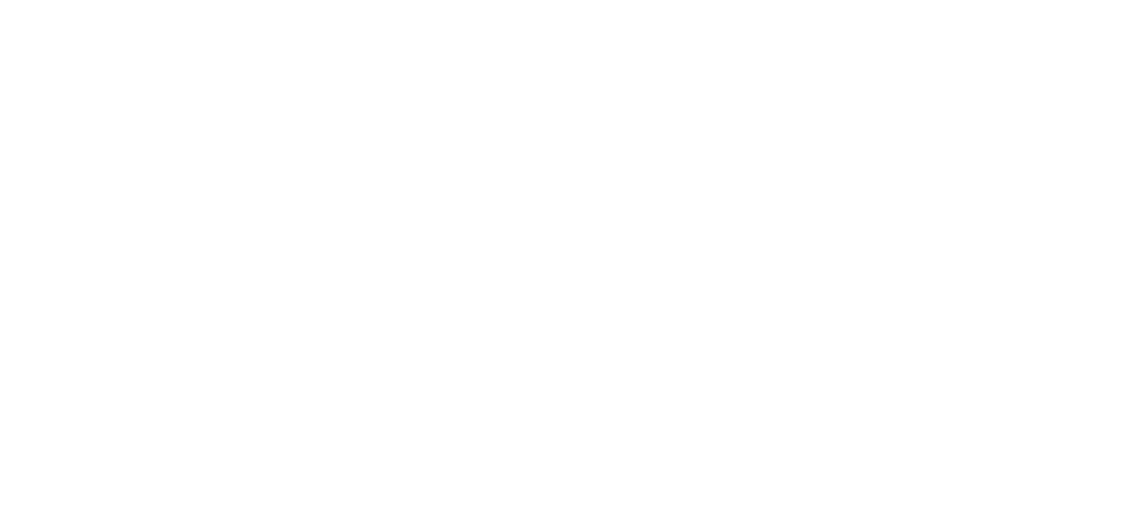 scroll, scrollTop: 0, scrollLeft: 0, axis: both 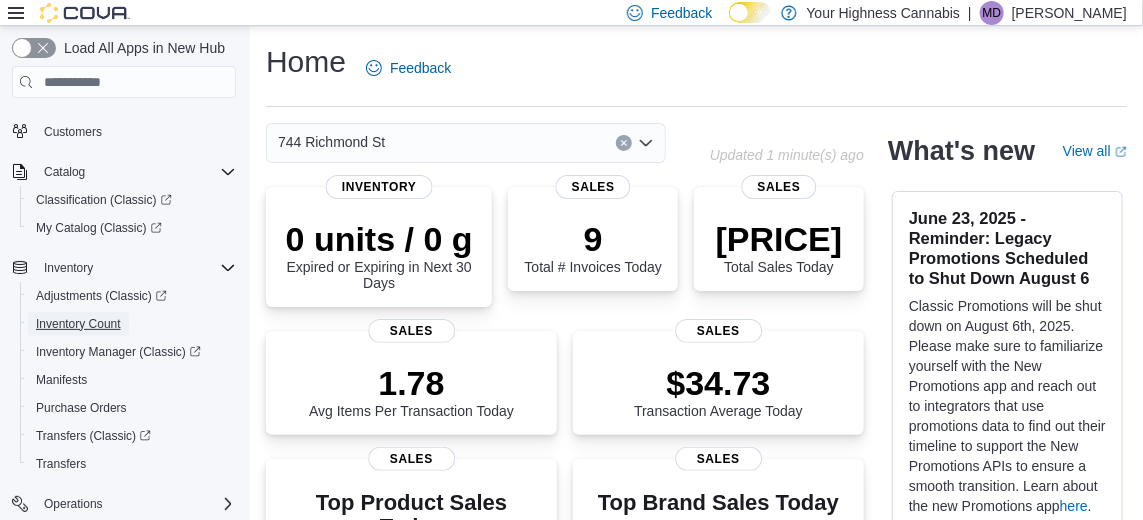 click on "Inventory Count" at bounding box center [78, 324] 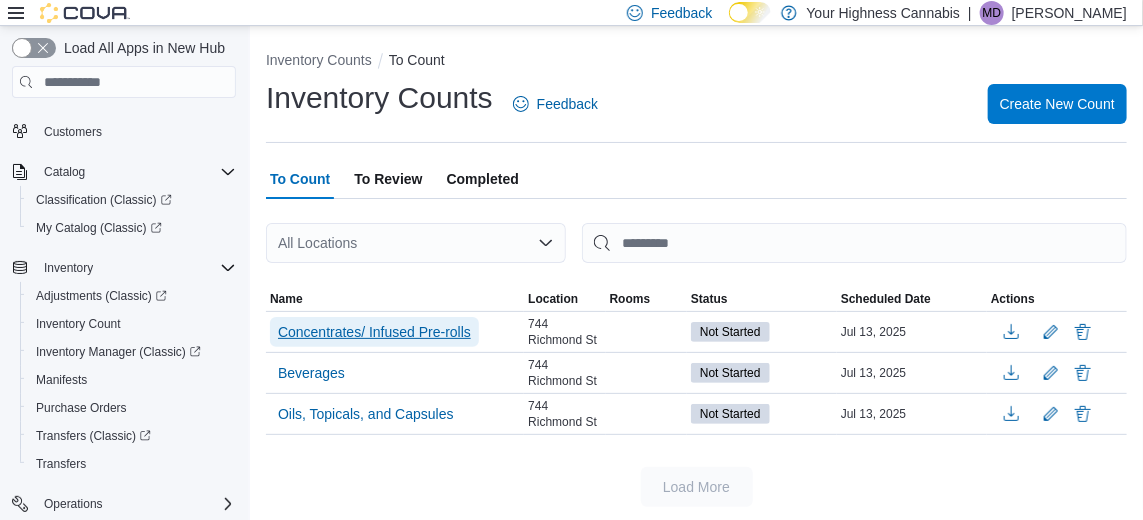 click on "Concentrates/ Infused Pre-rolls" at bounding box center [374, 332] 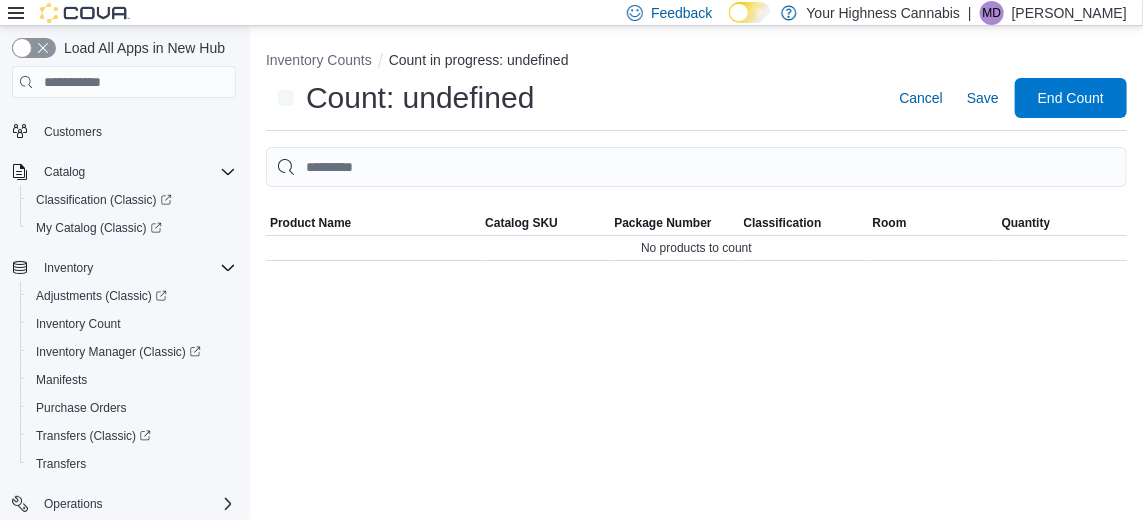 click on "Inventory Counts Count in progress: undefined Count: undefined  Cancel Save End Count Sorting Product Name Catalog SKU Package Number Classification Room Quantity No products to count" at bounding box center [696, 273] 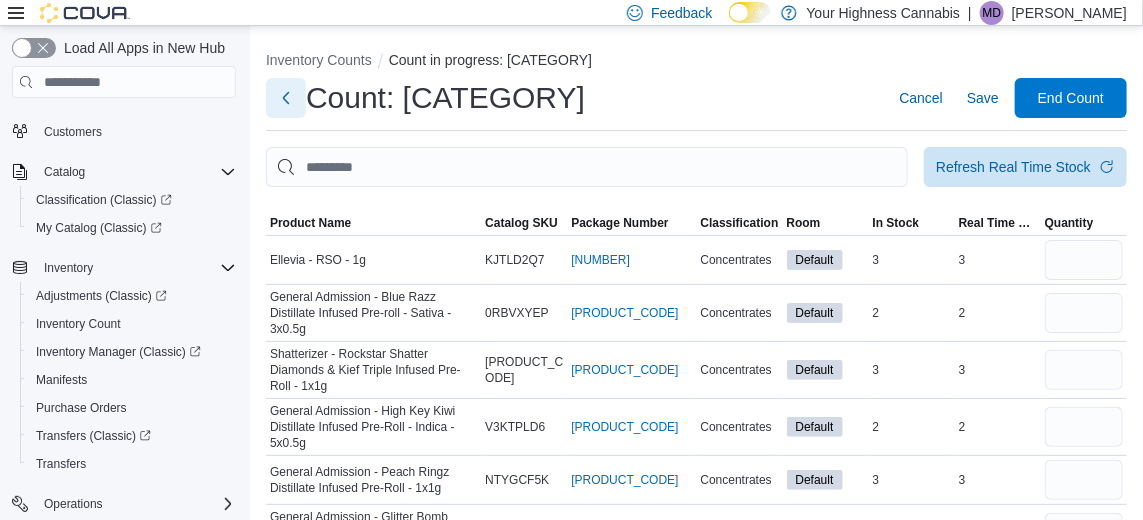 click at bounding box center [286, 98] 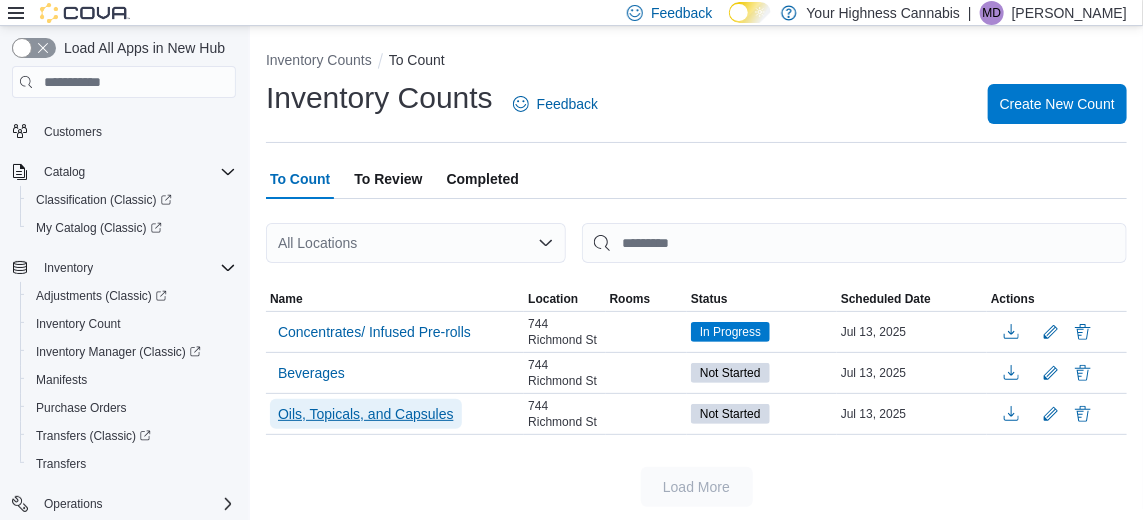 click on "Oils, Topicals, and Capsules" at bounding box center [366, 414] 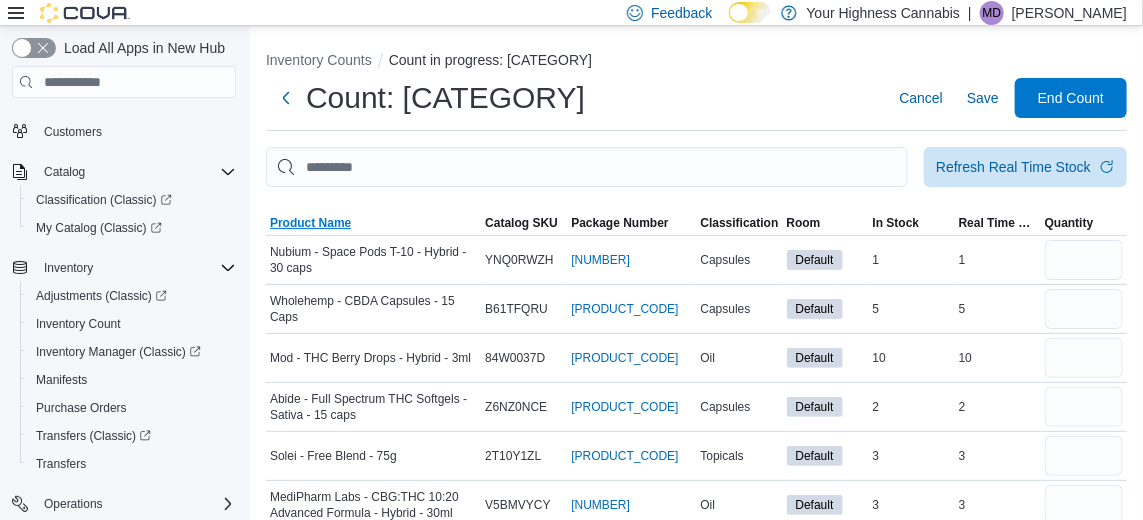 click on "Product Name" at bounding box center [373, 223] 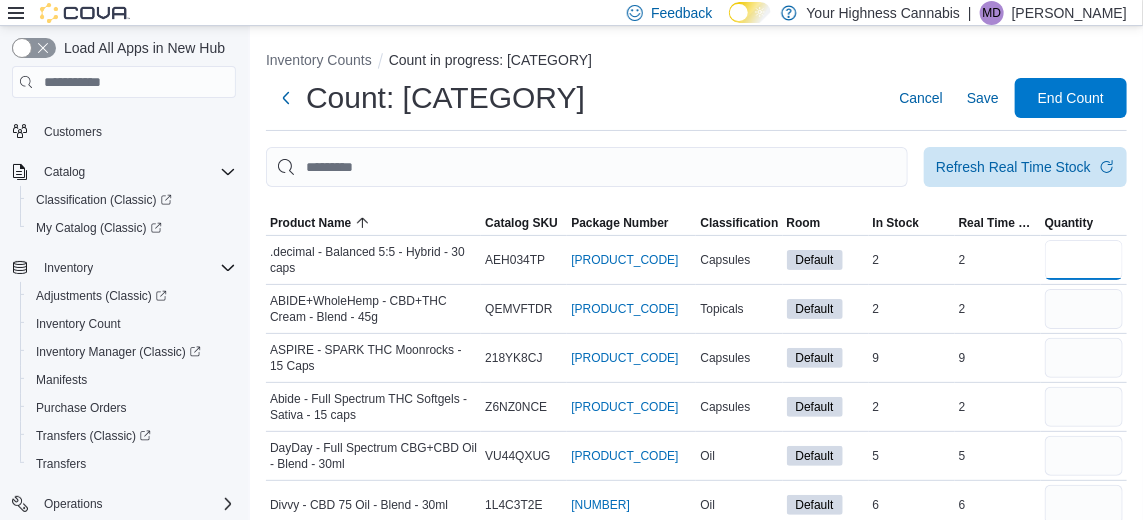 click at bounding box center [1084, 260] 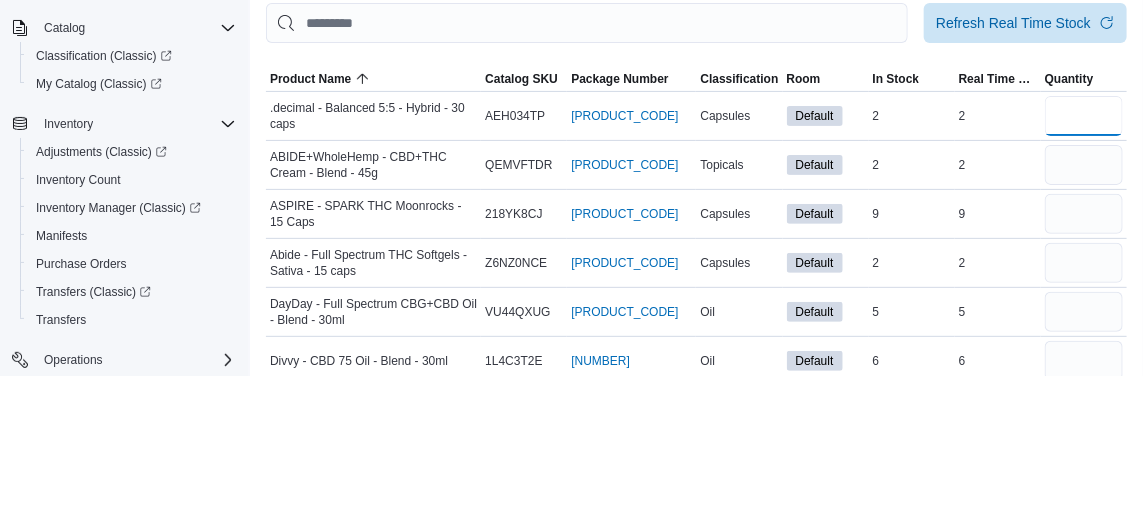 type on "*" 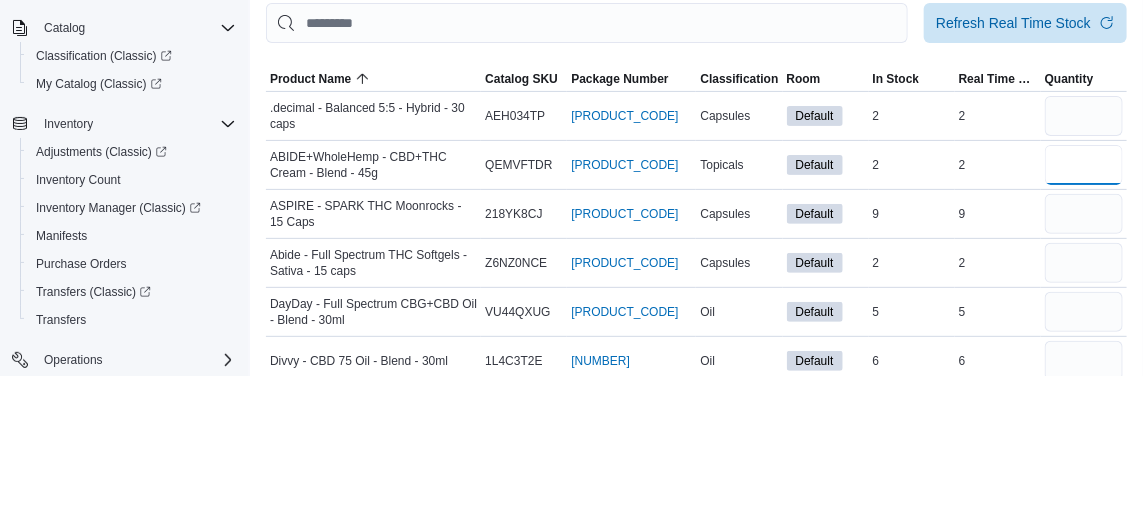 click at bounding box center [1084, 309] 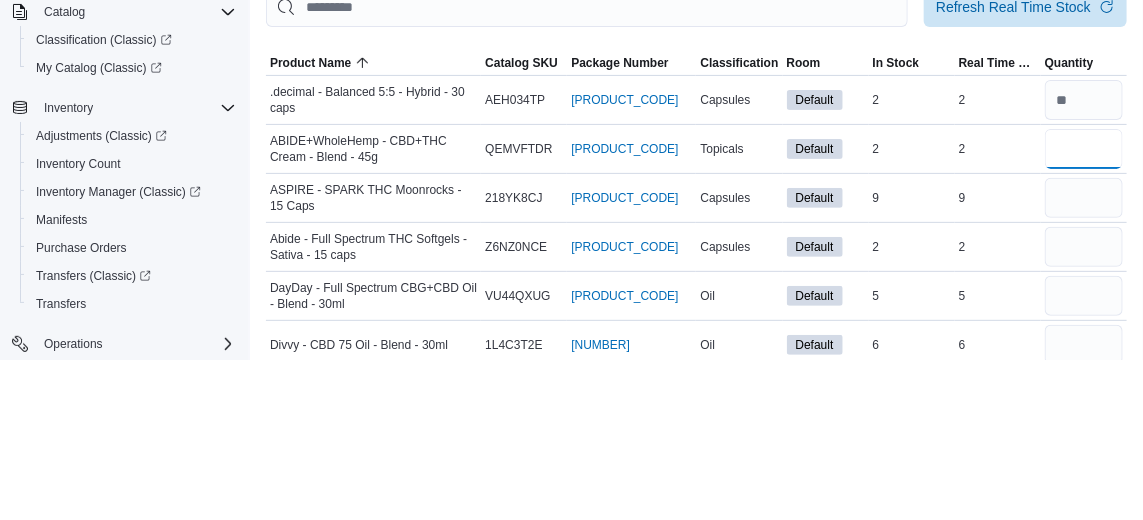type on "*" 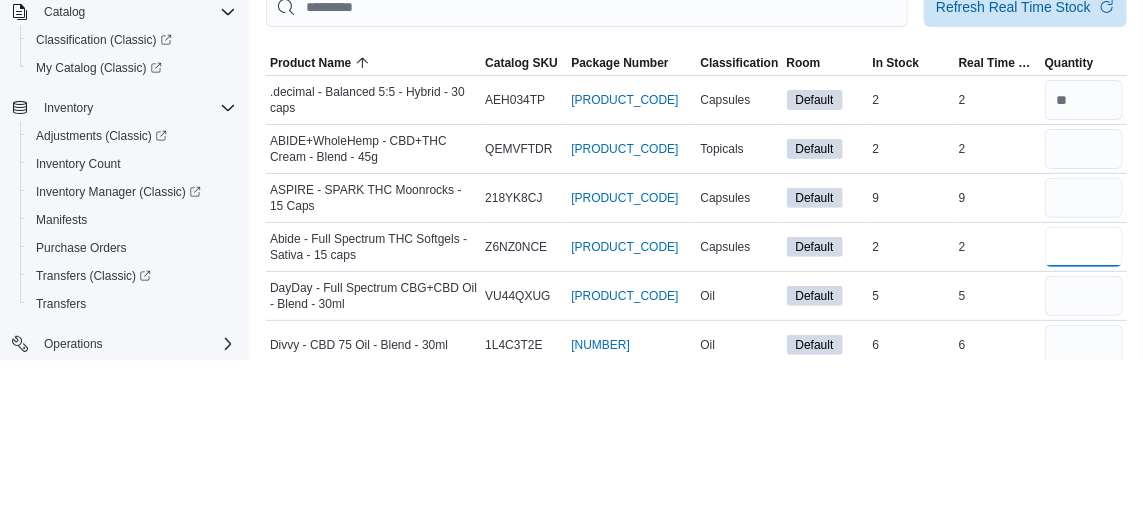 click at bounding box center [1084, 407] 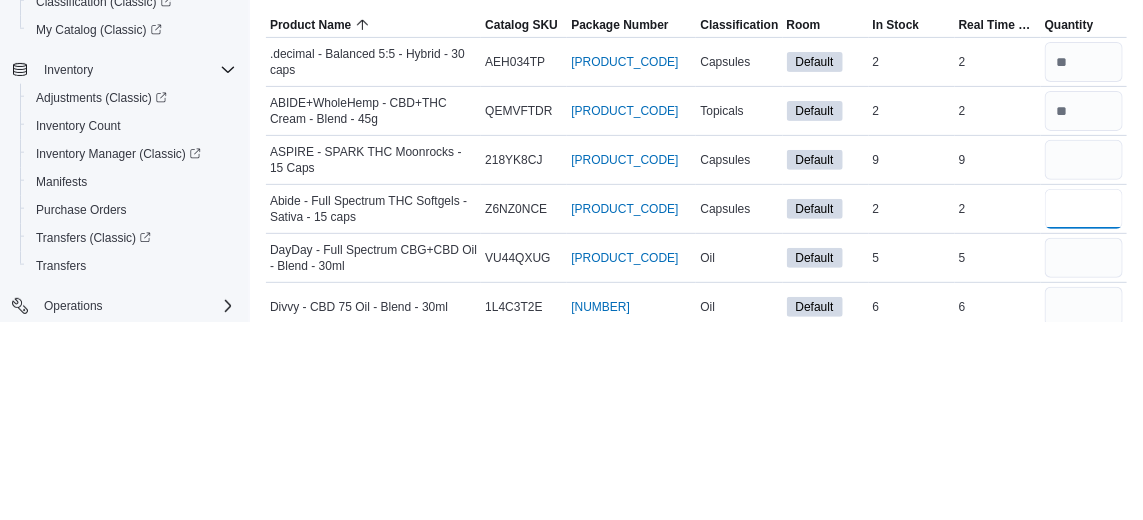 type on "*" 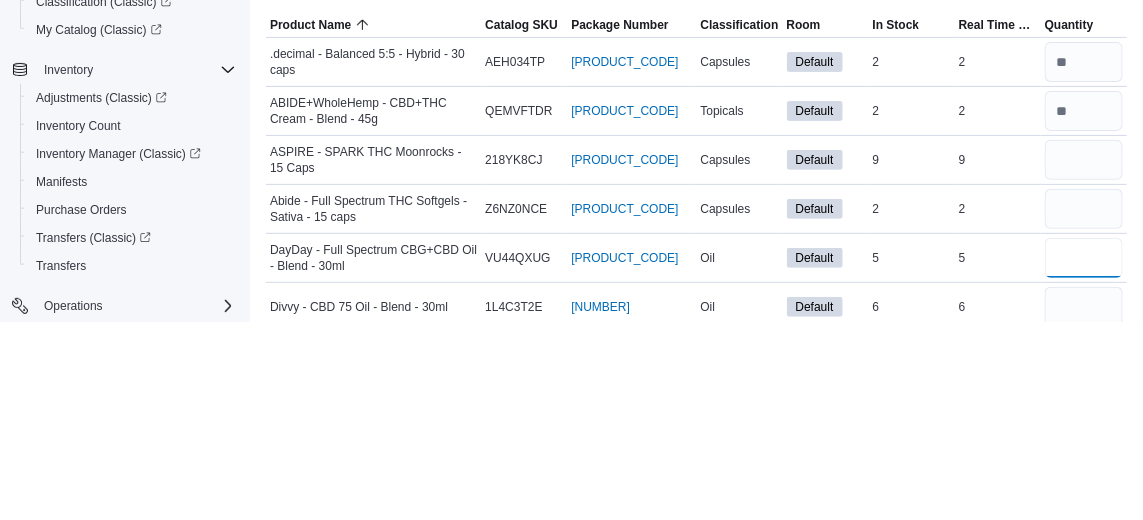 click at bounding box center [1084, 456] 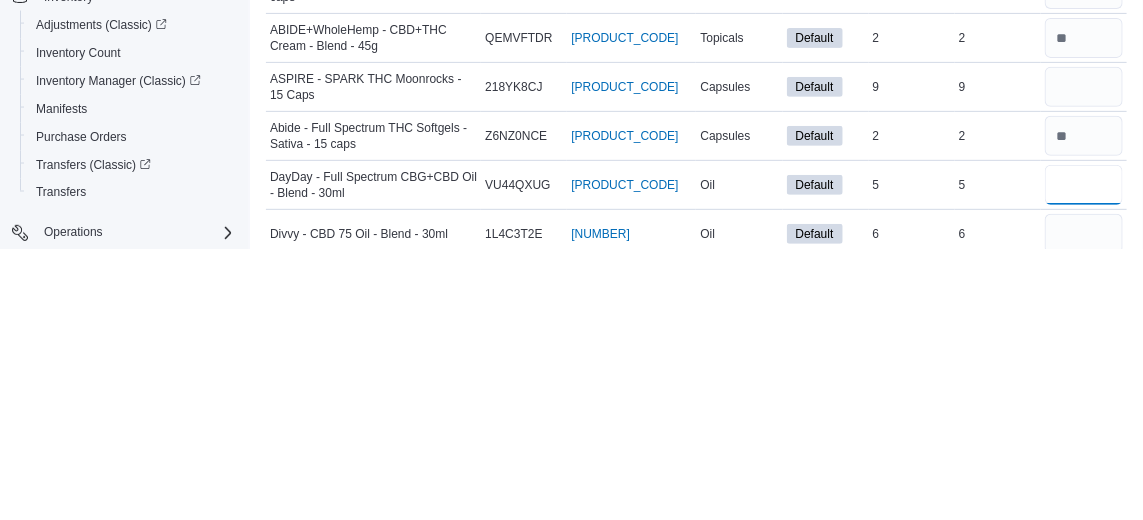 scroll, scrollTop: 2, scrollLeft: 0, axis: vertical 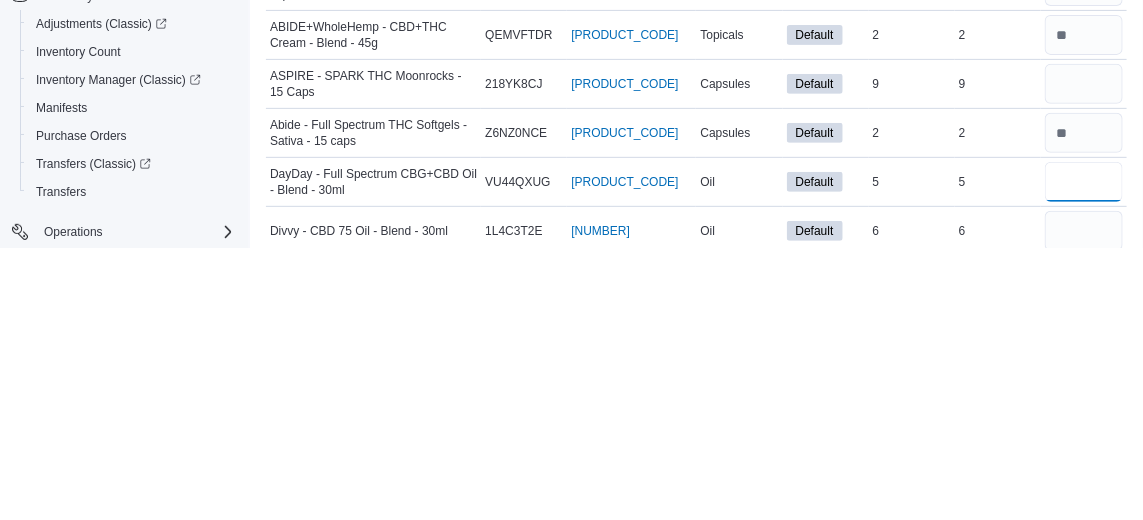 type on "*" 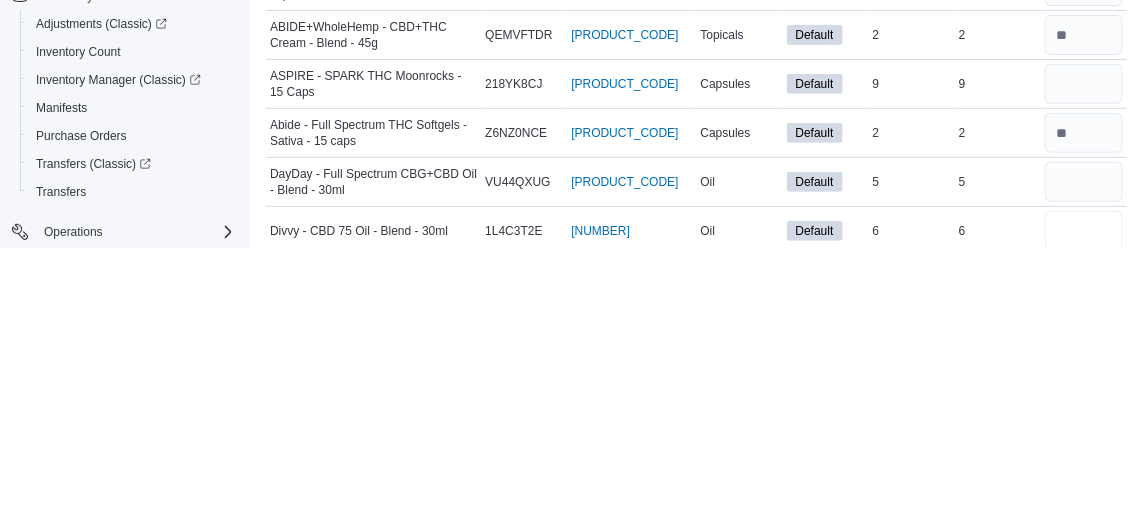 click at bounding box center [1084, 503] 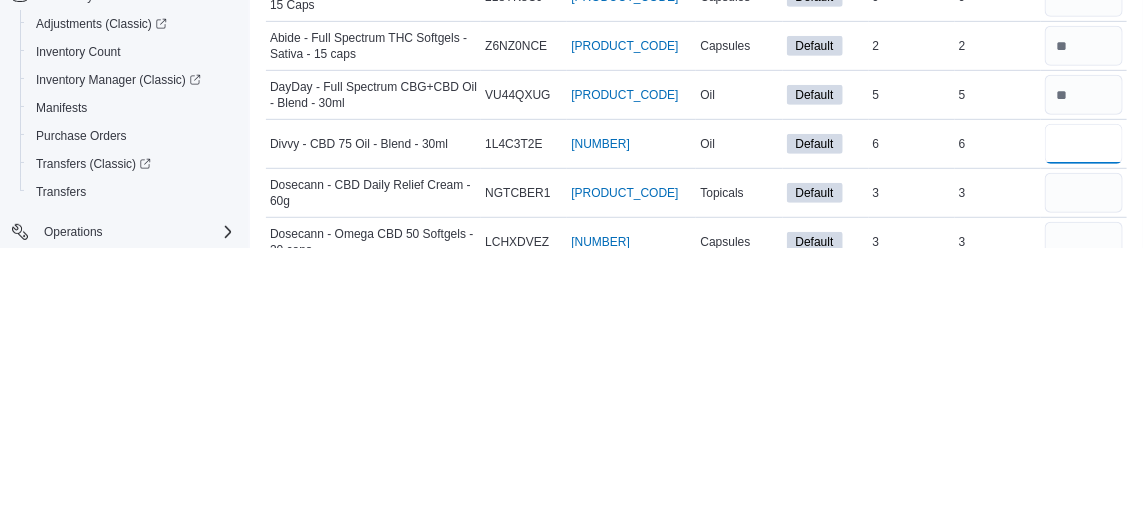 scroll, scrollTop: 93, scrollLeft: 0, axis: vertical 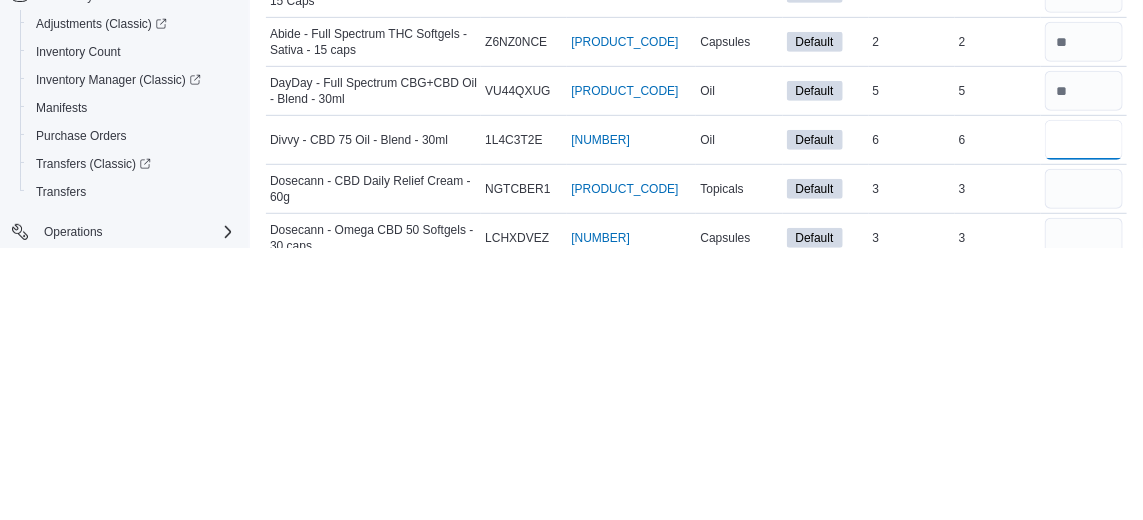 type on "*" 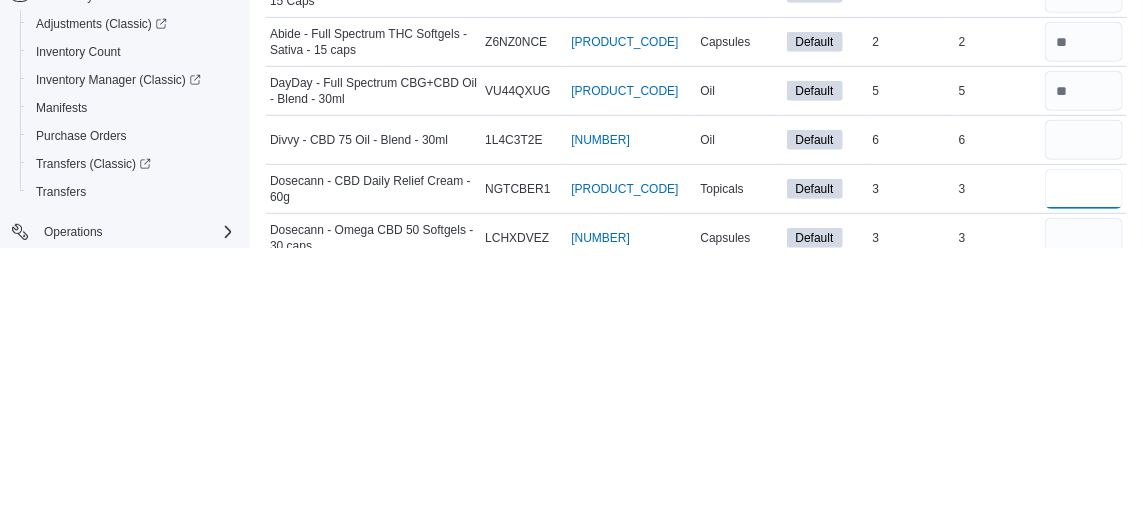 click at bounding box center [1084, 461] 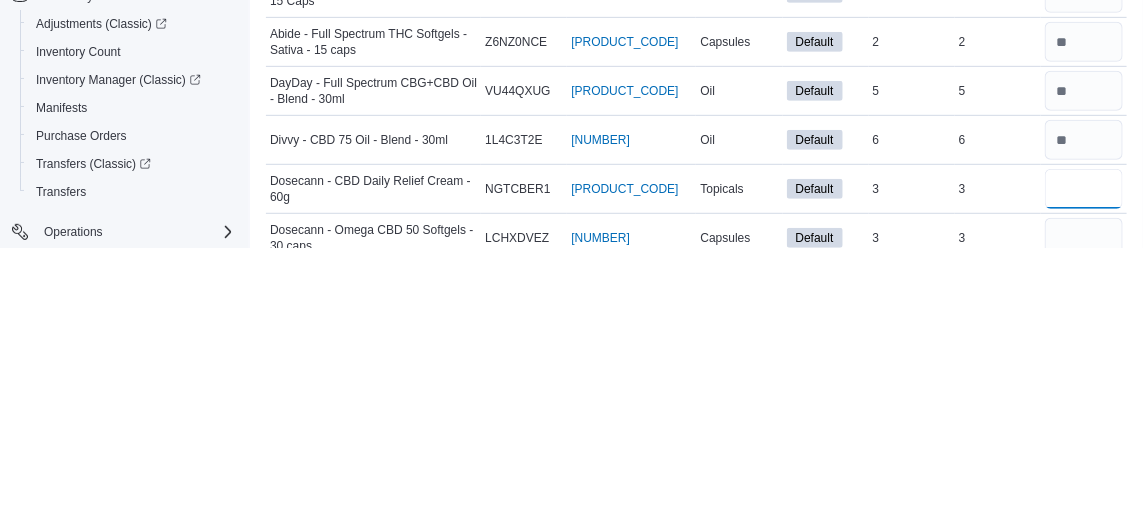 type on "*" 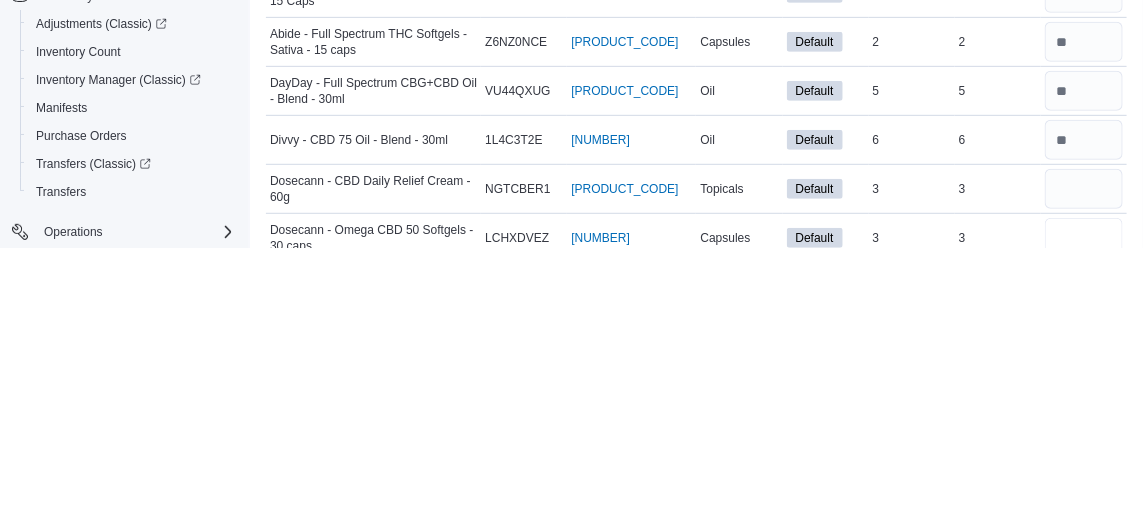 click at bounding box center [1084, 510] 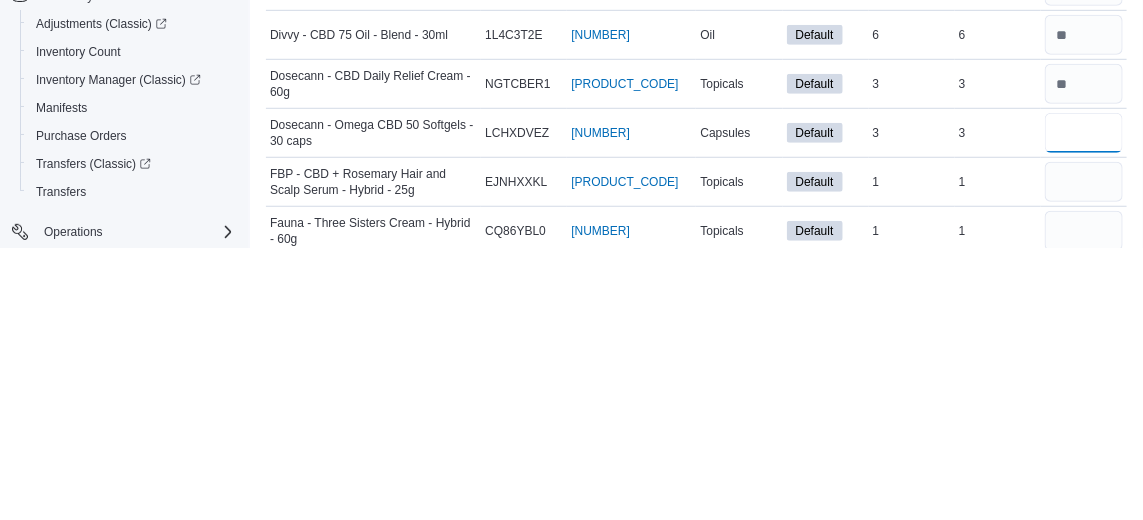 scroll, scrollTop: 199, scrollLeft: 0, axis: vertical 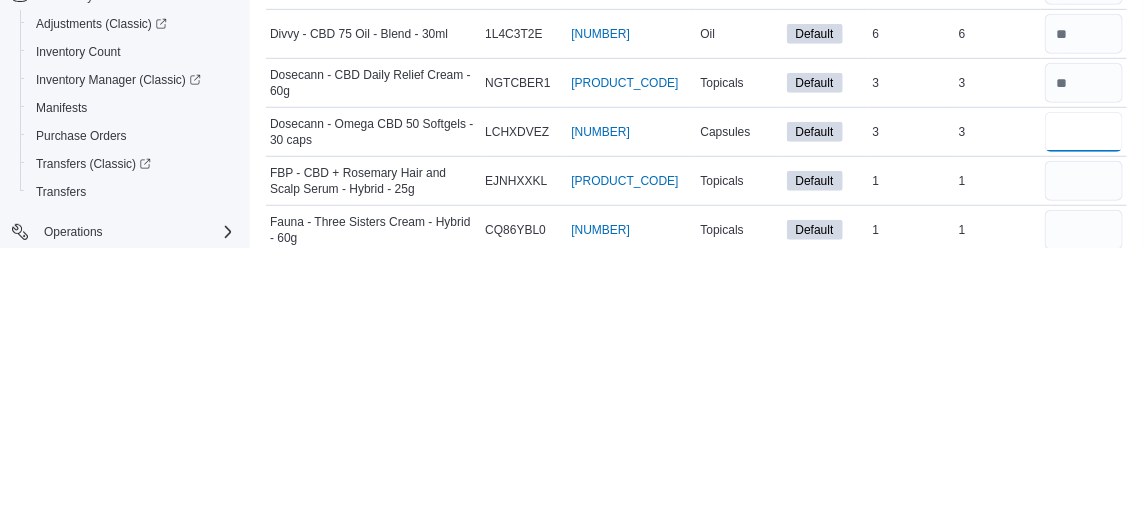 type on "*" 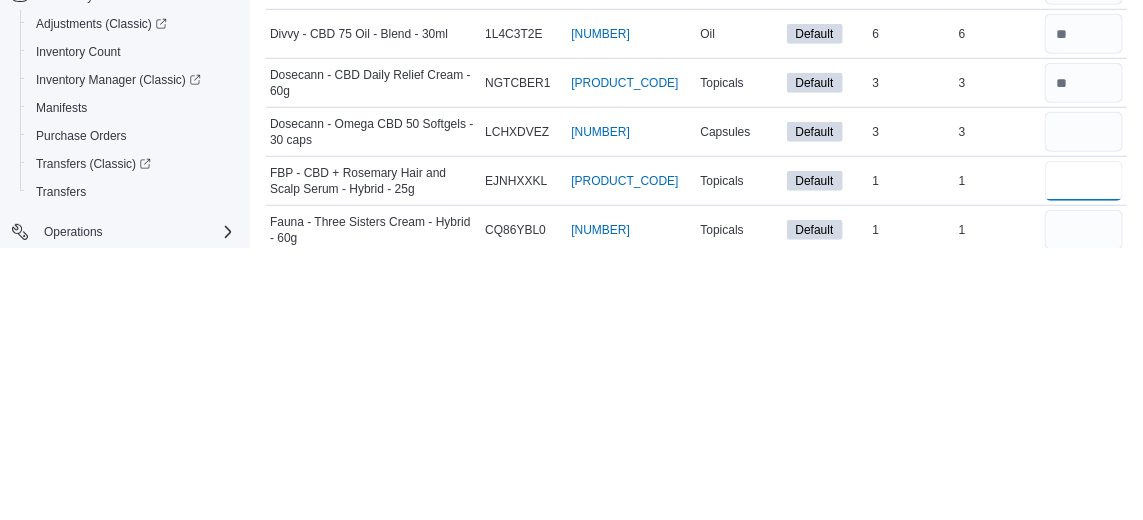 click at bounding box center (1084, 453) 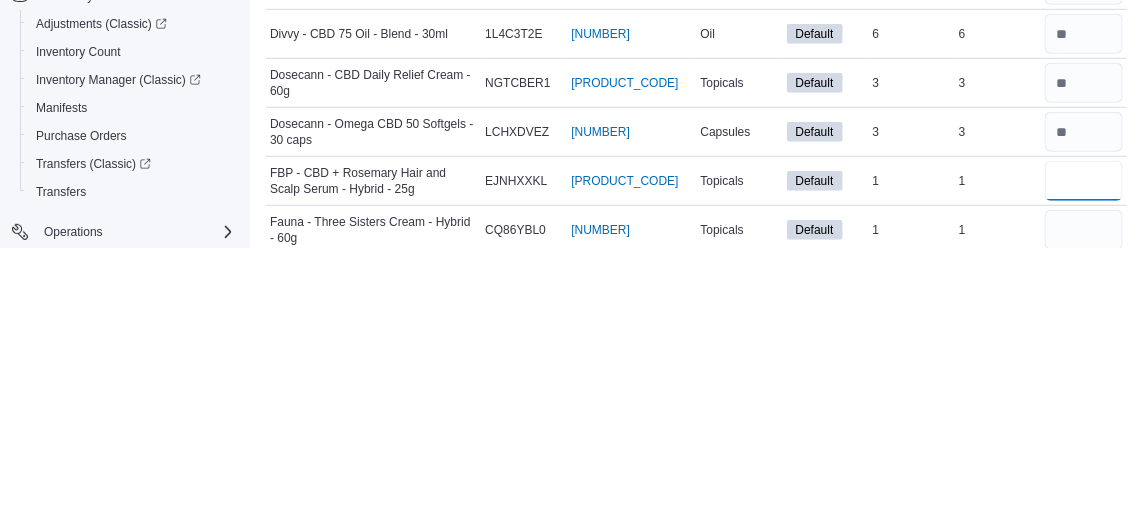 type on "*" 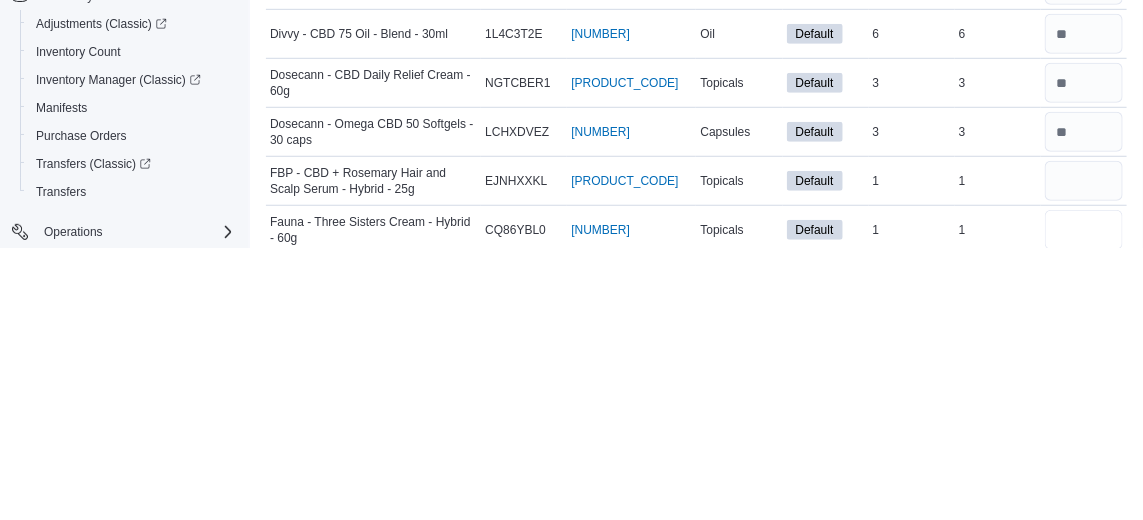 click at bounding box center (1084, 502) 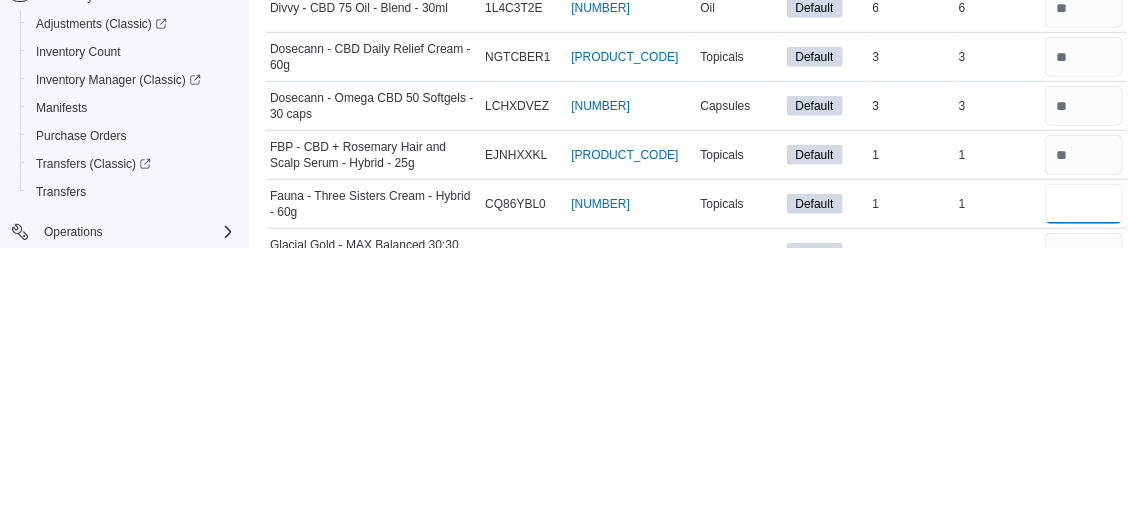 scroll, scrollTop: 279, scrollLeft: 0, axis: vertical 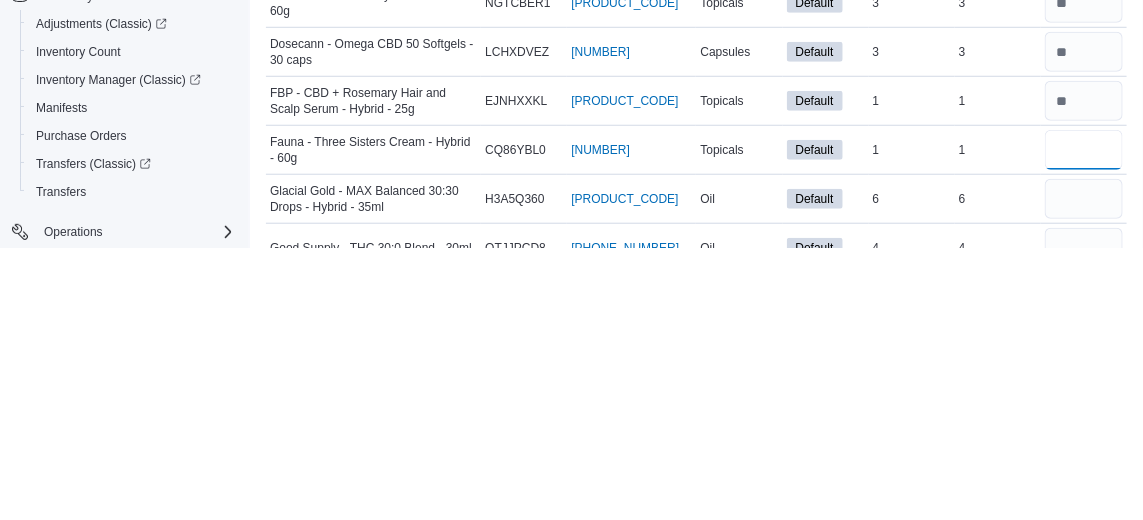 type on "*" 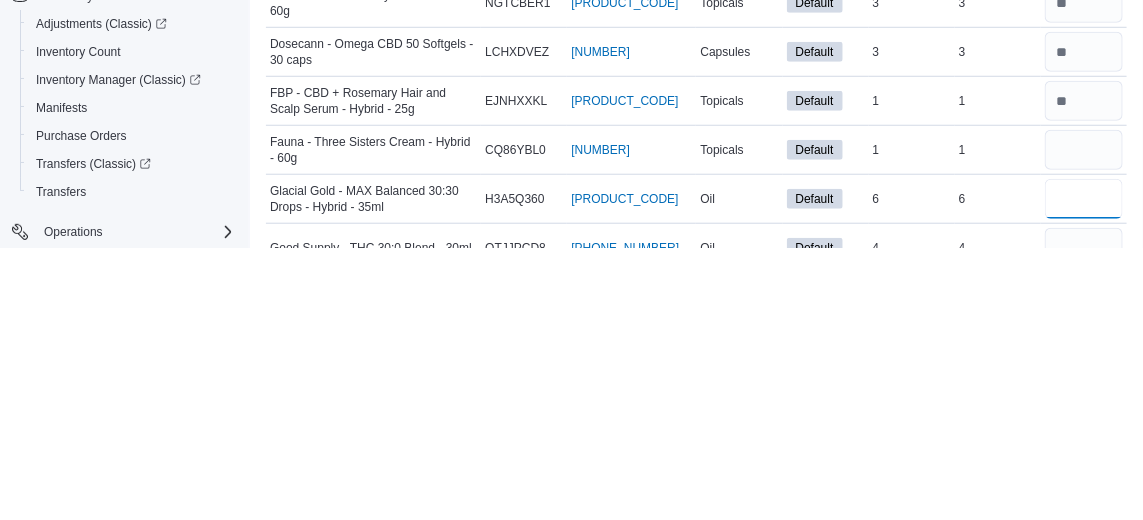click at bounding box center (1084, 471) 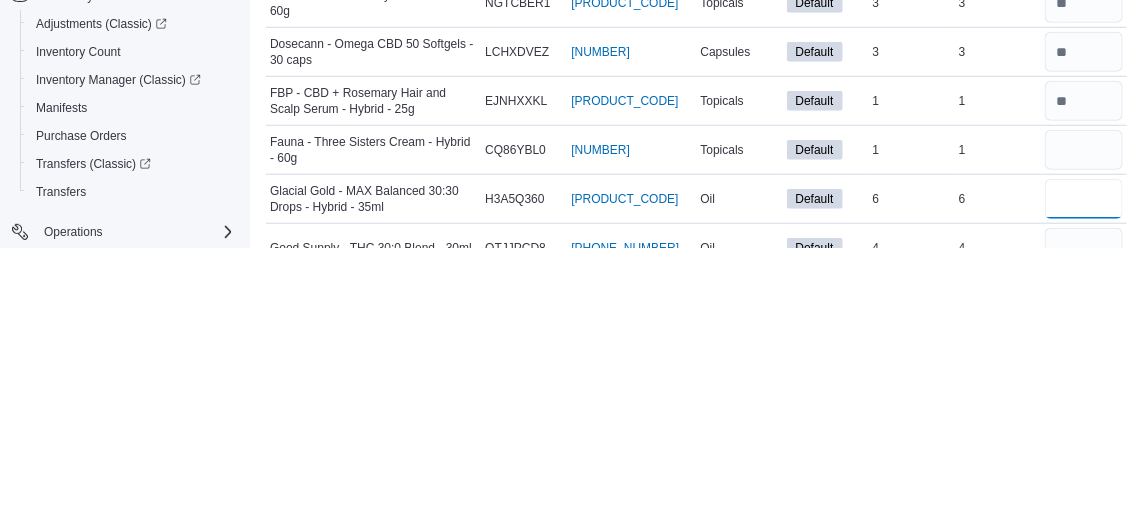 type 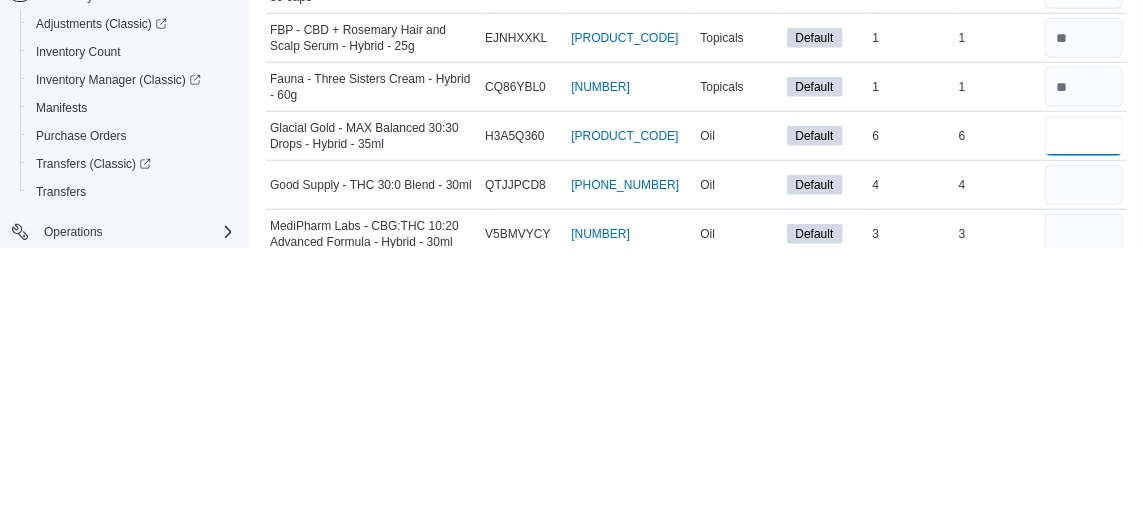 scroll, scrollTop: 342, scrollLeft: 0, axis: vertical 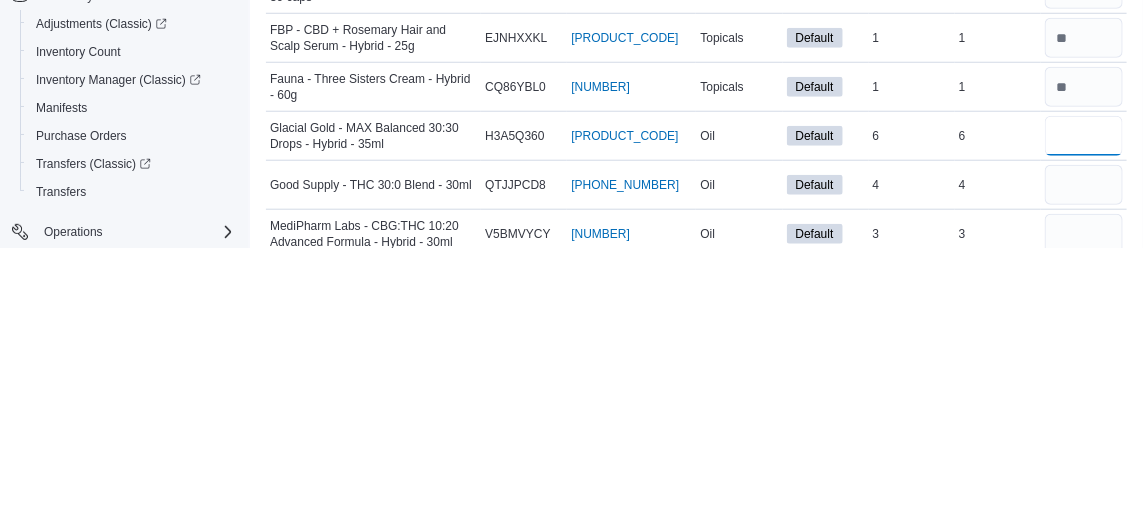 type on "*" 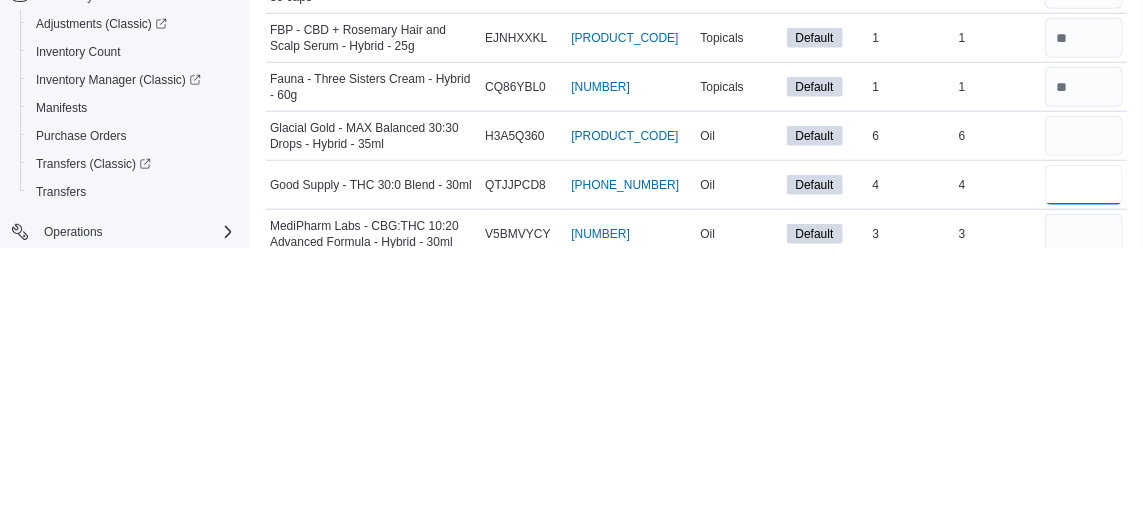 click at bounding box center [1084, 457] 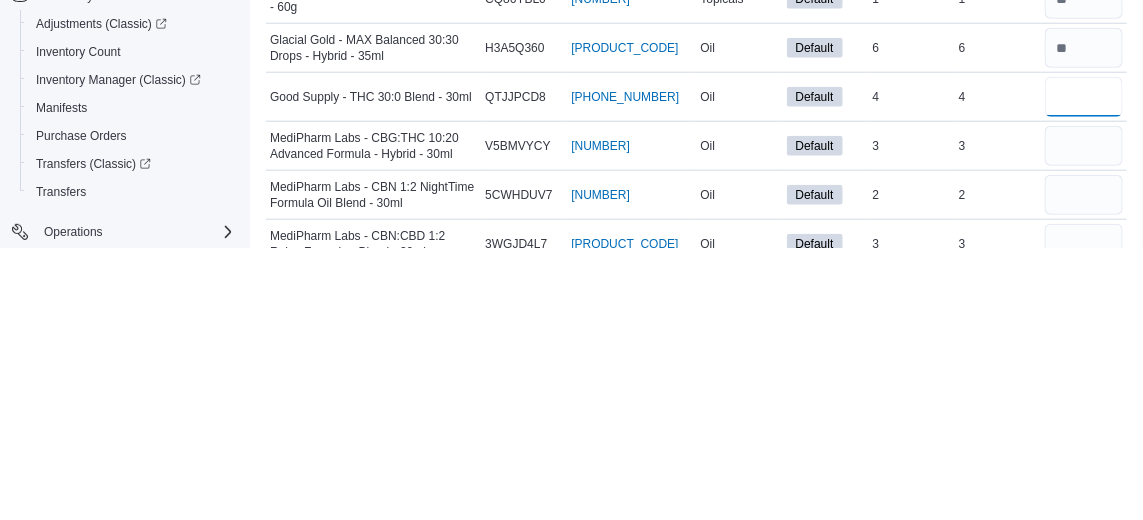 scroll, scrollTop: 431, scrollLeft: 0, axis: vertical 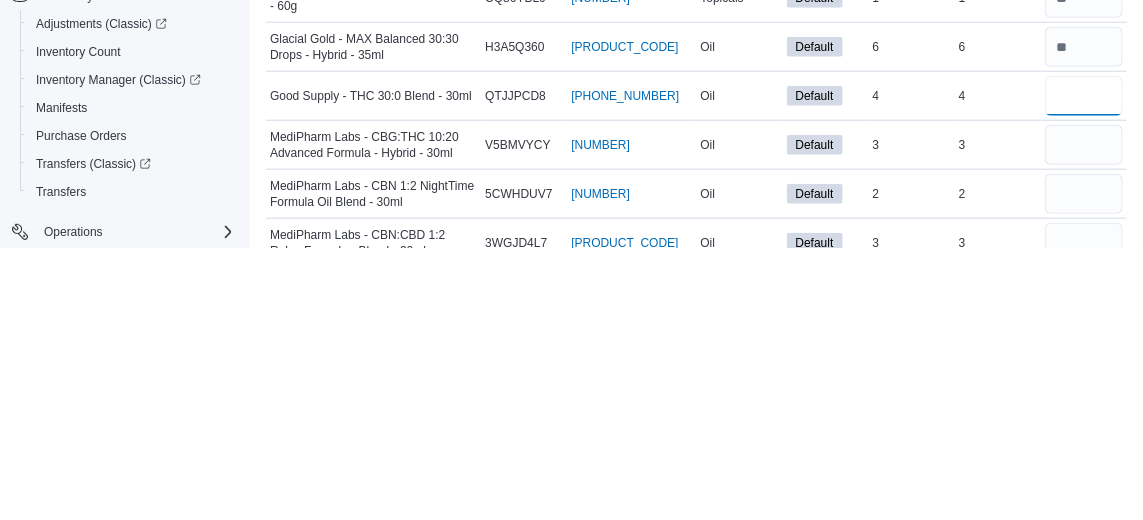 type on "*" 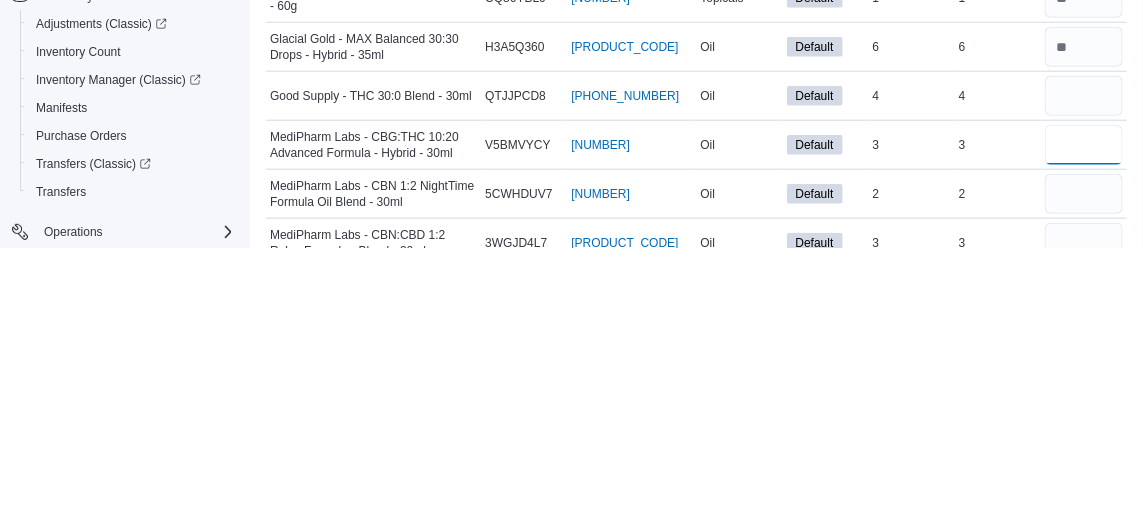 click at bounding box center (1084, 417) 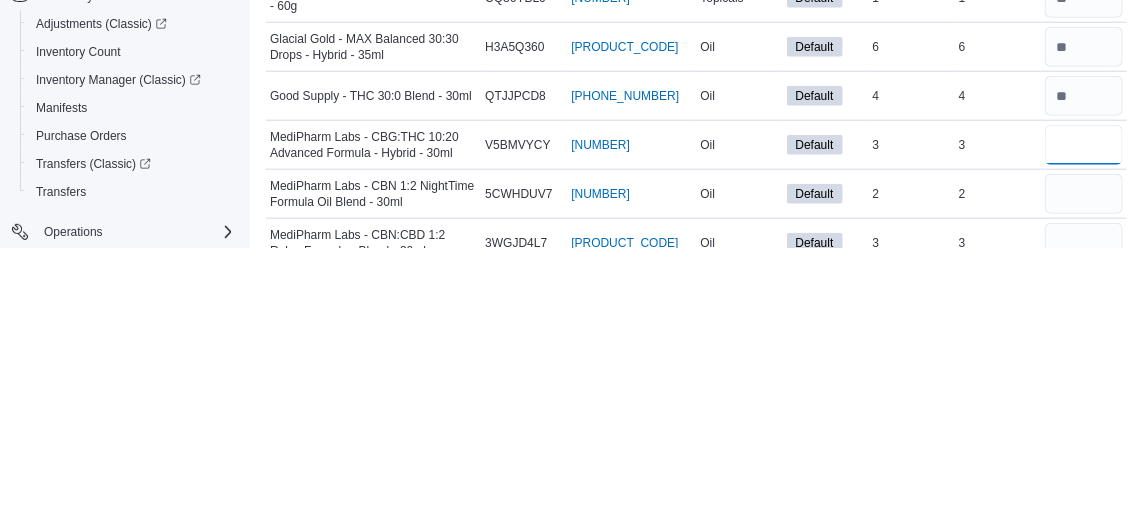 type on "*" 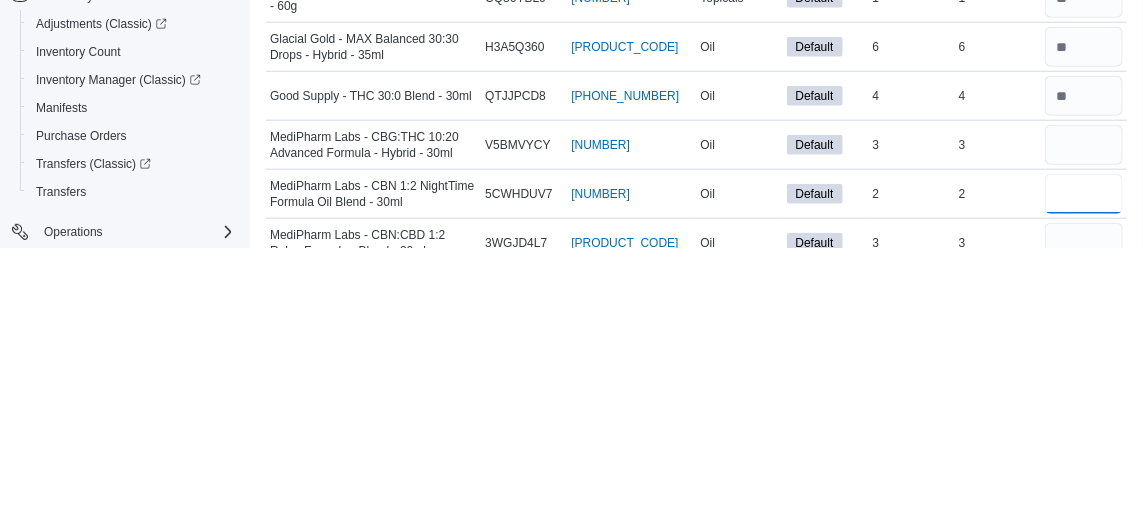 click at bounding box center (1084, 466) 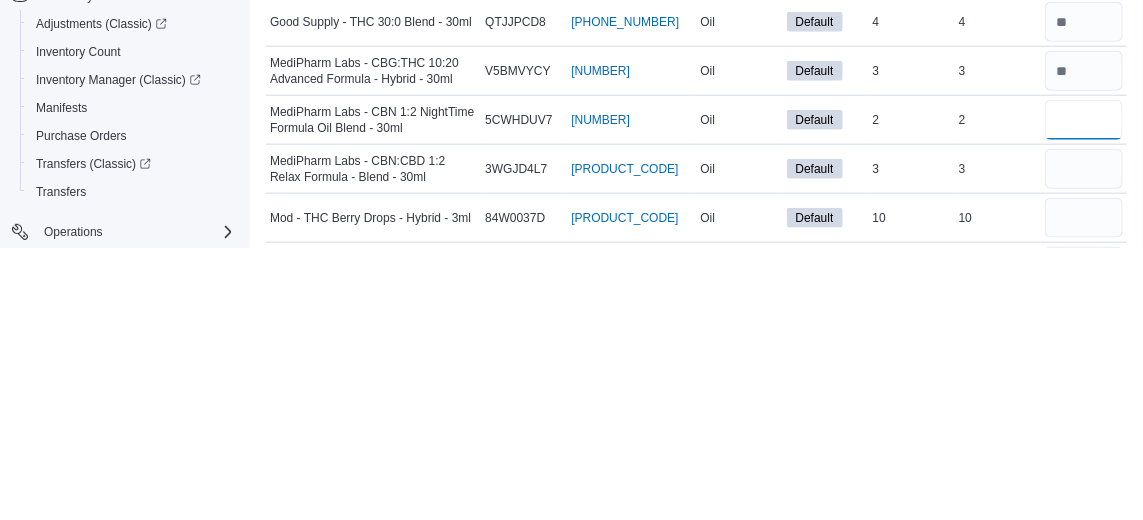 scroll, scrollTop: 505, scrollLeft: 0, axis: vertical 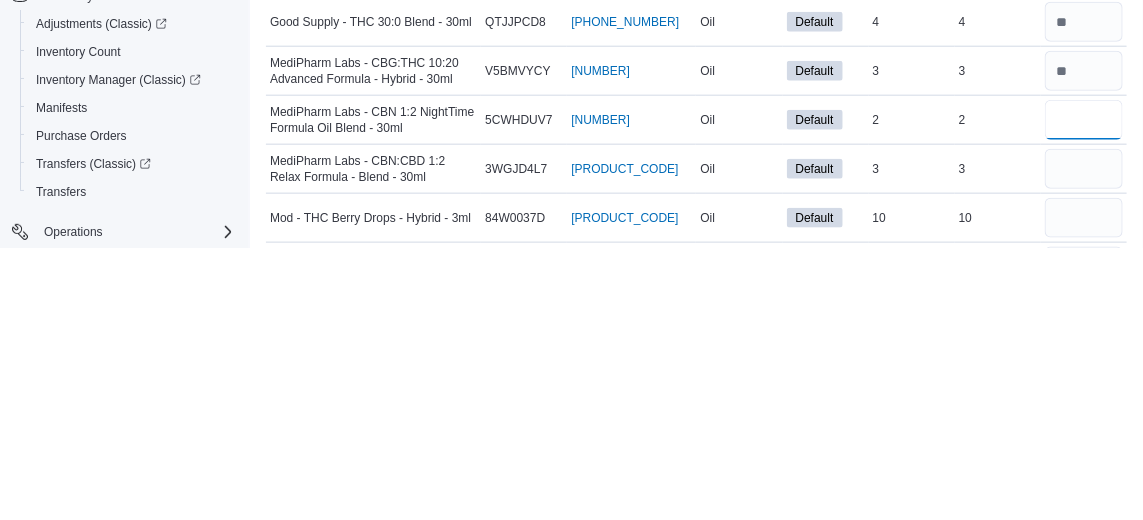 type on "*" 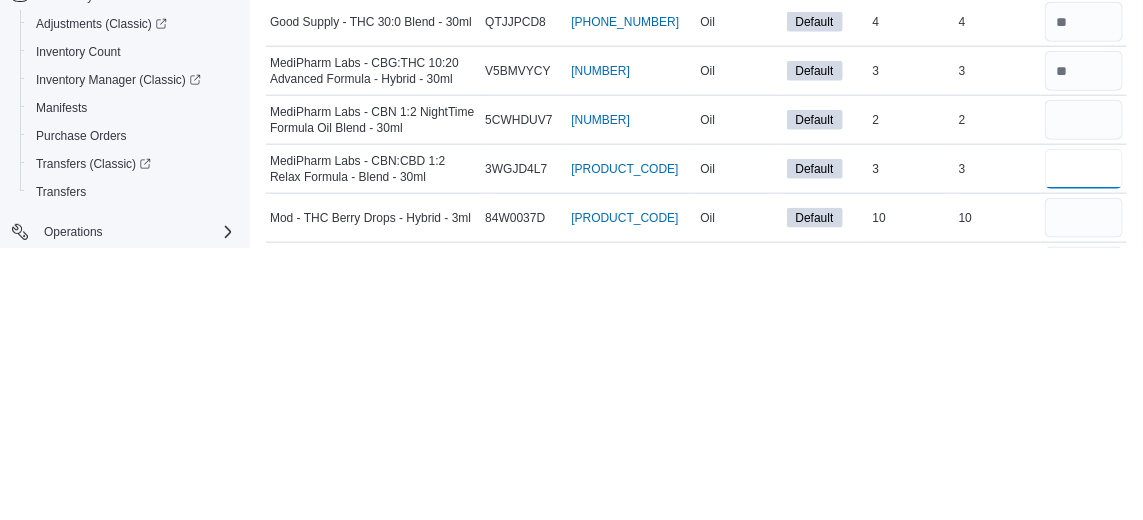 click at bounding box center (1084, 441) 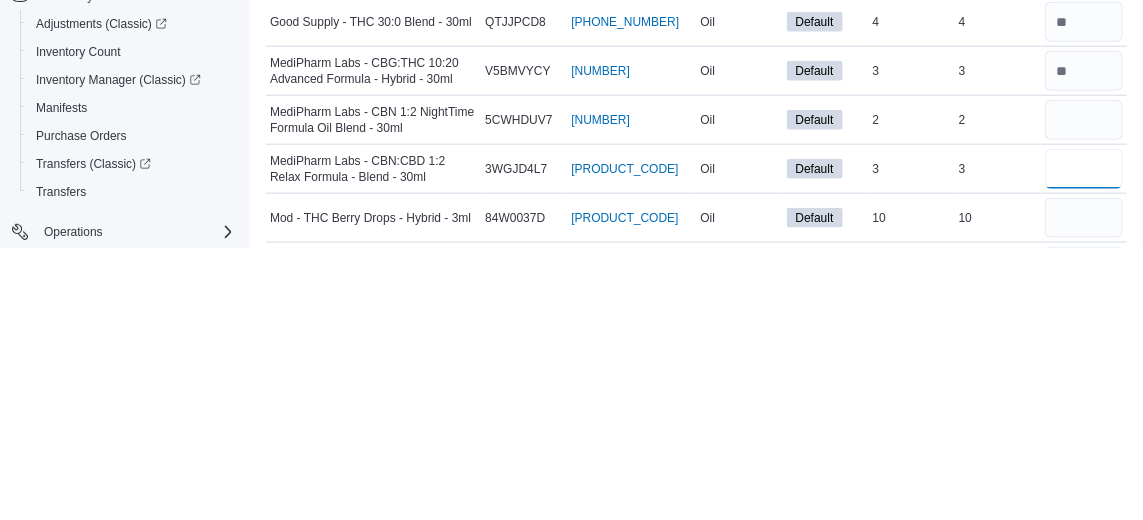 type 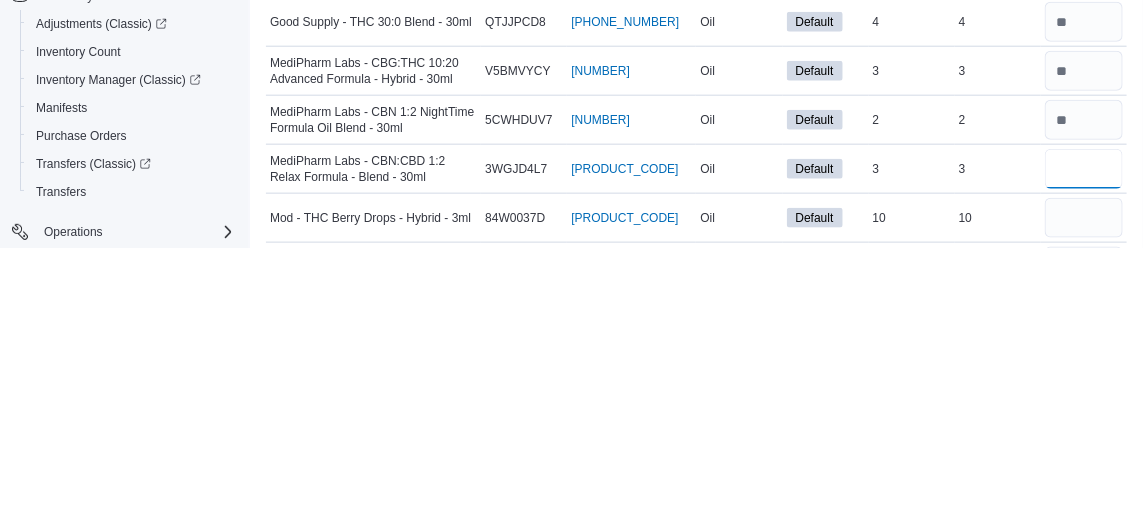 type on "*" 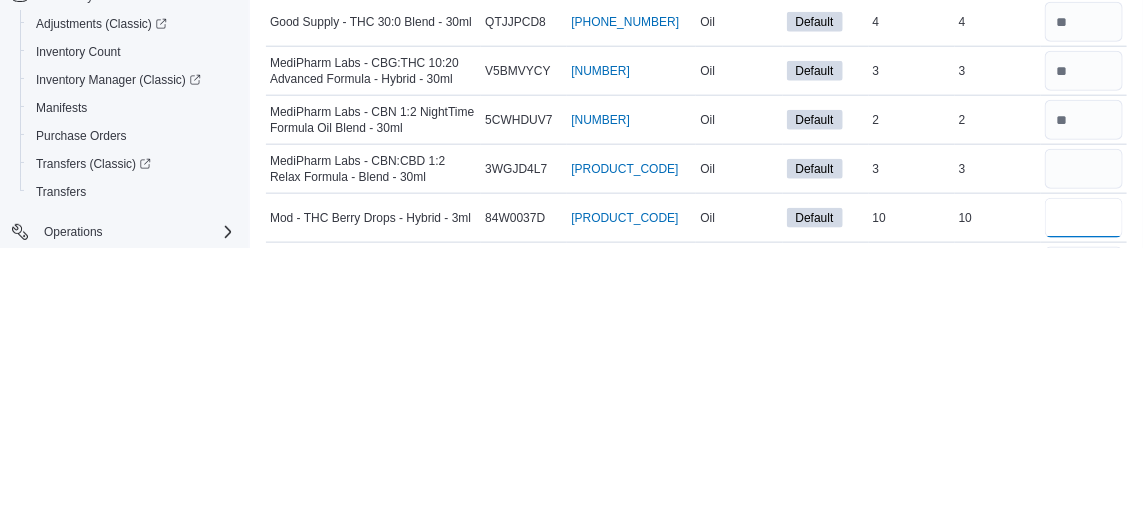 click at bounding box center (1084, 490) 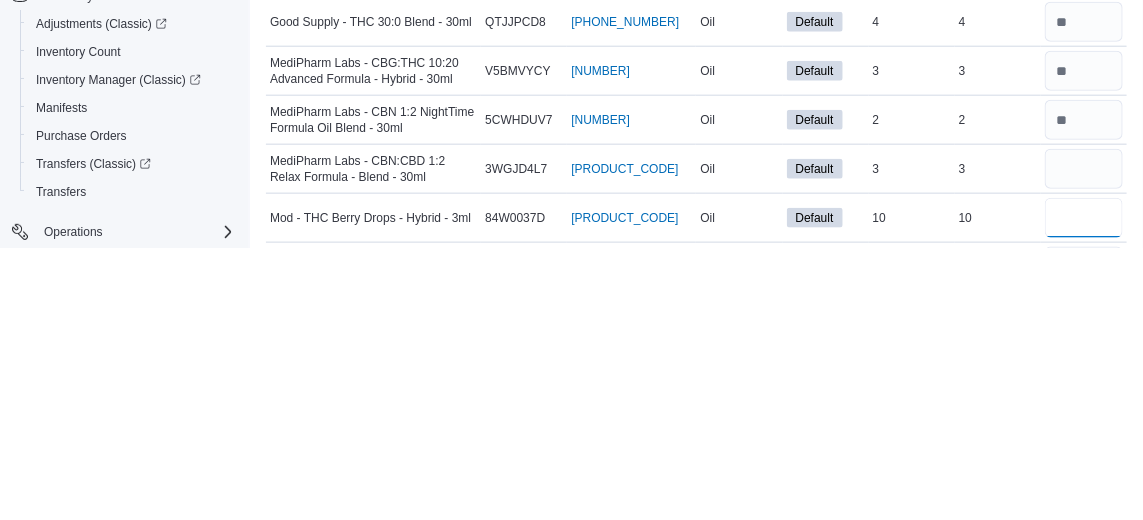 type 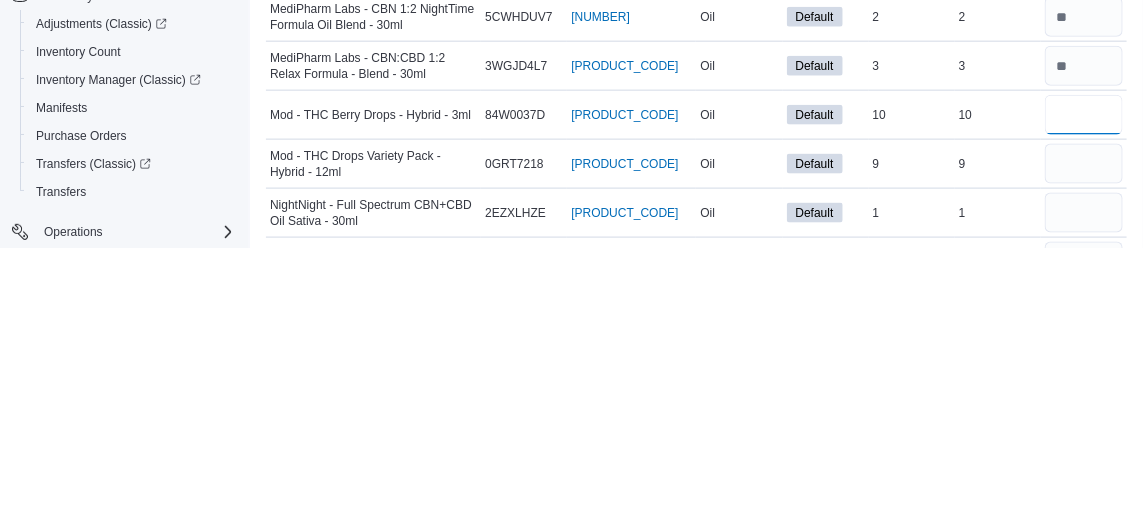 scroll, scrollTop: 620, scrollLeft: 0, axis: vertical 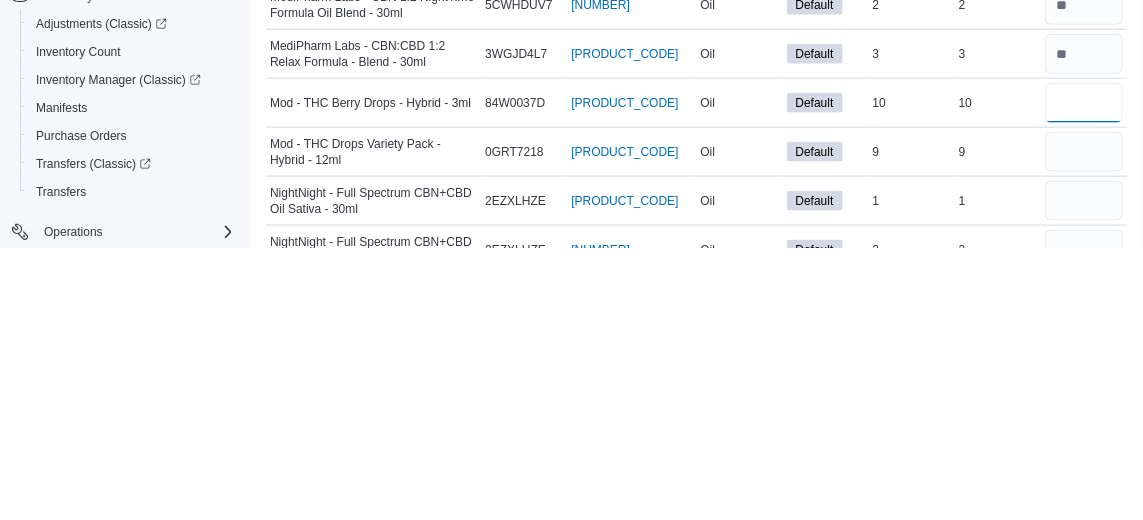 type on "*" 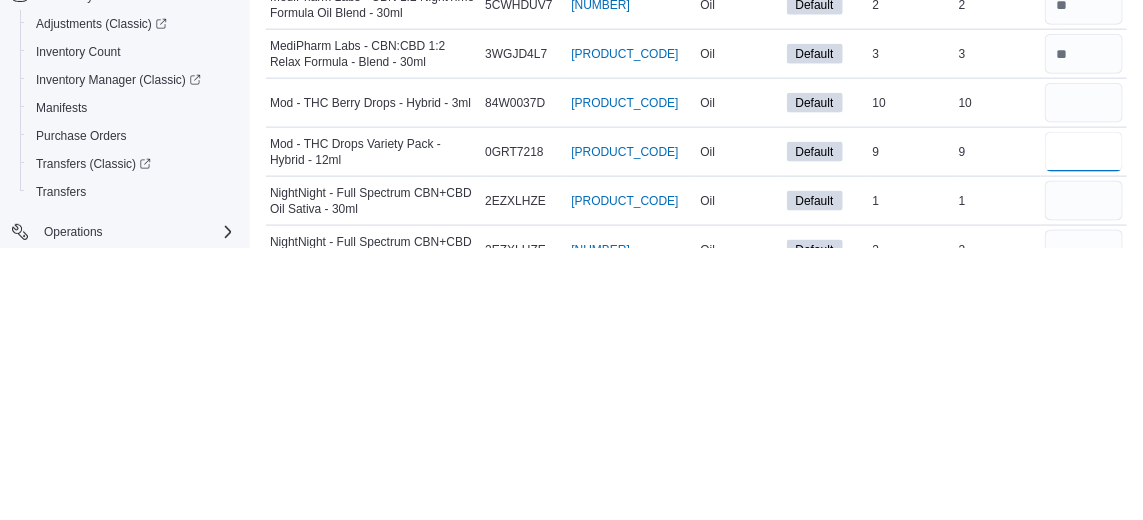 click at bounding box center (1084, 424) 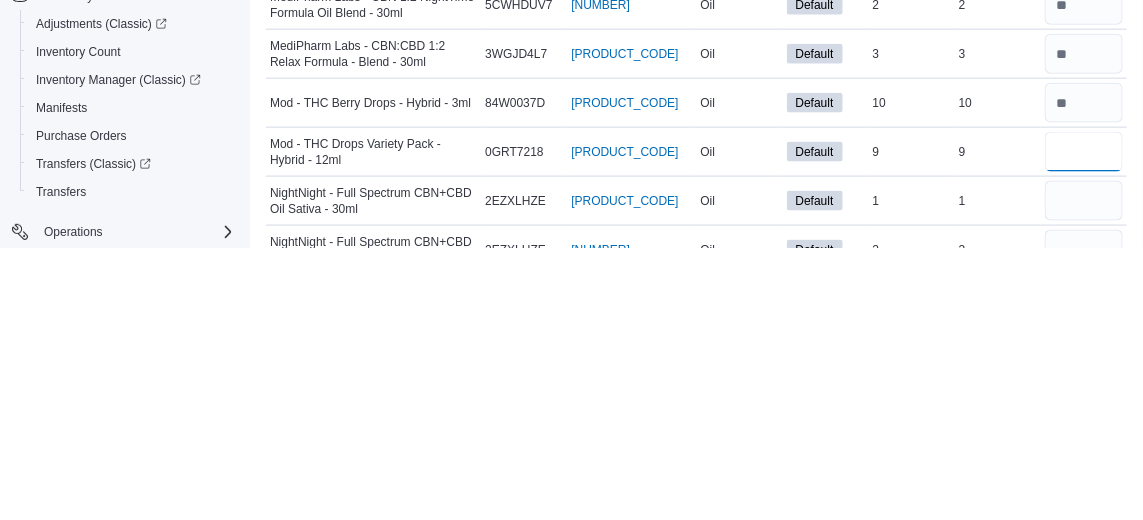 type on "*" 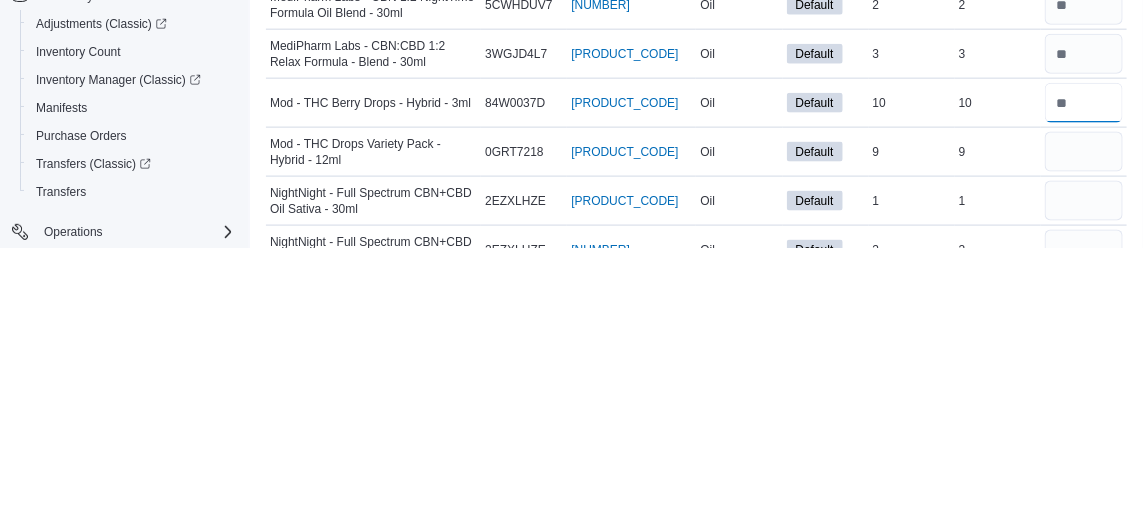 click at bounding box center (1084, 375) 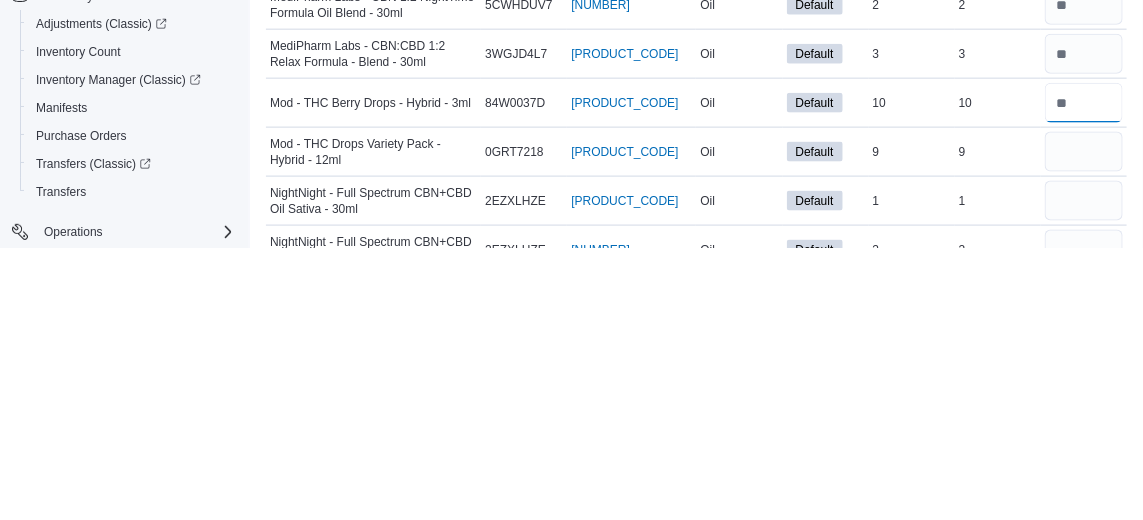 type 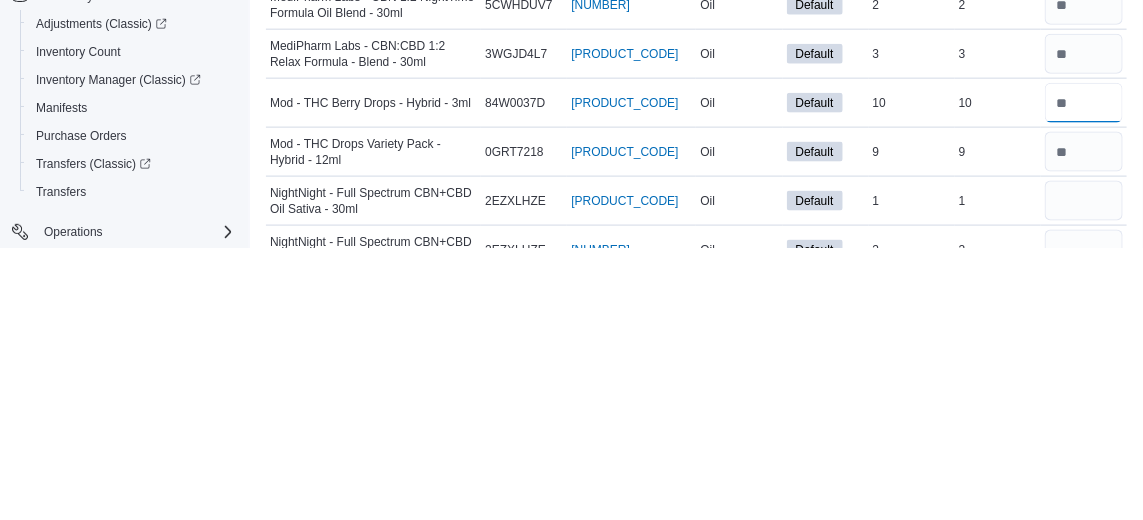 type on "*" 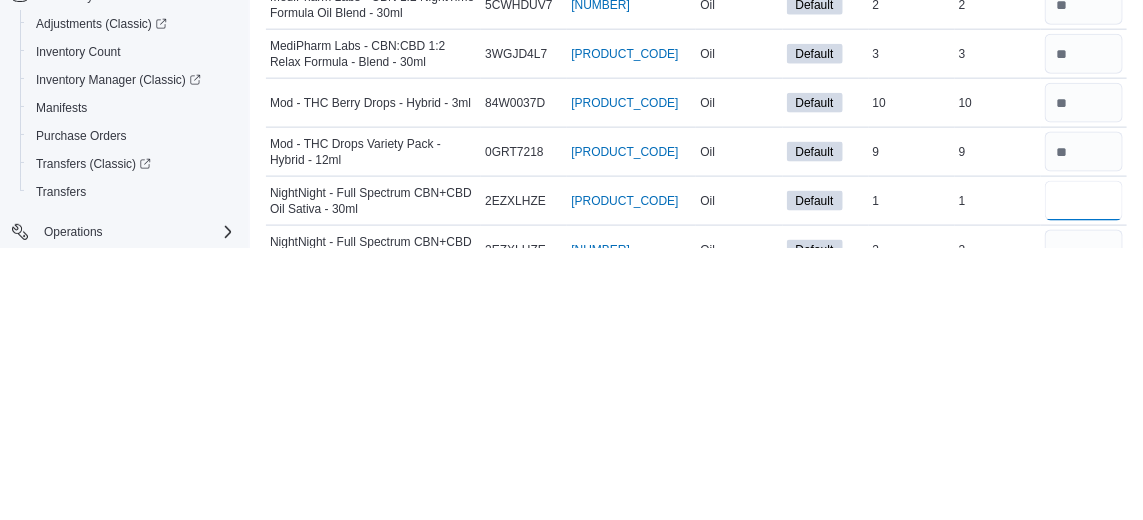click at bounding box center [1084, 473] 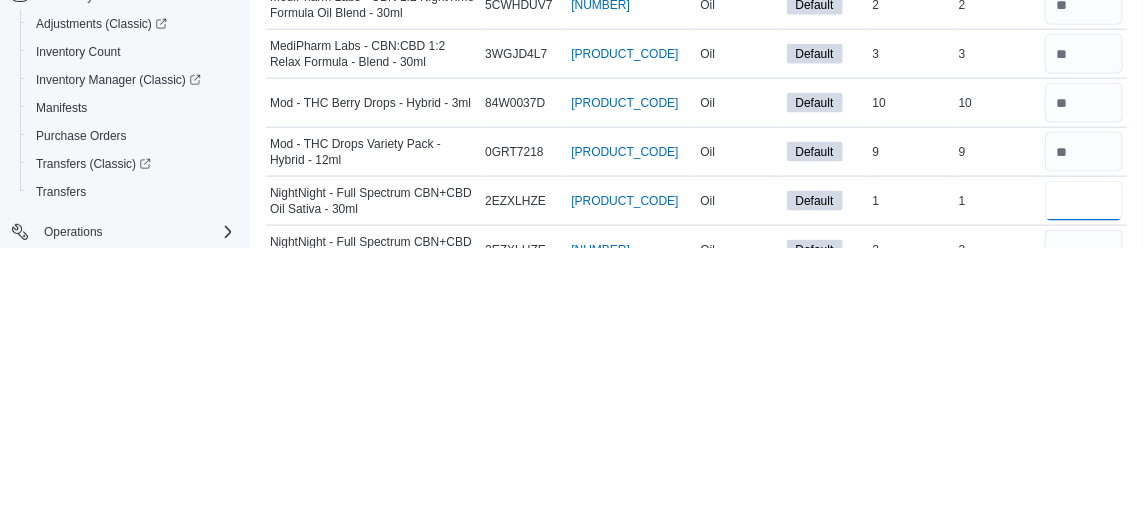 type 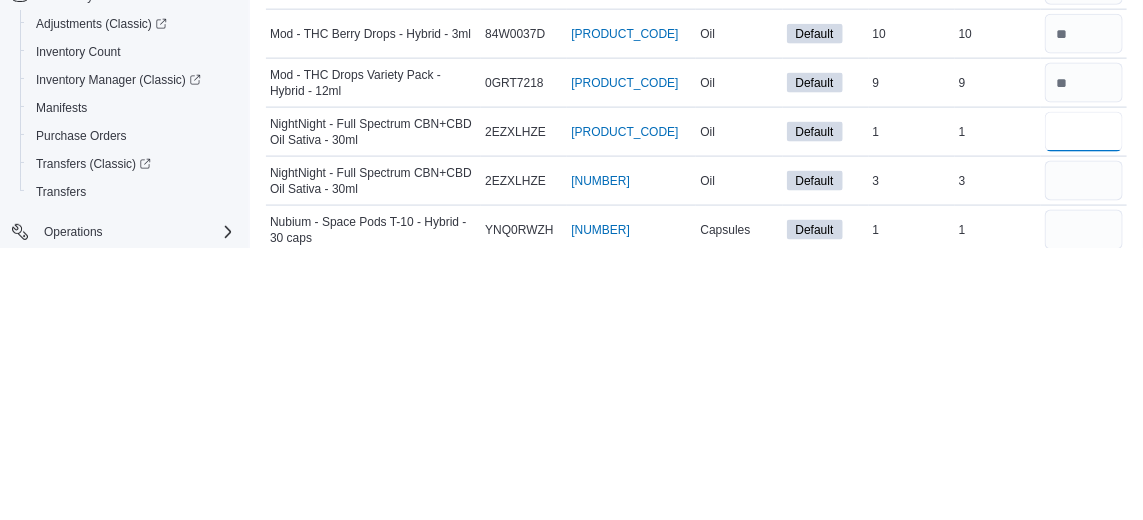 scroll, scrollTop: 694, scrollLeft: 0, axis: vertical 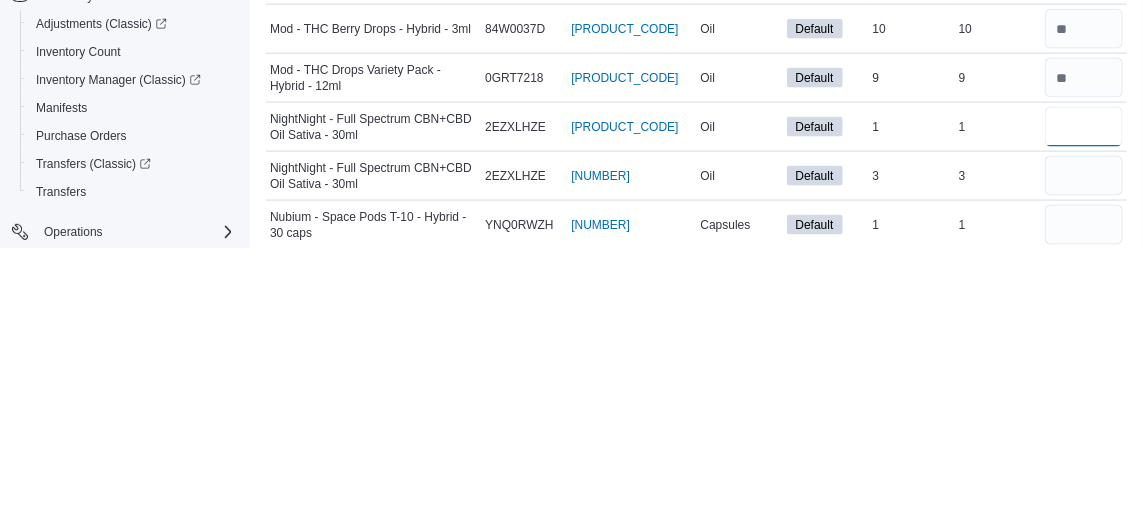 type on "*" 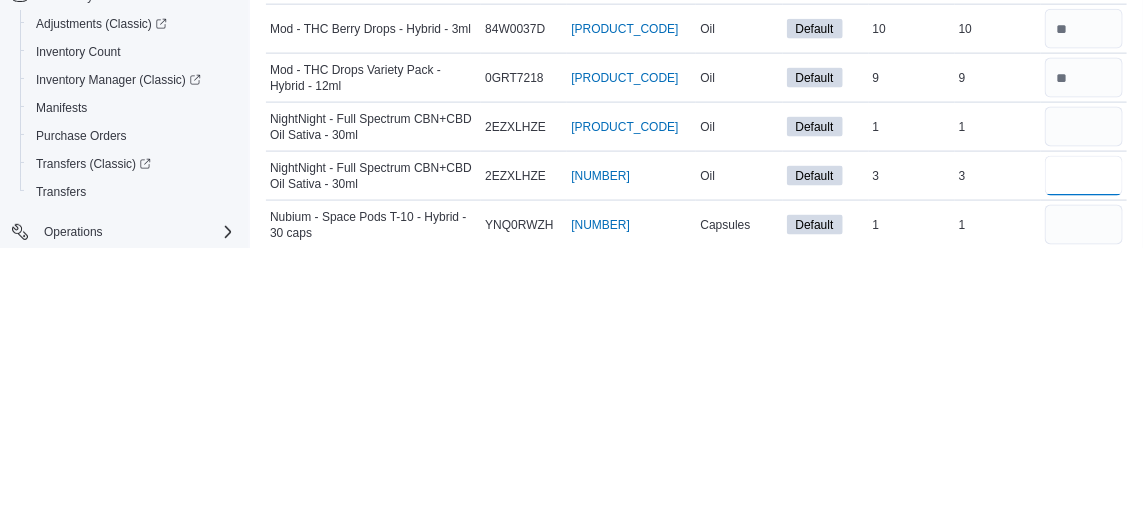 click at bounding box center (1084, 448) 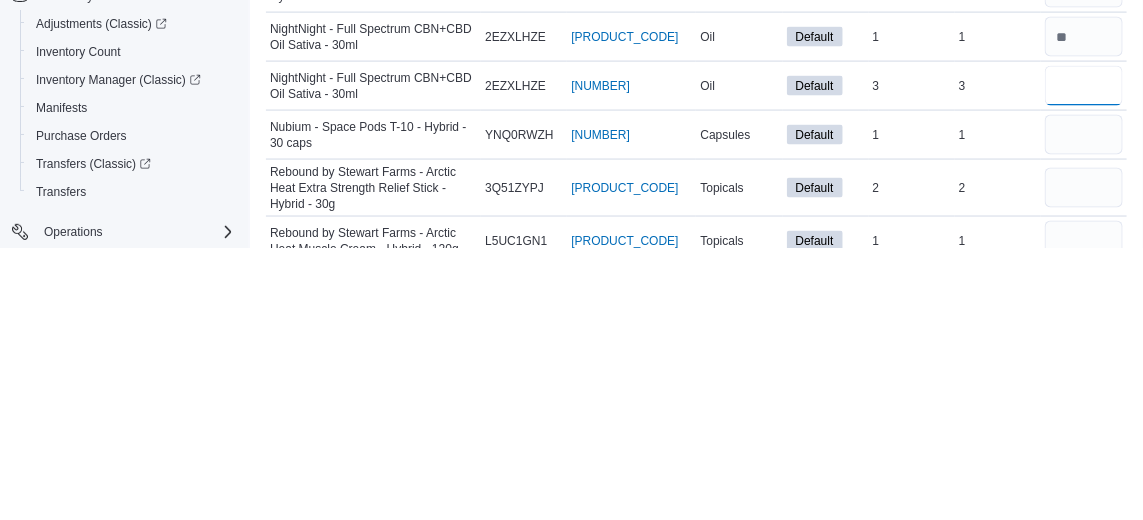 scroll, scrollTop: 785, scrollLeft: 0, axis: vertical 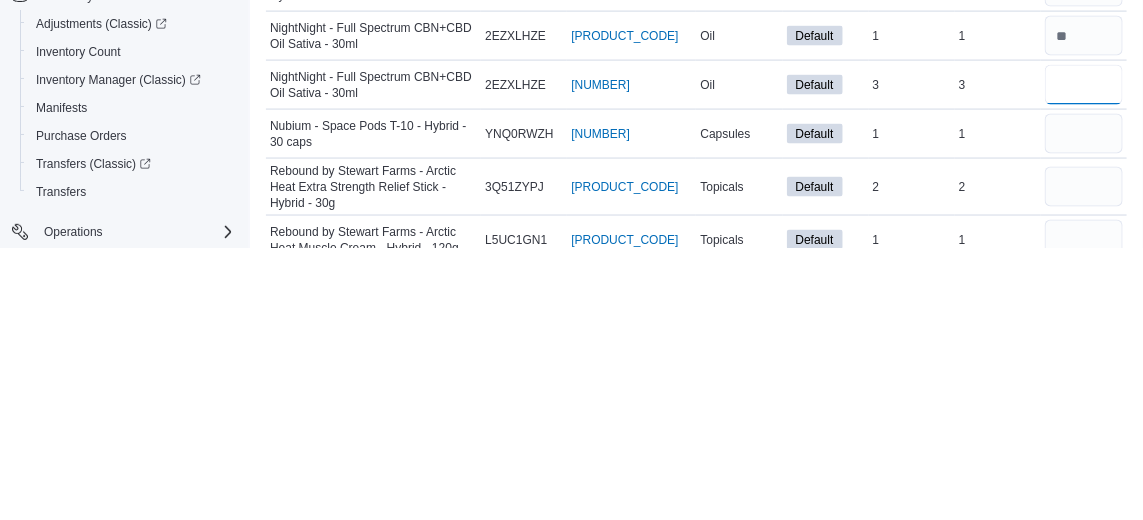 type on "*" 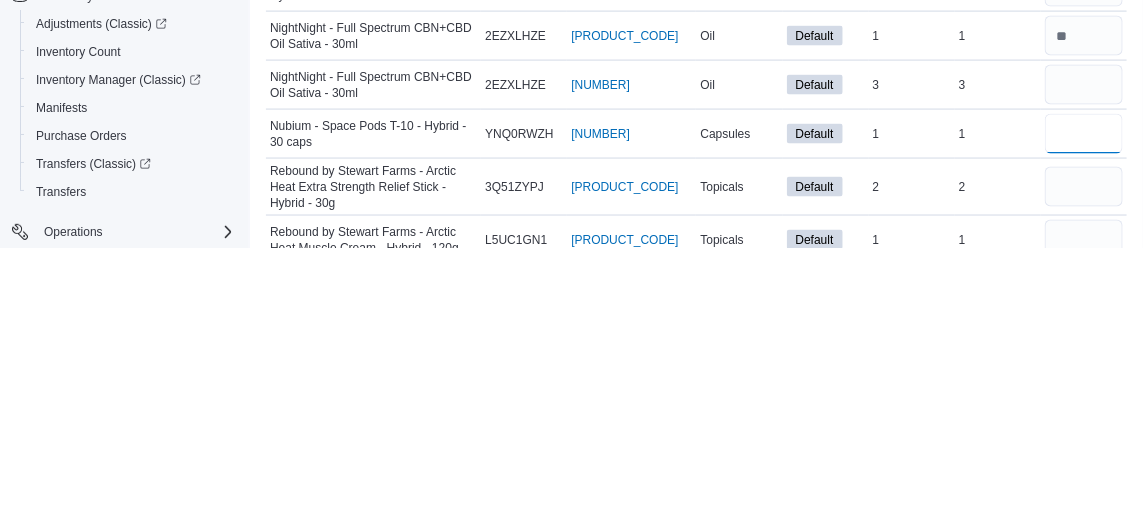 click at bounding box center [1084, 406] 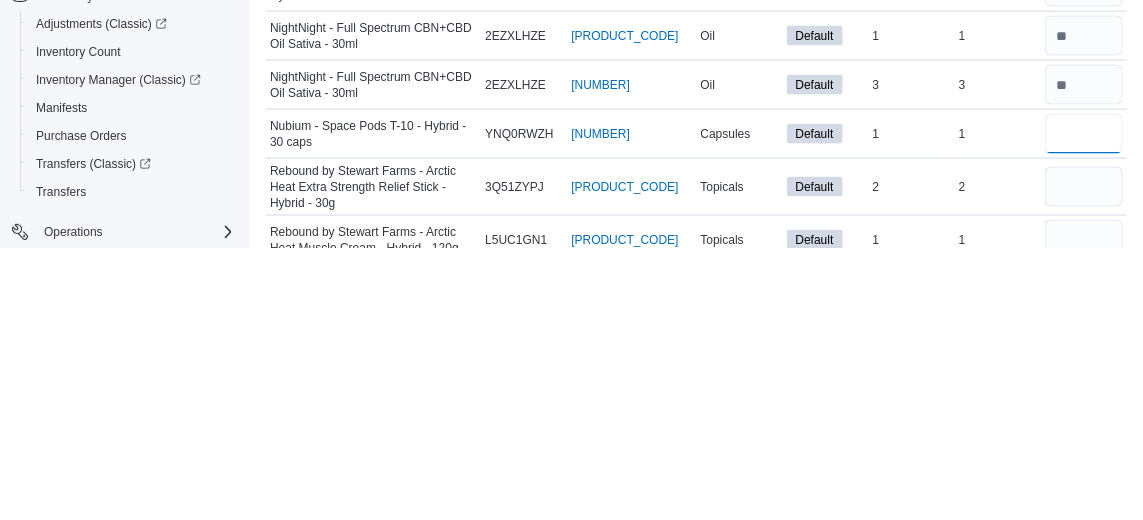 type on "*" 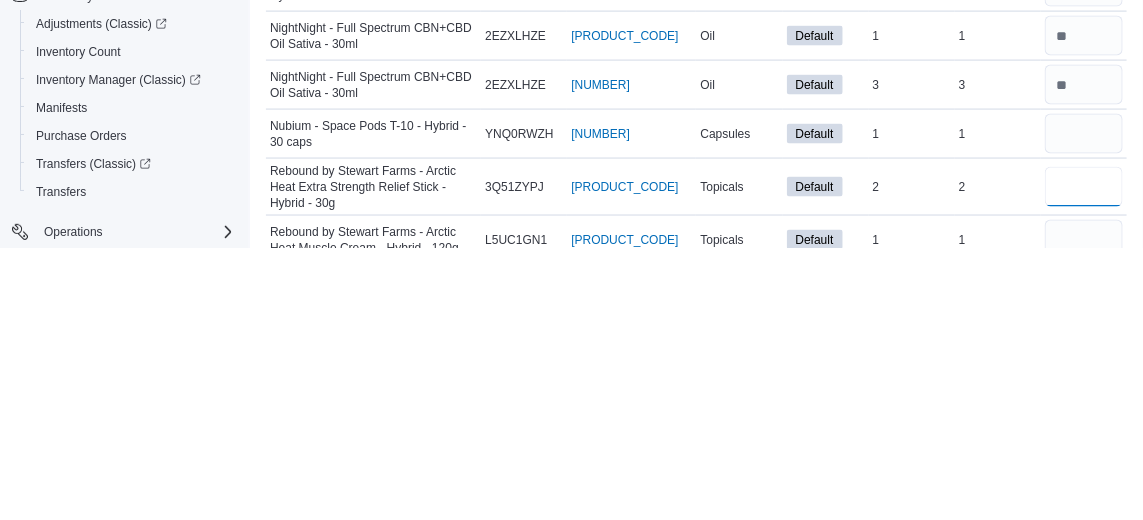 click at bounding box center (1084, 459) 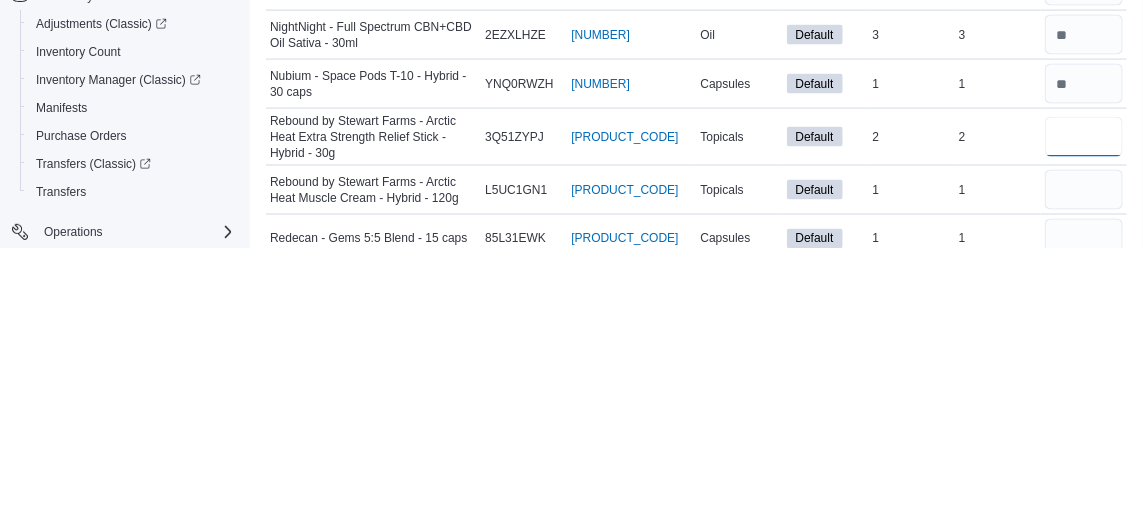 scroll, scrollTop: 840, scrollLeft: 0, axis: vertical 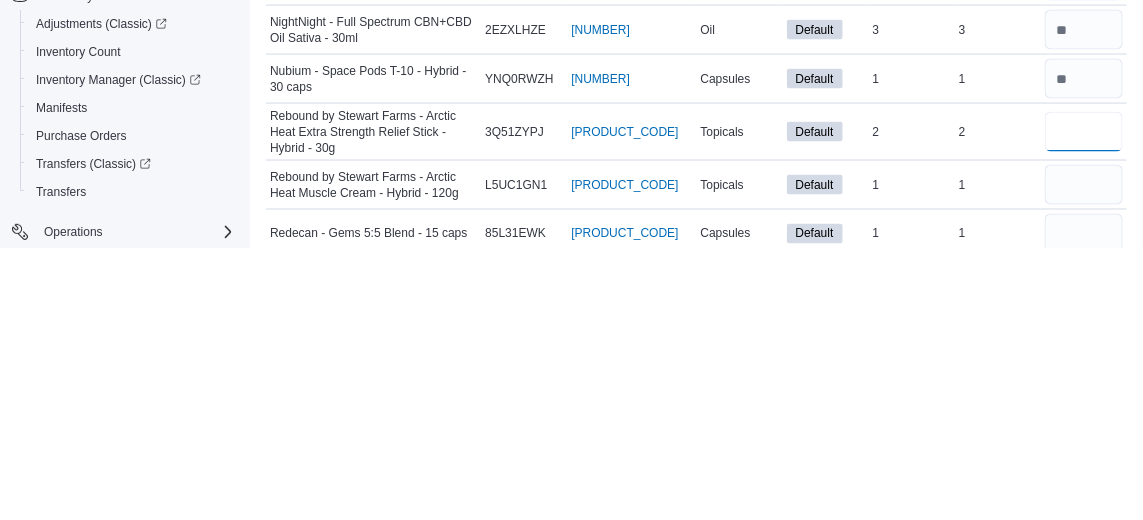 type on "*" 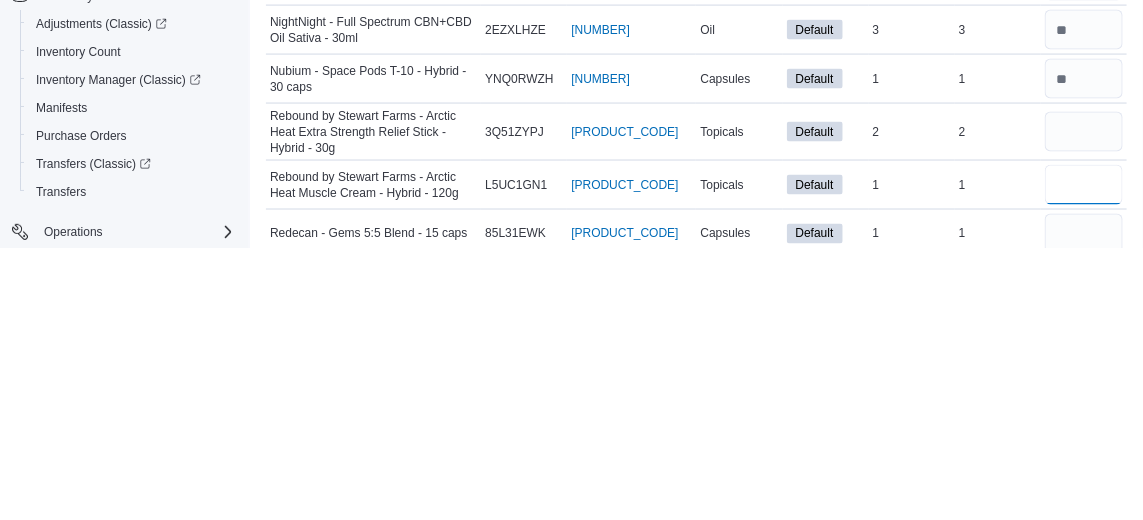 click at bounding box center (1084, 457) 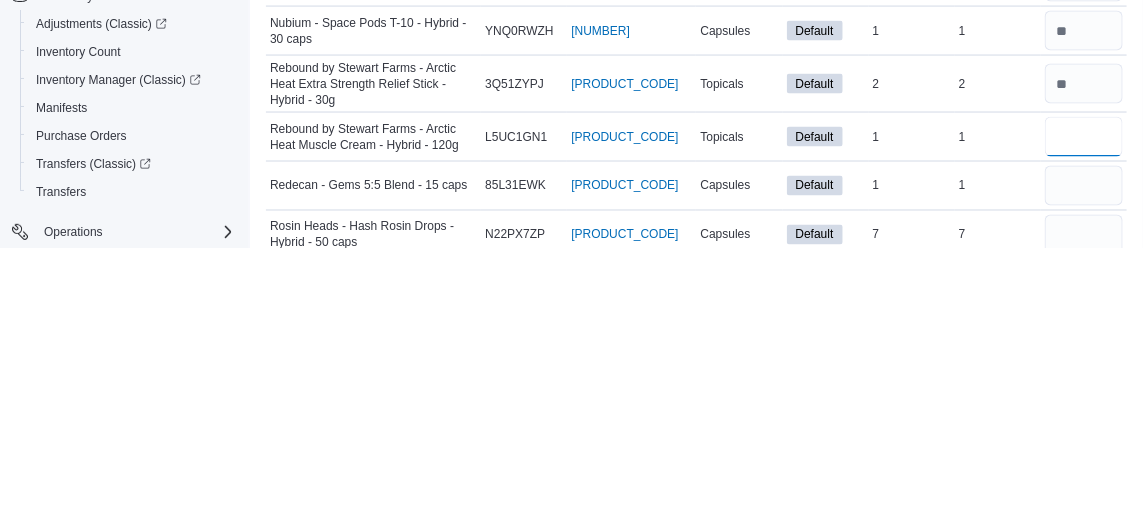 scroll, scrollTop: 898, scrollLeft: 0, axis: vertical 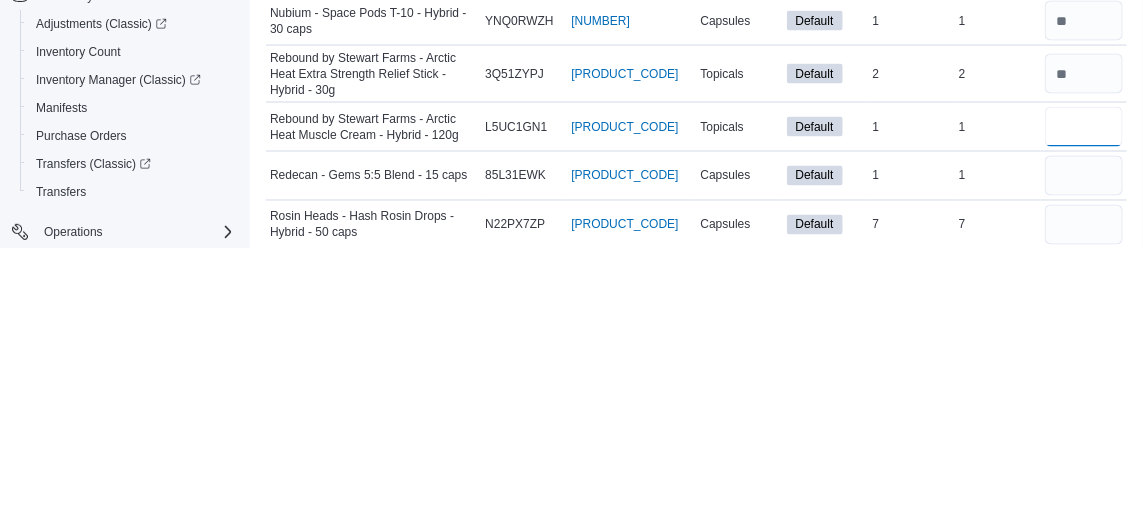 type on "*" 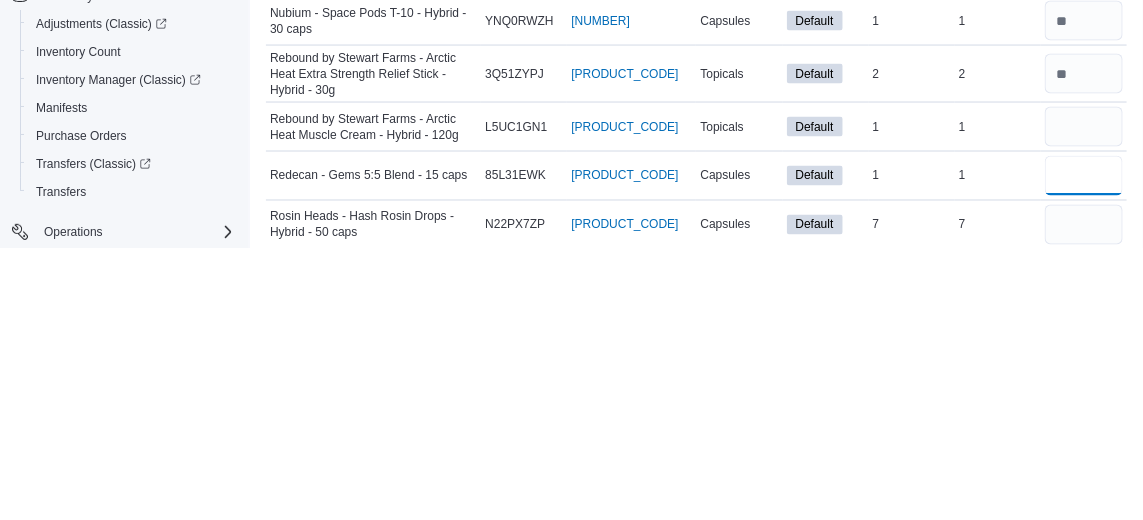click at bounding box center [1084, 448] 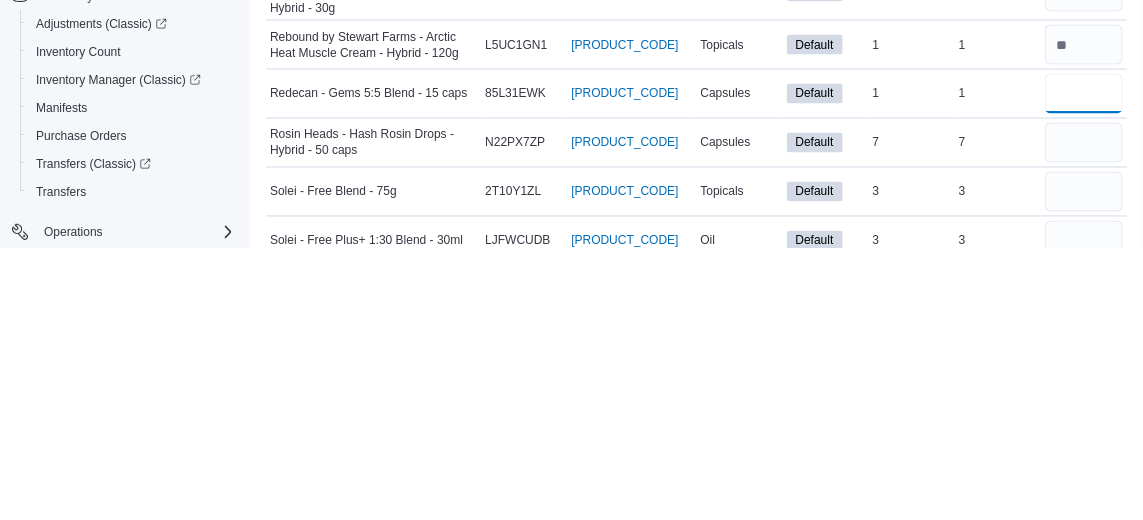scroll, scrollTop: 982, scrollLeft: 0, axis: vertical 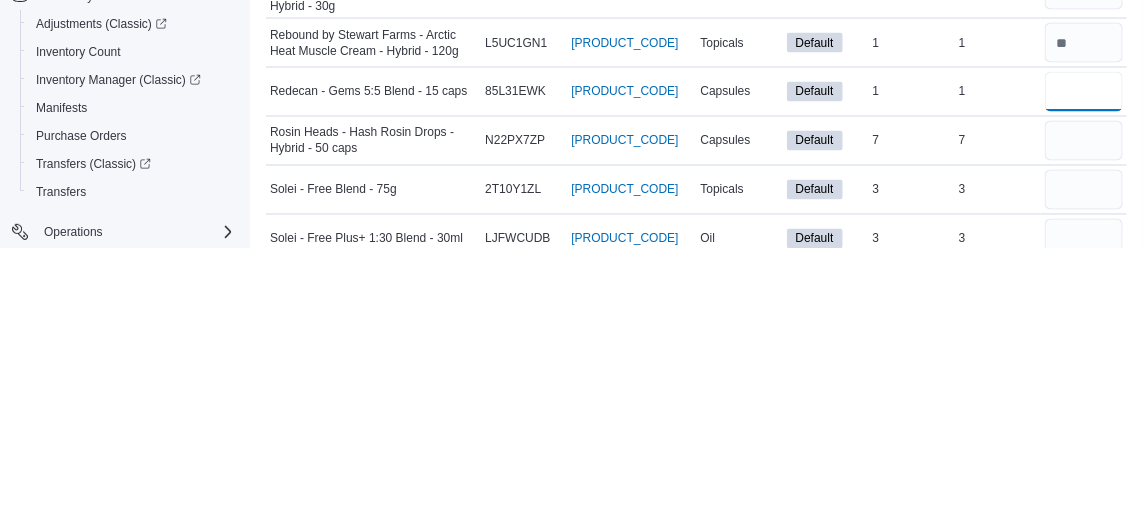type on "*" 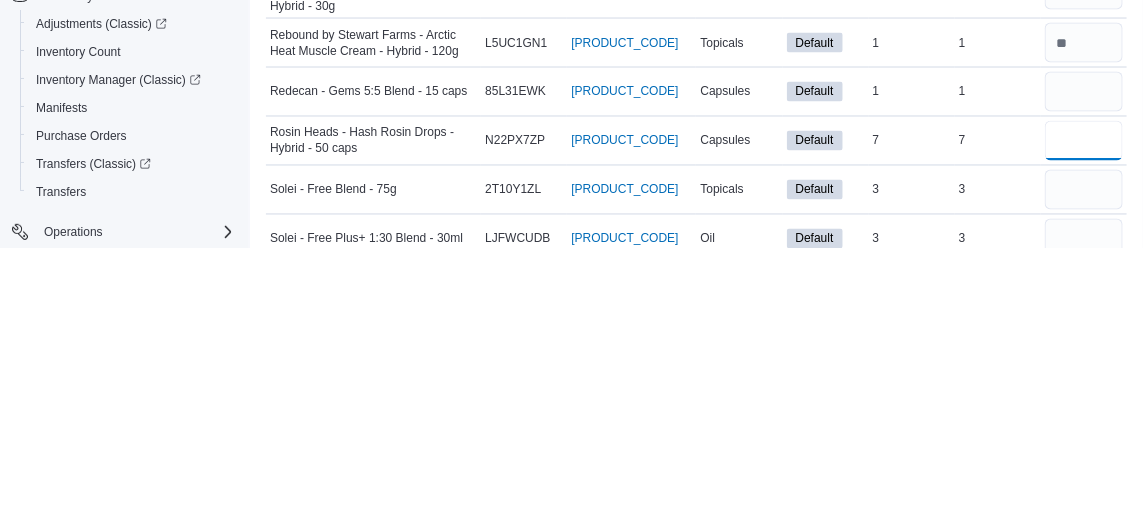 click at bounding box center [1084, 413] 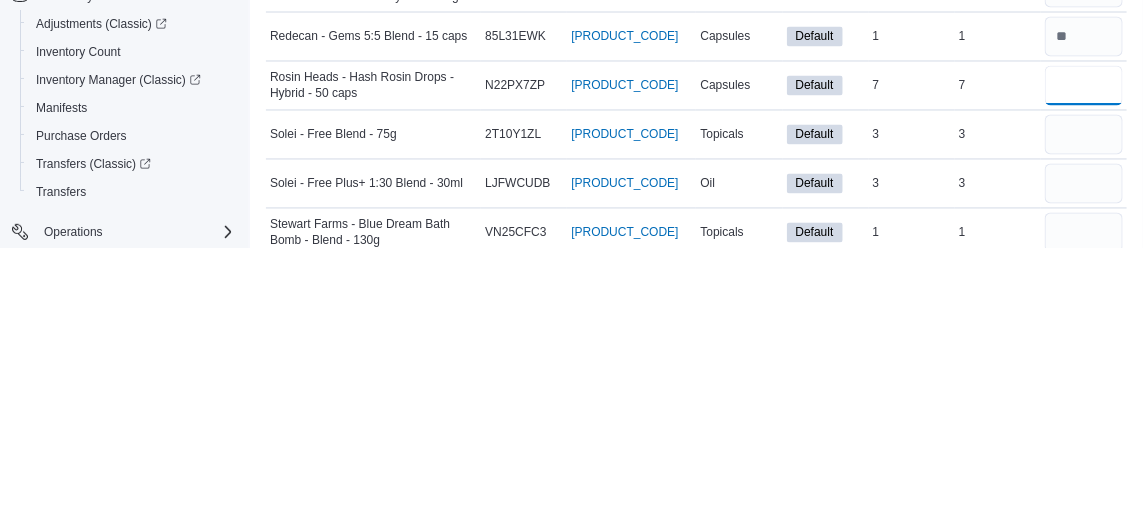 scroll, scrollTop: 1045, scrollLeft: 0, axis: vertical 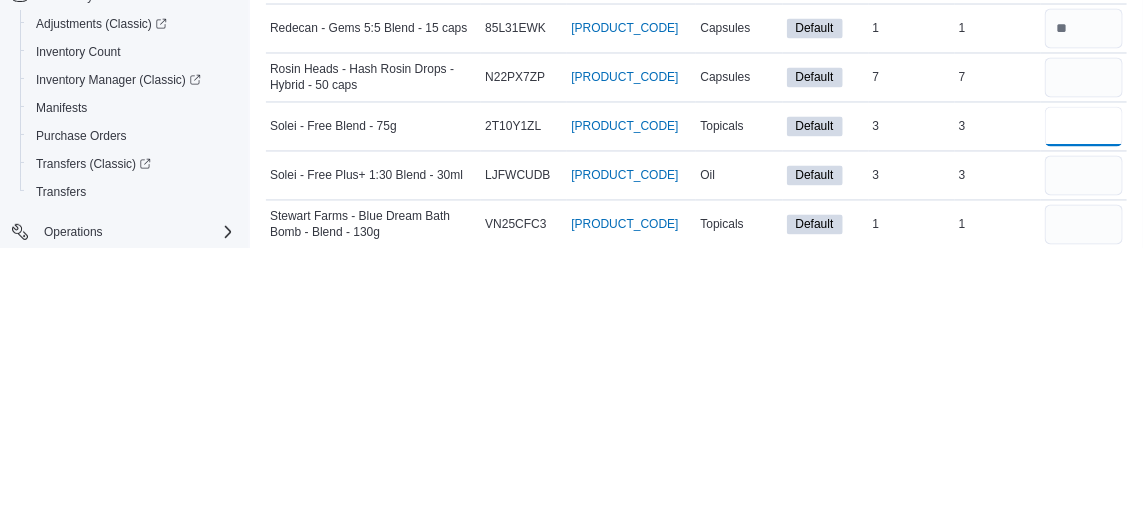 click at bounding box center [1084, 399] 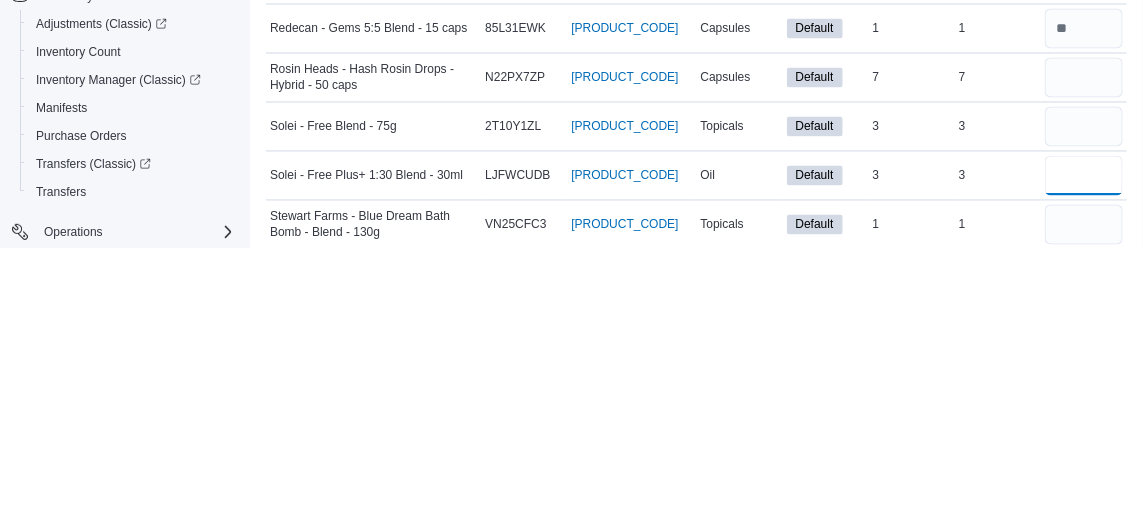 click at bounding box center (1084, 448) 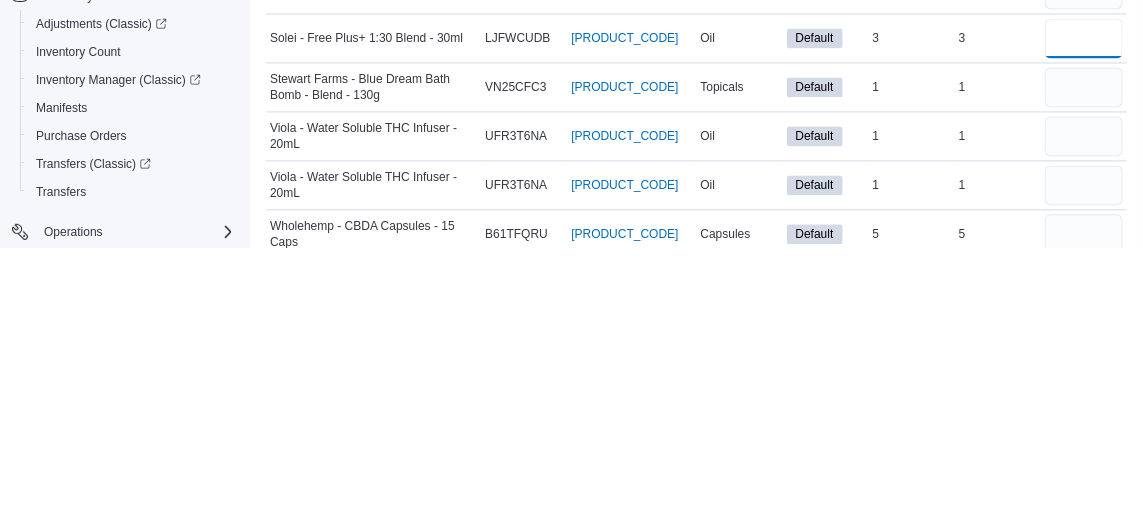 scroll, scrollTop: 1184, scrollLeft: 0, axis: vertical 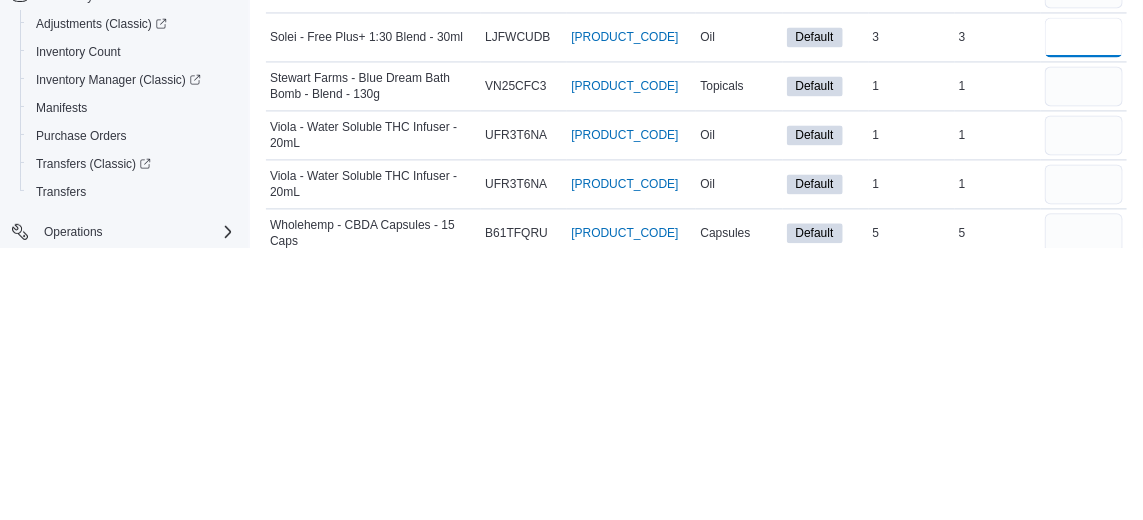 type on "*" 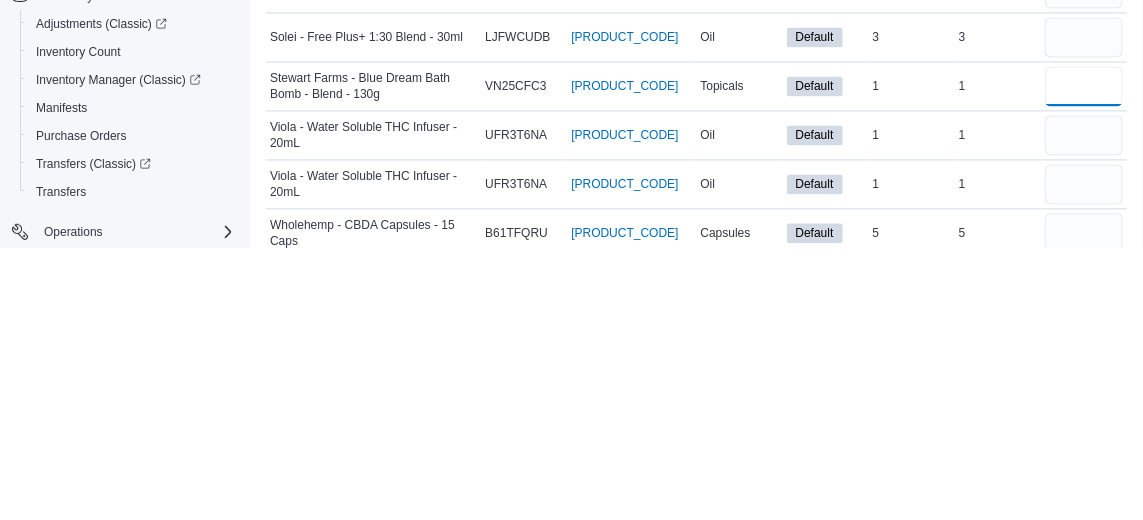 click at bounding box center (1084, 358) 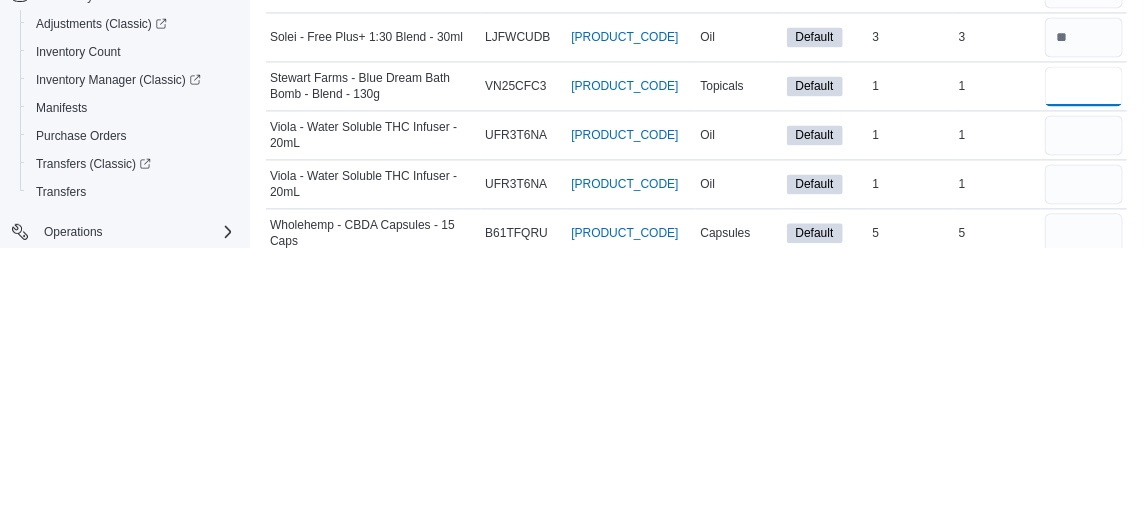 type on "*" 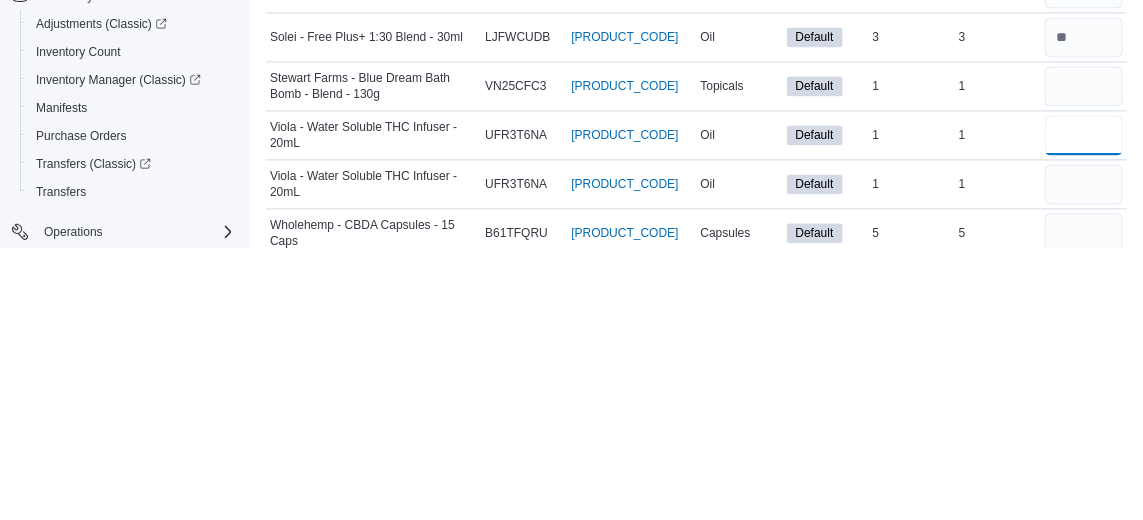 click at bounding box center (1084, 407) 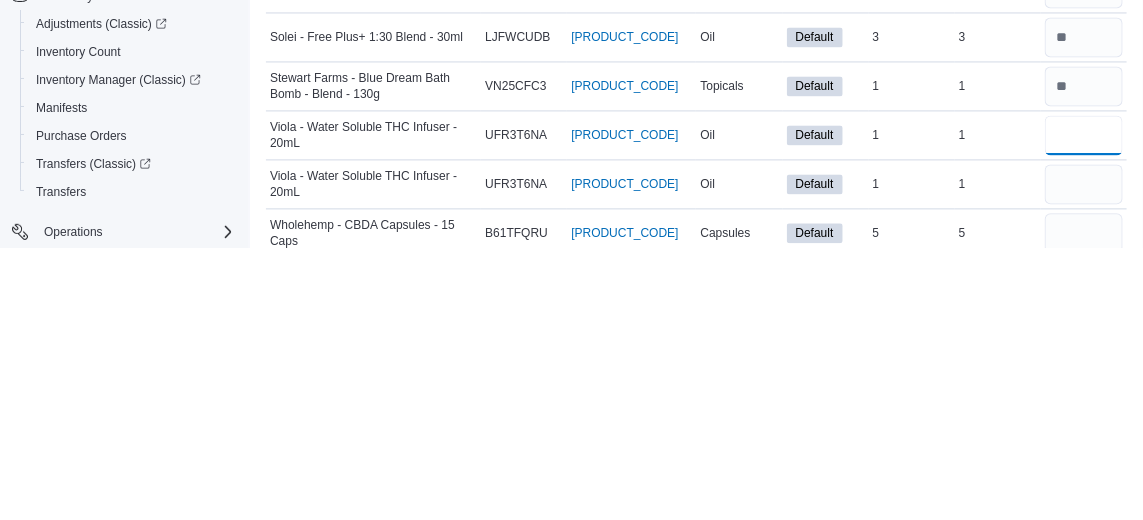 type on "*" 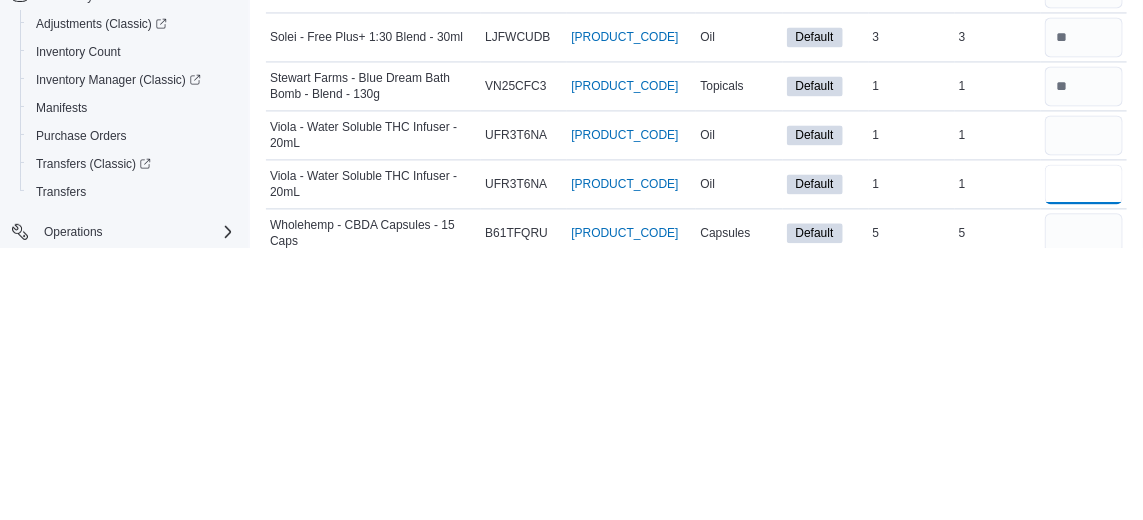 click at bounding box center (1084, 456) 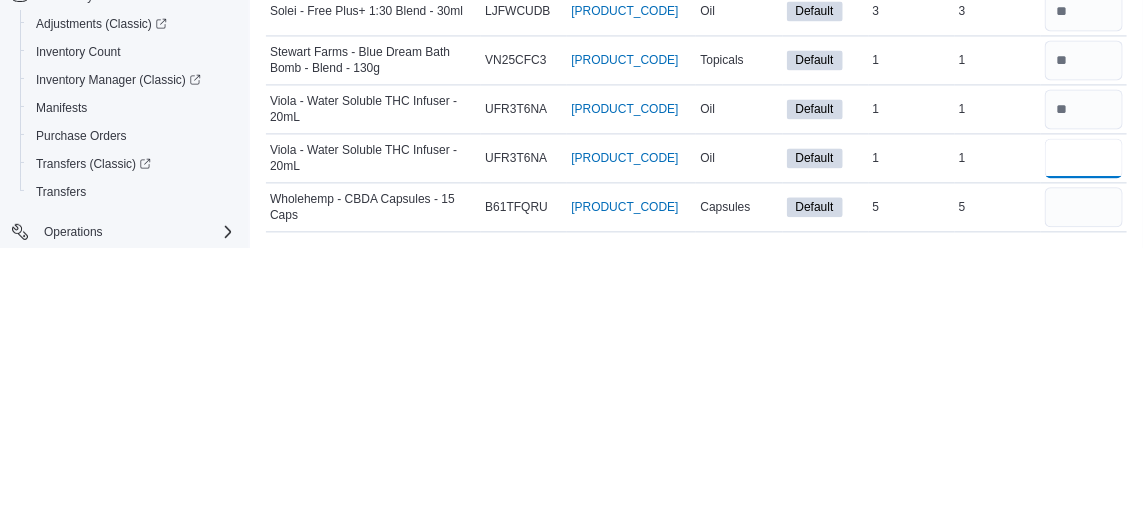 scroll, scrollTop: 1259, scrollLeft: 0, axis: vertical 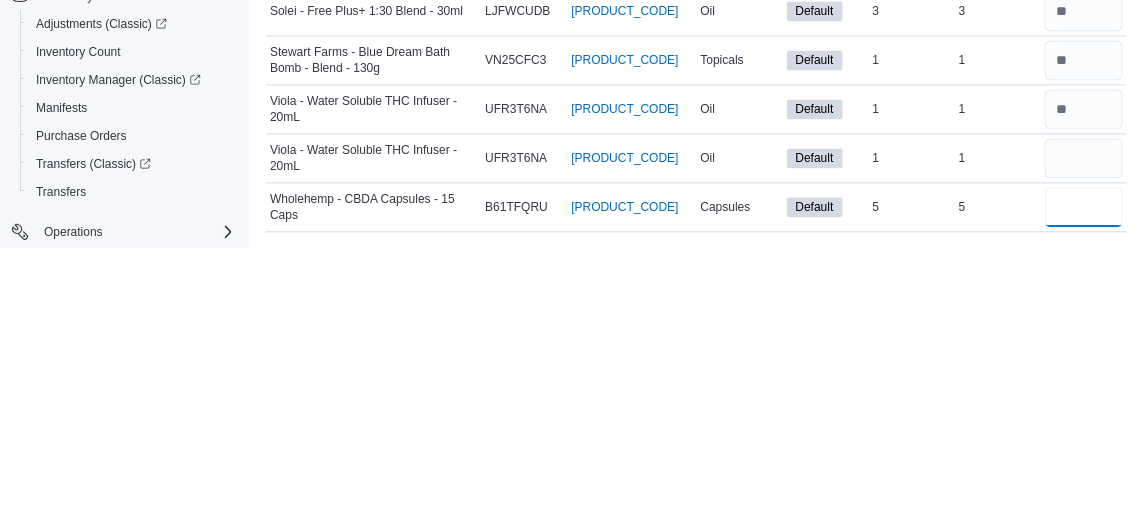 click at bounding box center (1084, 479) 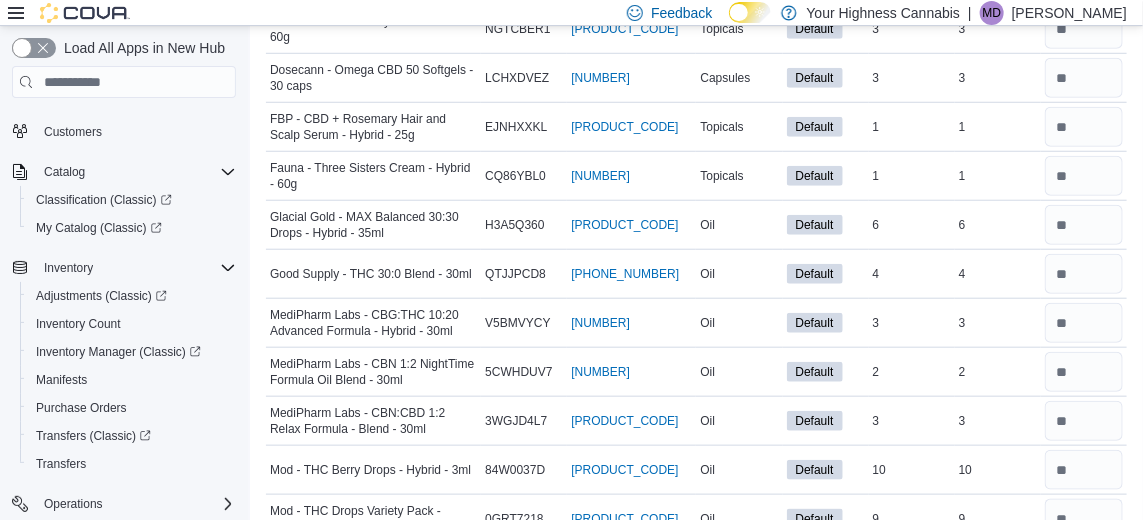 scroll, scrollTop: 0, scrollLeft: 0, axis: both 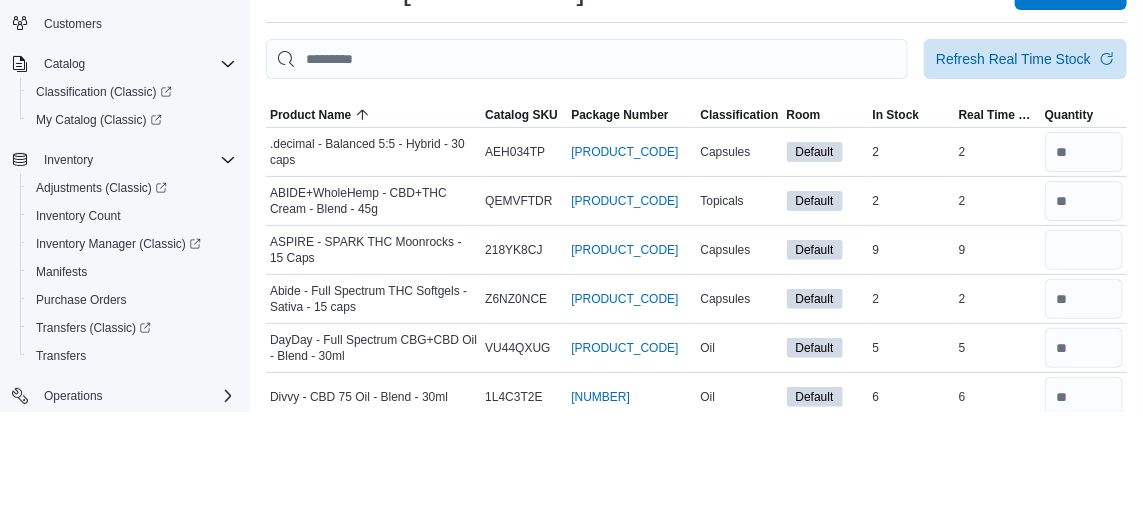 type on "*" 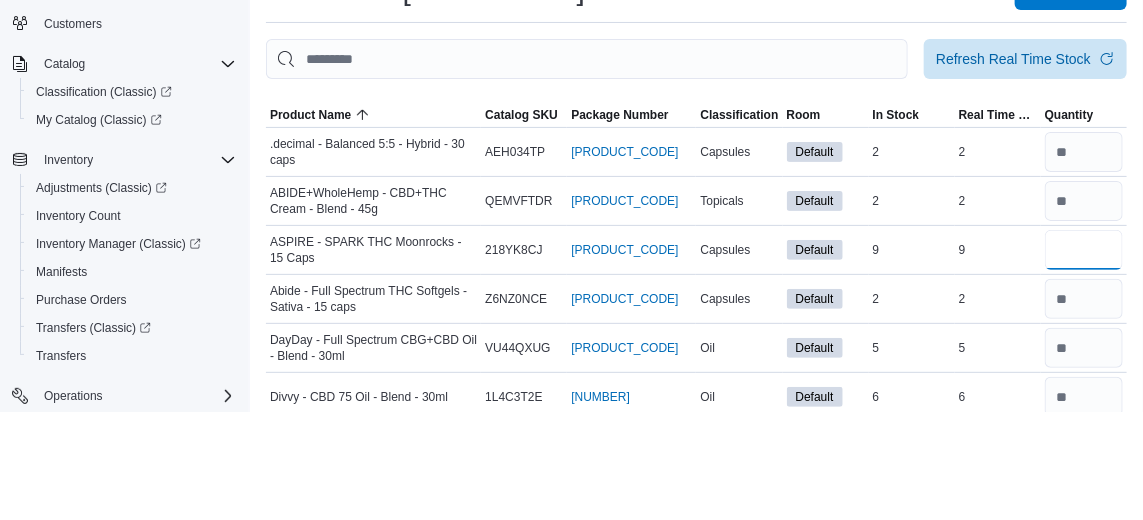 click at bounding box center (1084, 358) 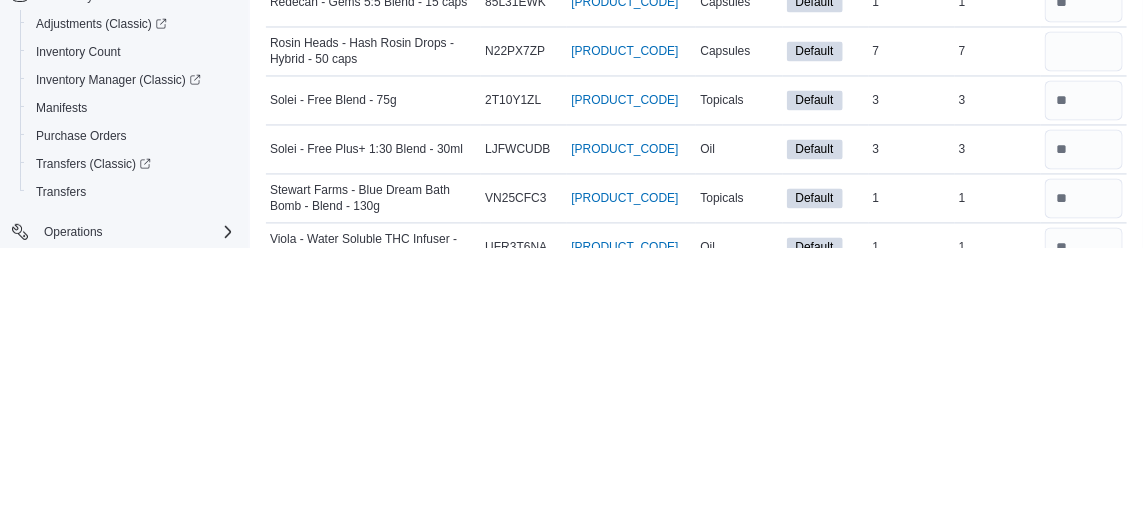 scroll, scrollTop: 1073, scrollLeft: 0, axis: vertical 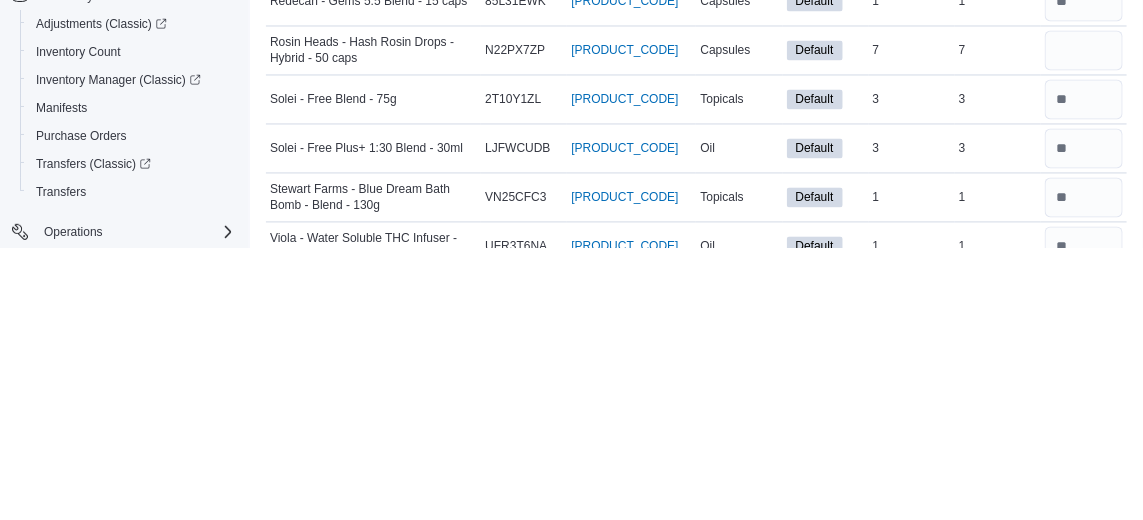 type on "*" 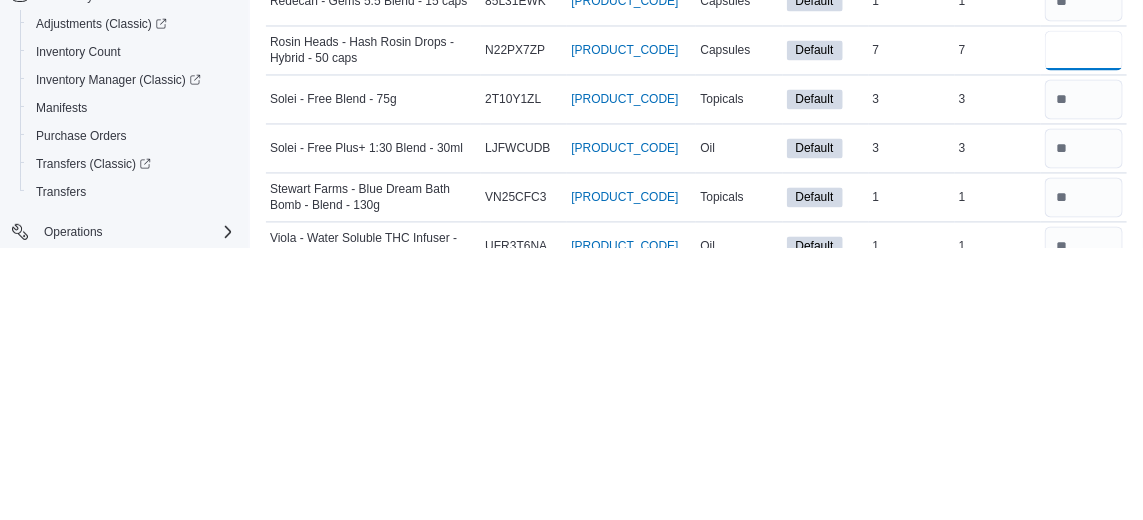 click at bounding box center [1084, 322] 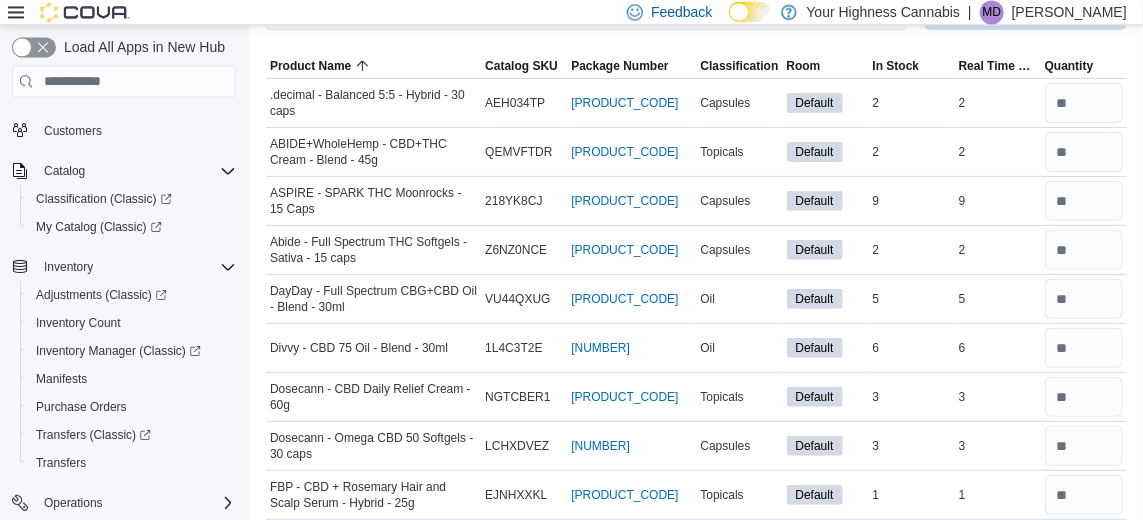 scroll, scrollTop: 156, scrollLeft: 0, axis: vertical 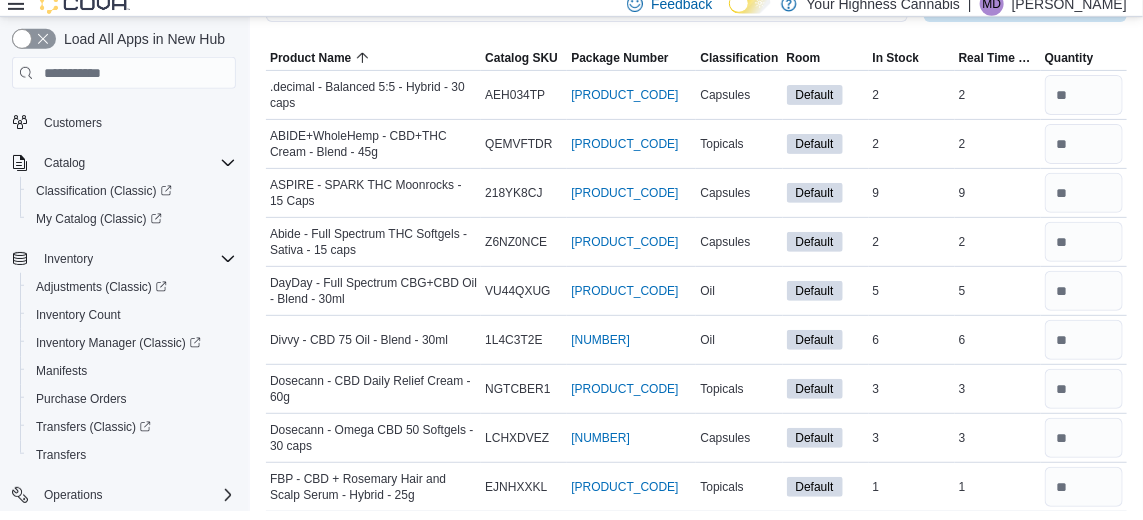 type on "*" 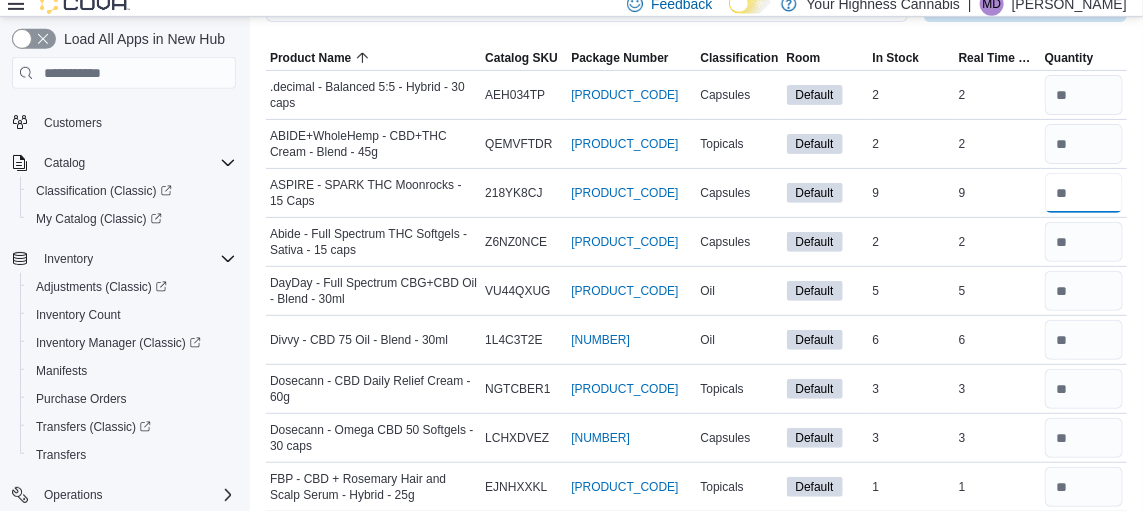 click at bounding box center [1084, 202] 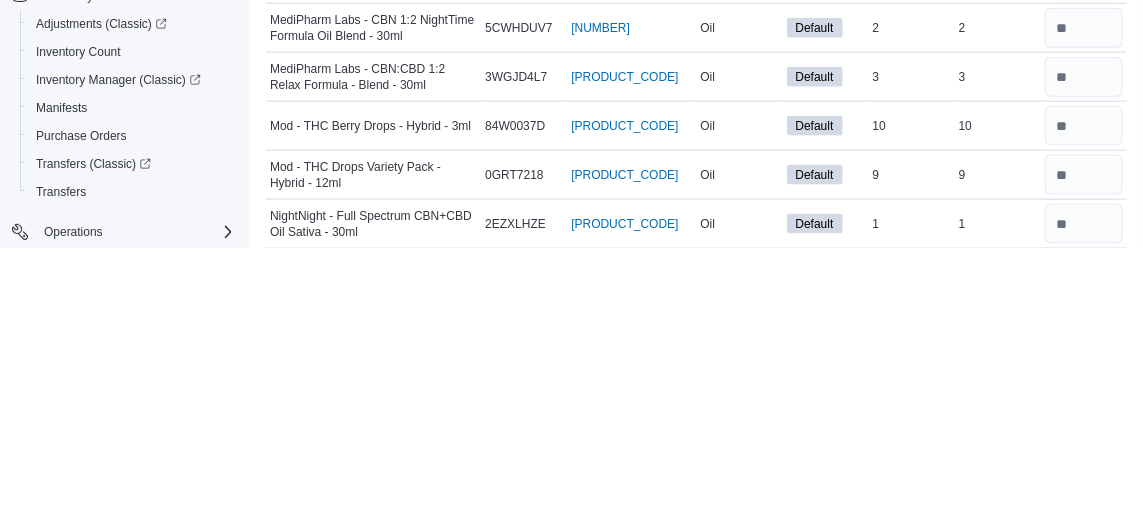 scroll, scrollTop: 622, scrollLeft: 0, axis: vertical 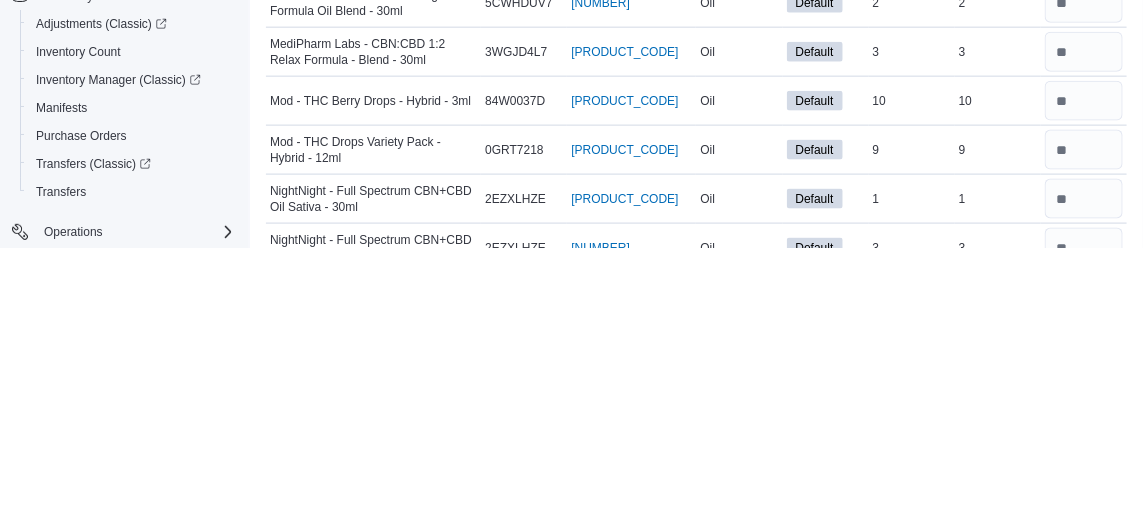 type on "*" 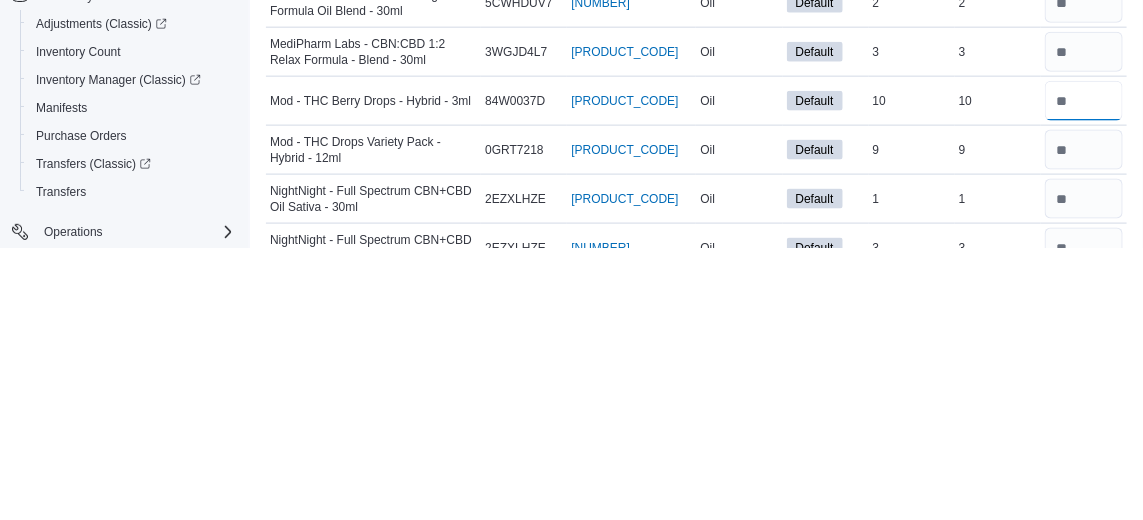 click at bounding box center (1084, 373) 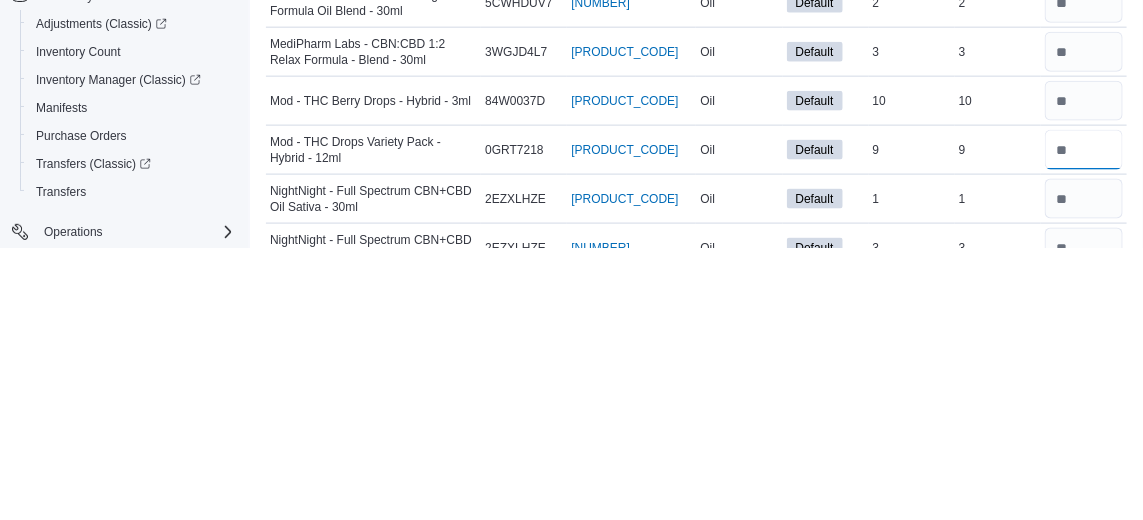 click at bounding box center [1084, 422] 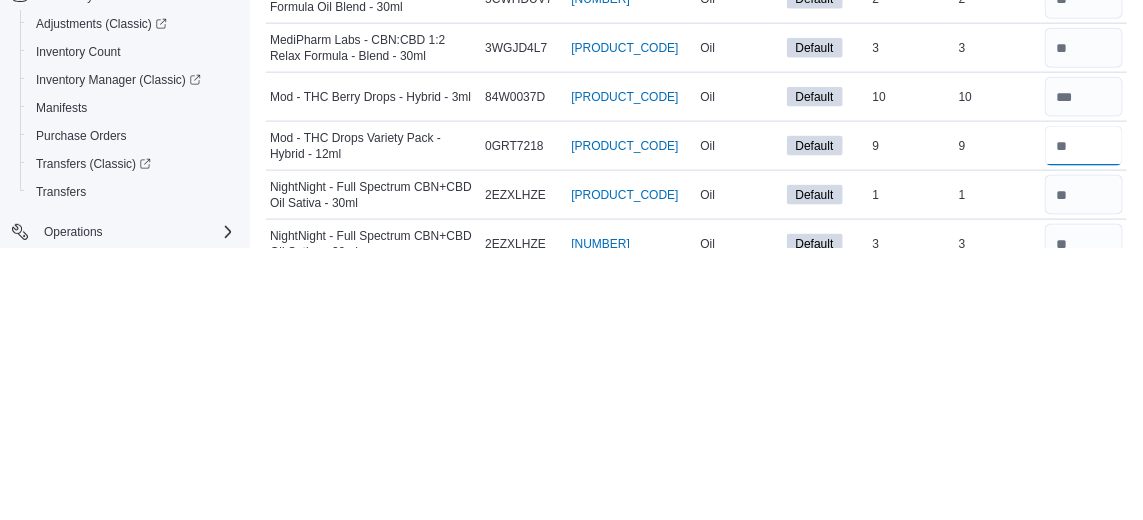 scroll, scrollTop: 626, scrollLeft: 0, axis: vertical 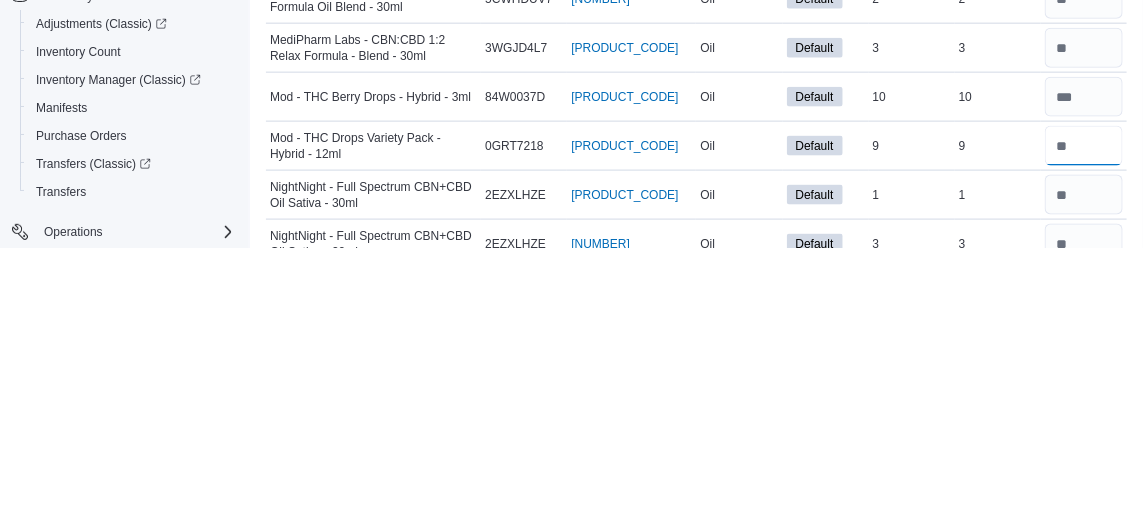 type on "*" 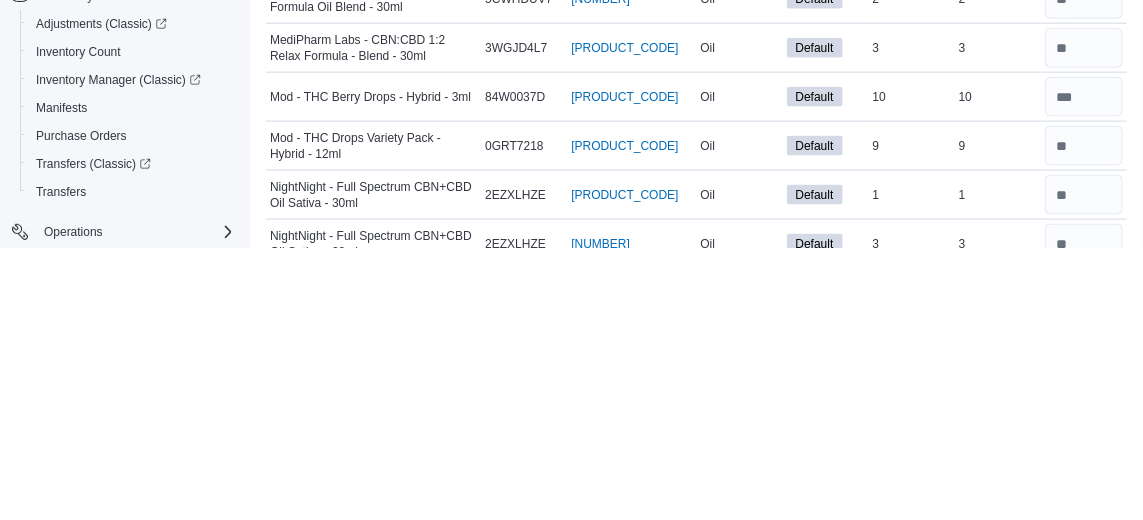 click on "3" at bounding box center (912, 320) 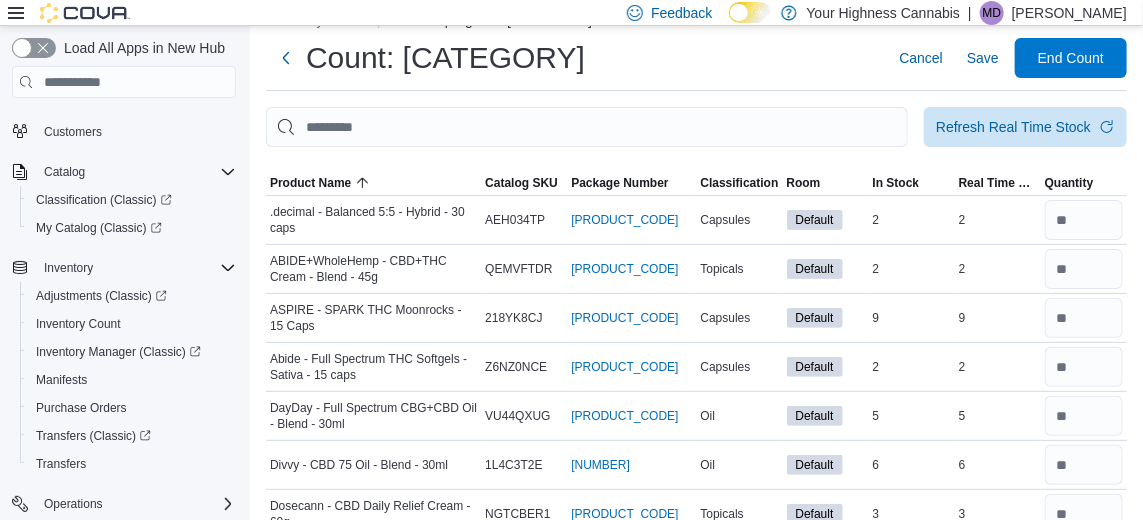 scroll, scrollTop: 38, scrollLeft: 0, axis: vertical 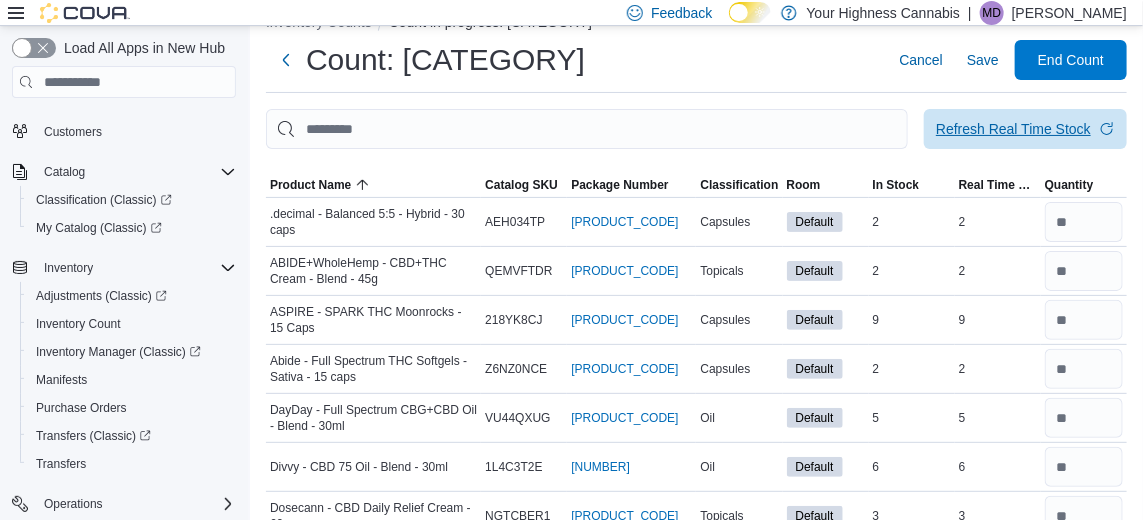 click on "Refresh Real Time Stock" at bounding box center [1025, 129] 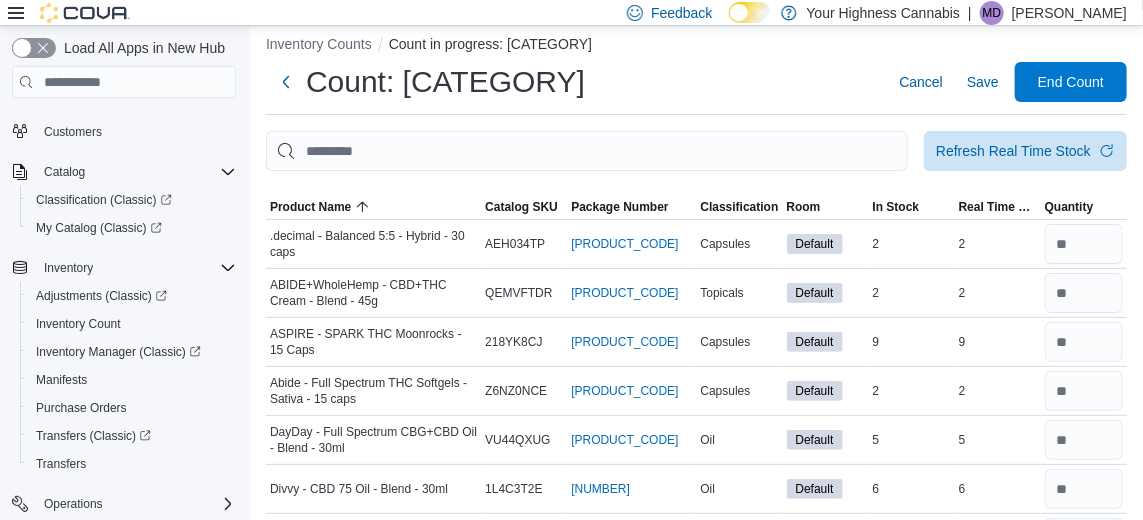 scroll, scrollTop: 0, scrollLeft: 0, axis: both 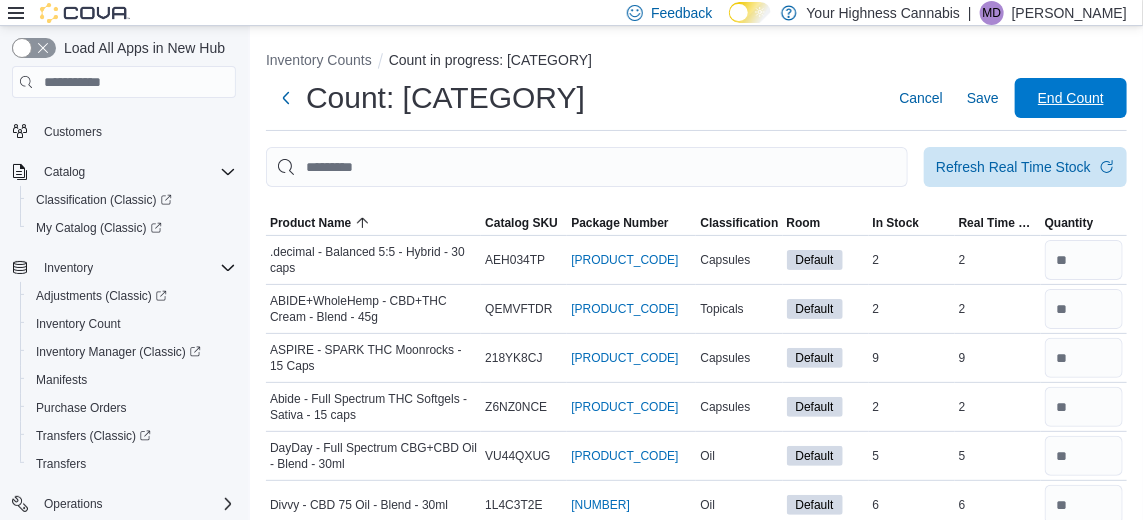 click on "End Count" at bounding box center (1071, 98) 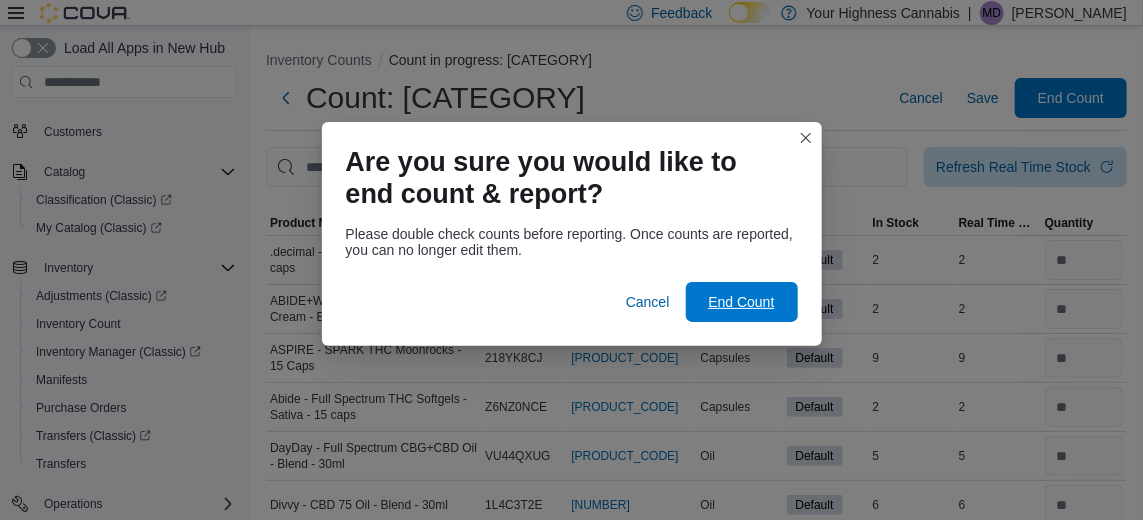 click on "End Count" at bounding box center [742, 302] 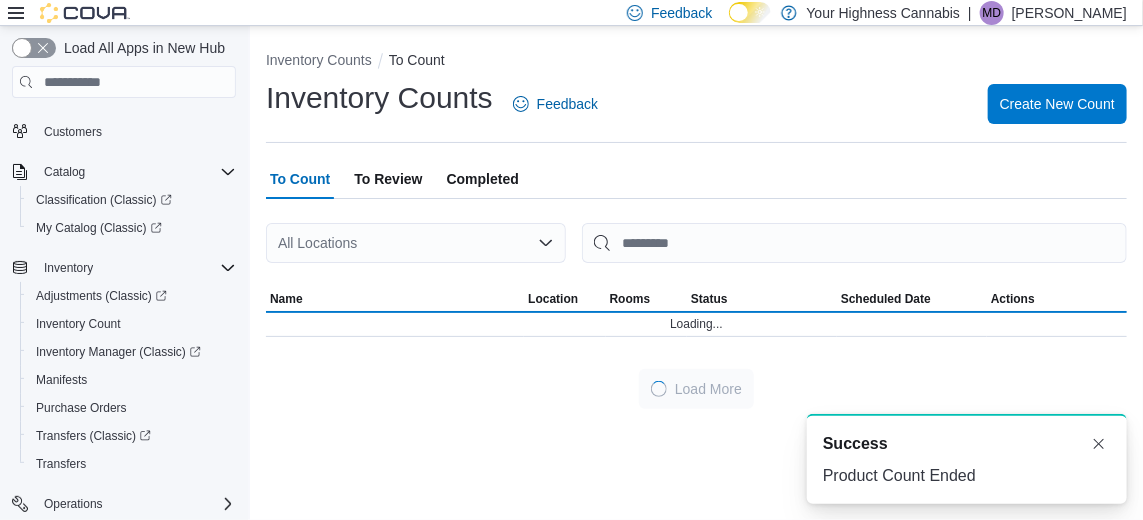 scroll, scrollTop: 0, scrollLeft: 0, axis: both 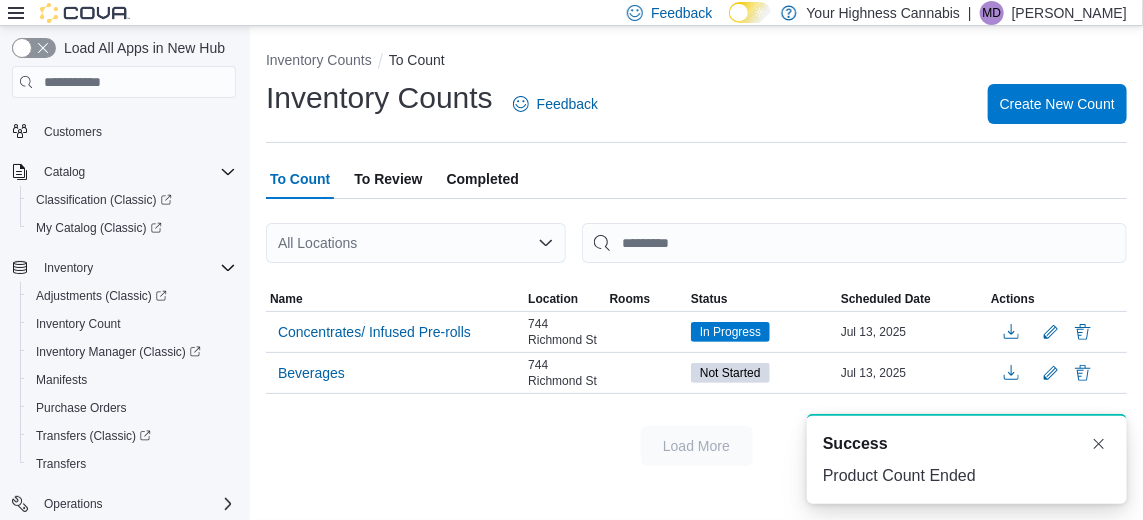 click on "To Review" at bounding box center [388, 179] 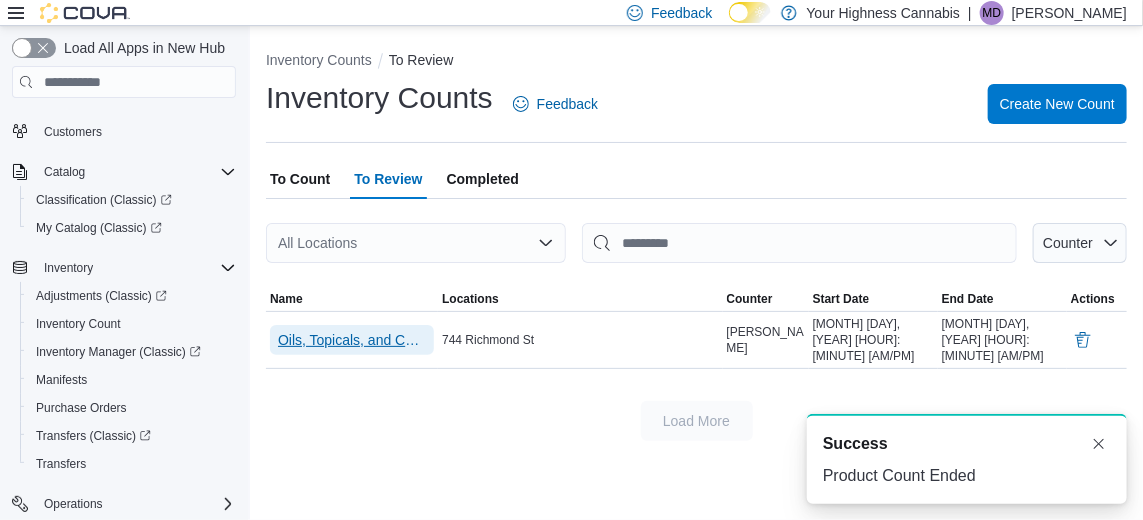 click on "Oils, Topicals, and Capsules" at bounding box center (352, 340) 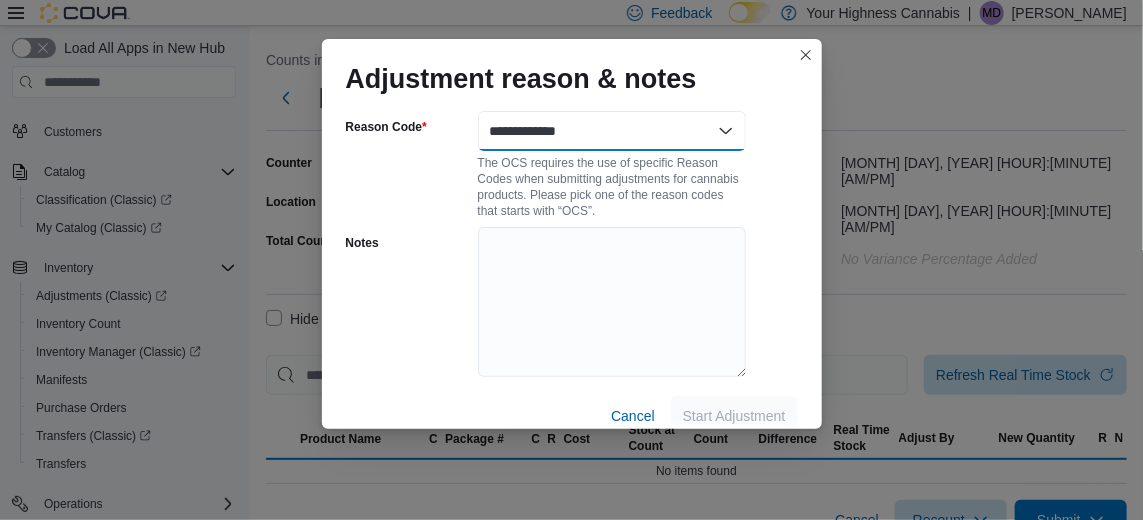 click on "**********" at bounding box center (612, 131) 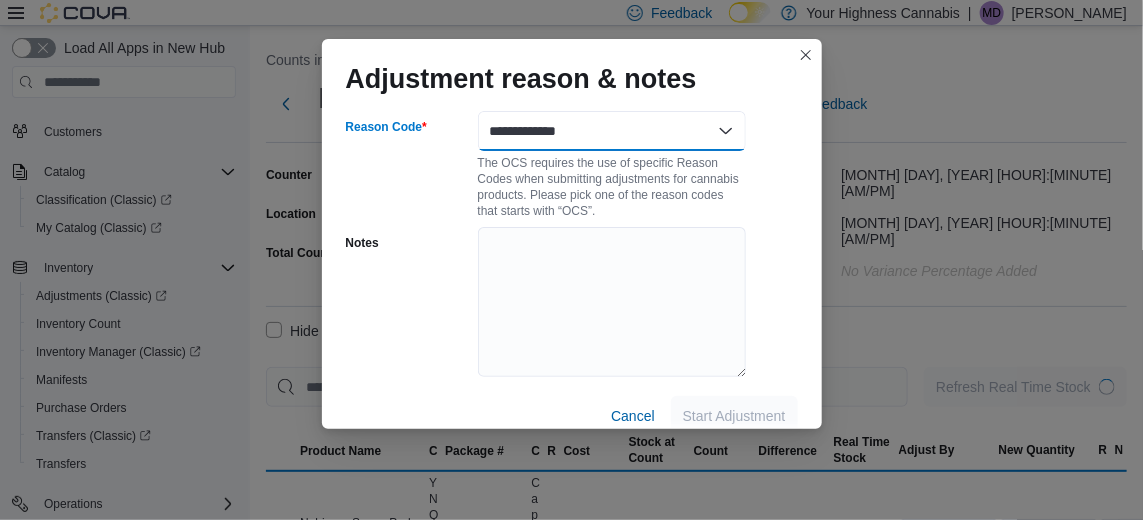 click on "**********" at bounding box center (612, 131) 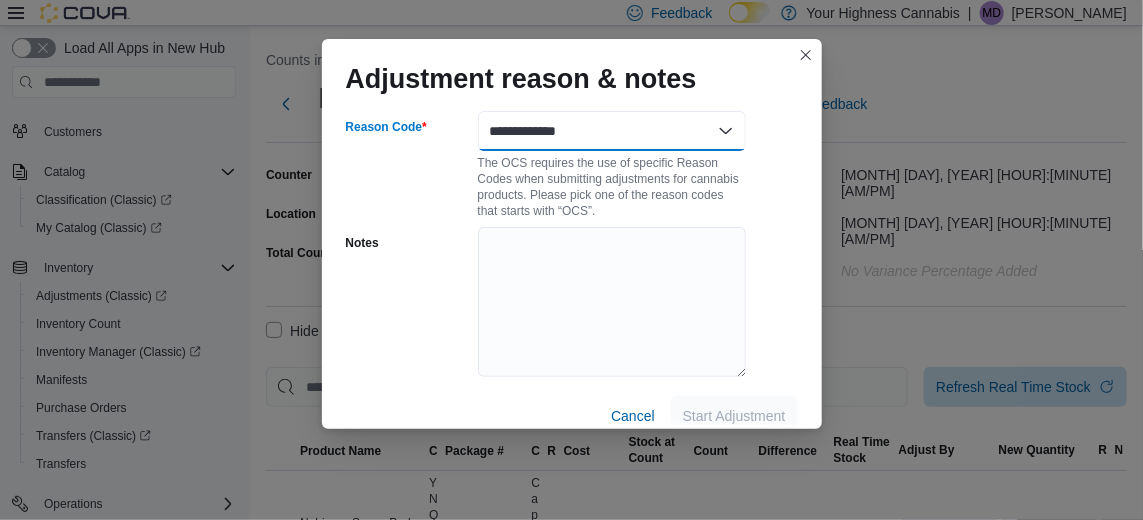 click on "**********" at bounding box center [612, 131] 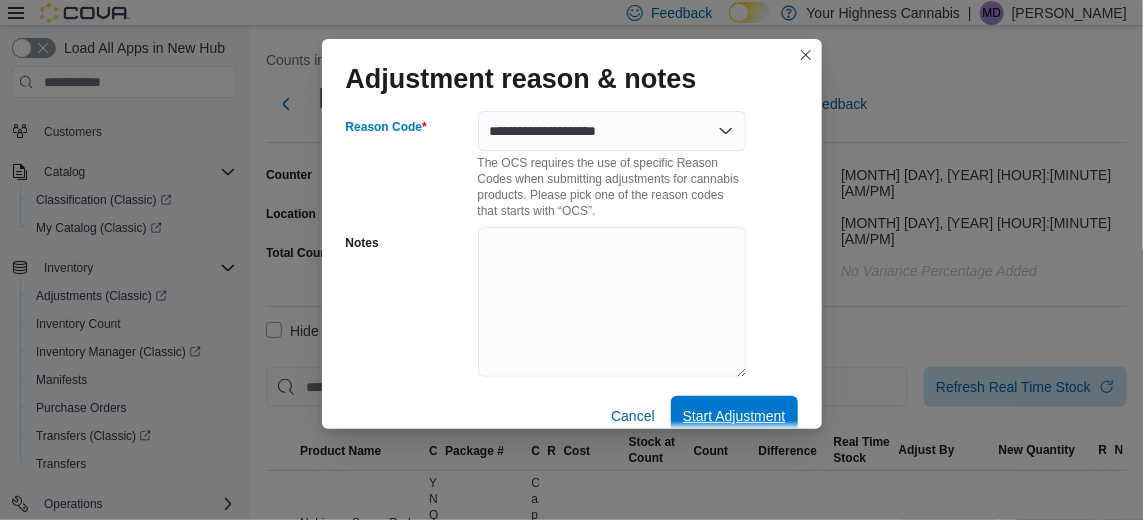 click on "Start Adjustment" at bounding box center [734, 416] 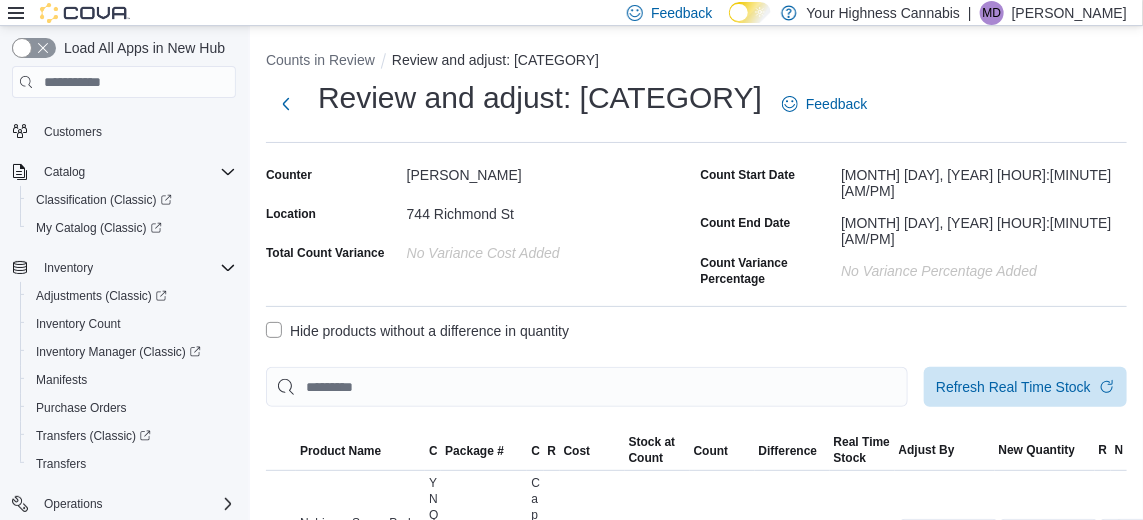 select on "**********" 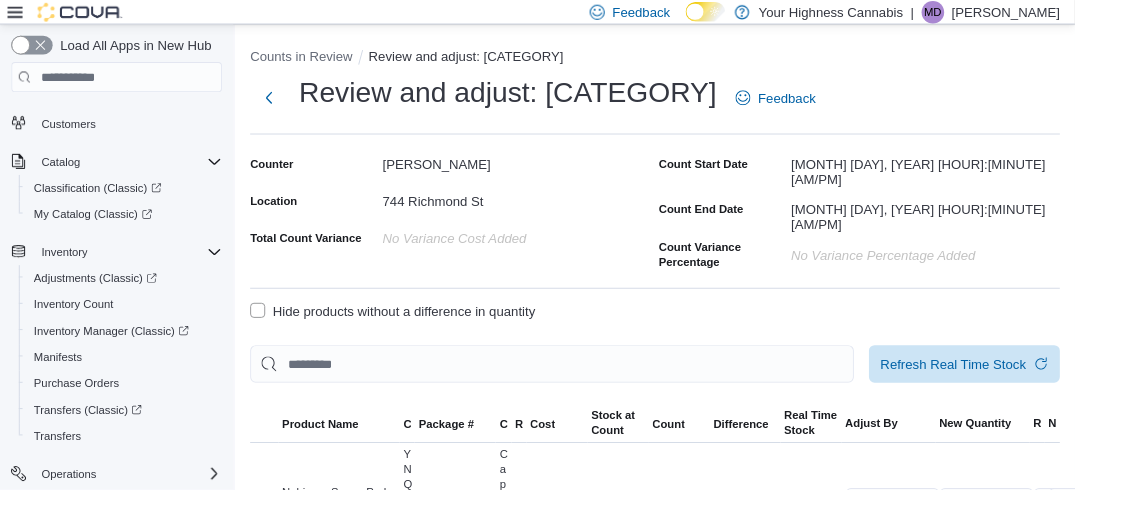 click on "Hide products without a difference in quantity" at bounding box center [417, 331] 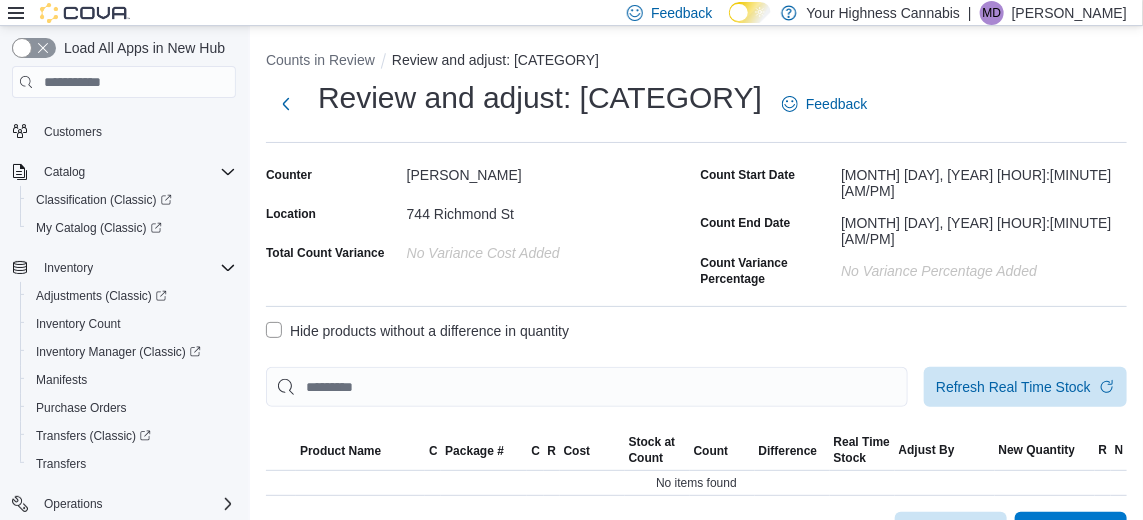 click on "Submit" at bounding box center (1059, 532) 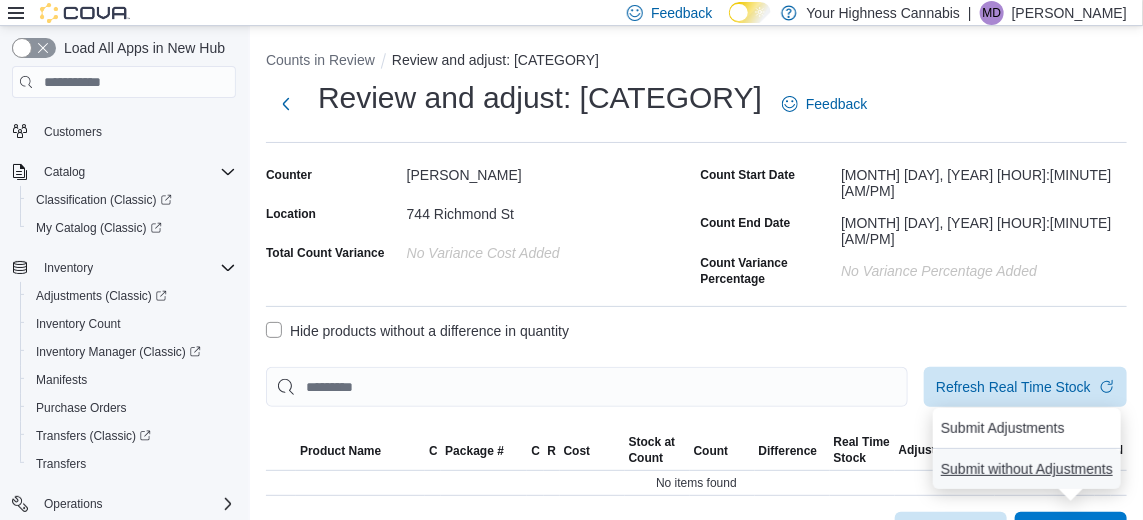 click on "Submit without Adjustments" at bounding box center [1027, 469] 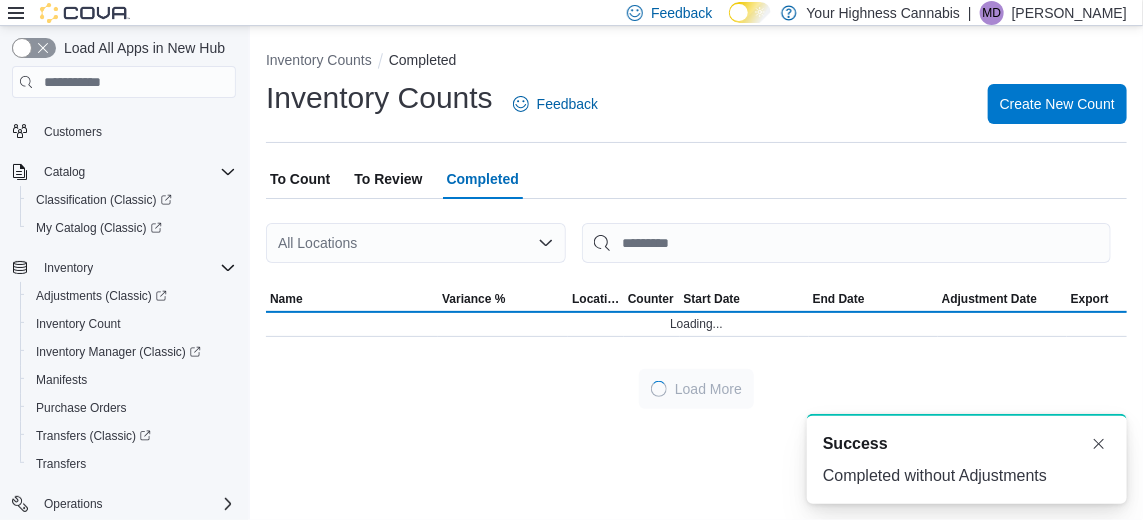 scroll, scrollTop: 0, scrollLeft: 0, axis: both 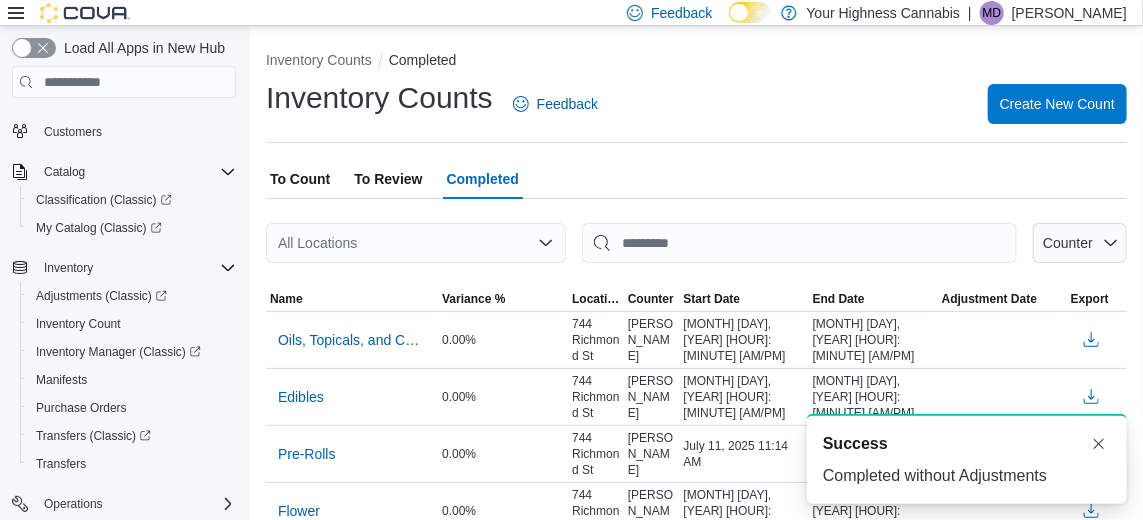 click on "To Count" at bounding box center [300, 179] 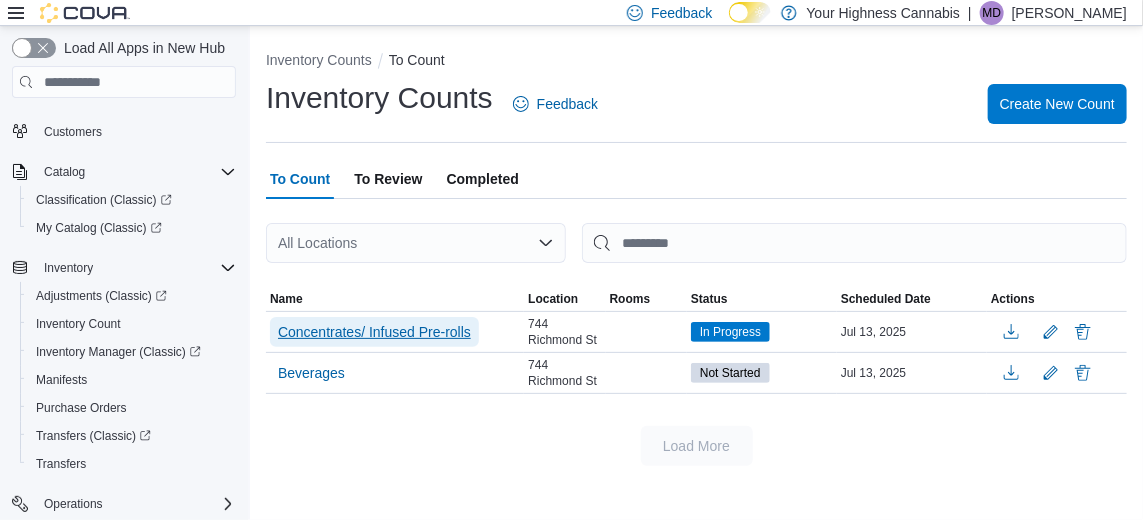 click on "Concentrates/ Infused Pre-rolls" at bounding box center [374, 332] 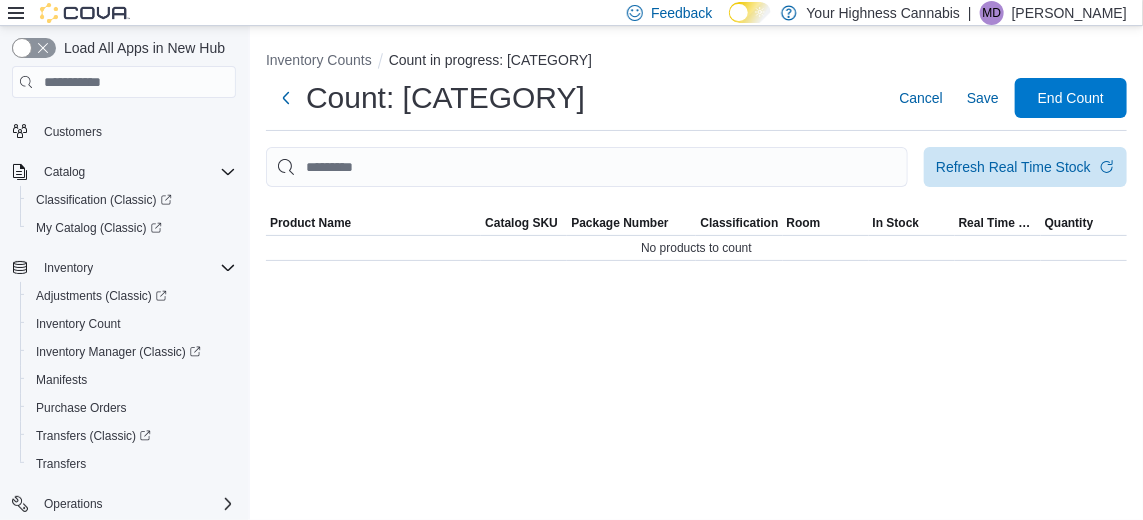 scroll, scrollTop: 75, scrollLeft: 0, axis: vertical 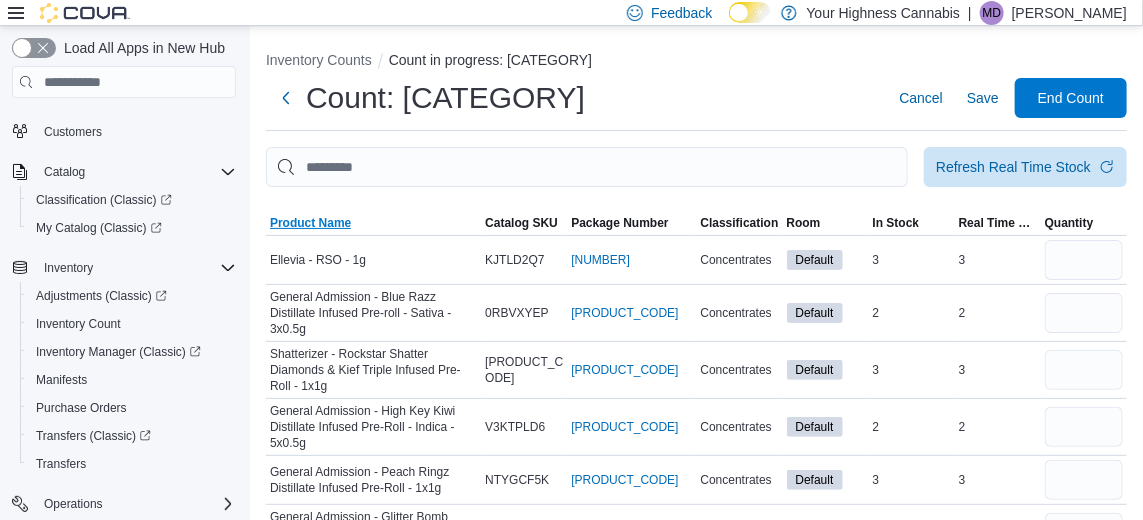 click on "Product Name" at bounding box center (373, 223) 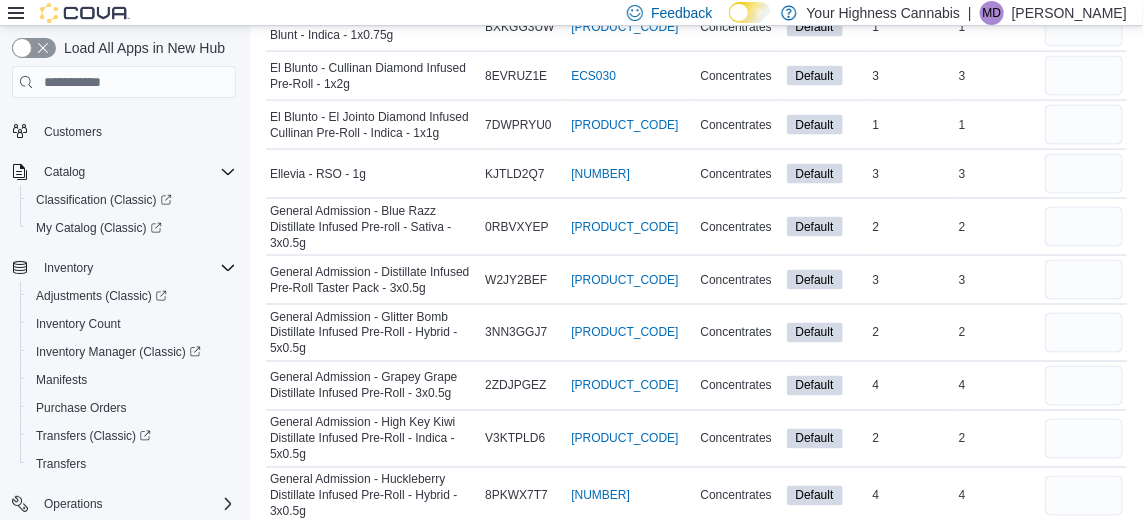 scroll, scrollTop: 1004, scrollLeft: 0, axis: vertical 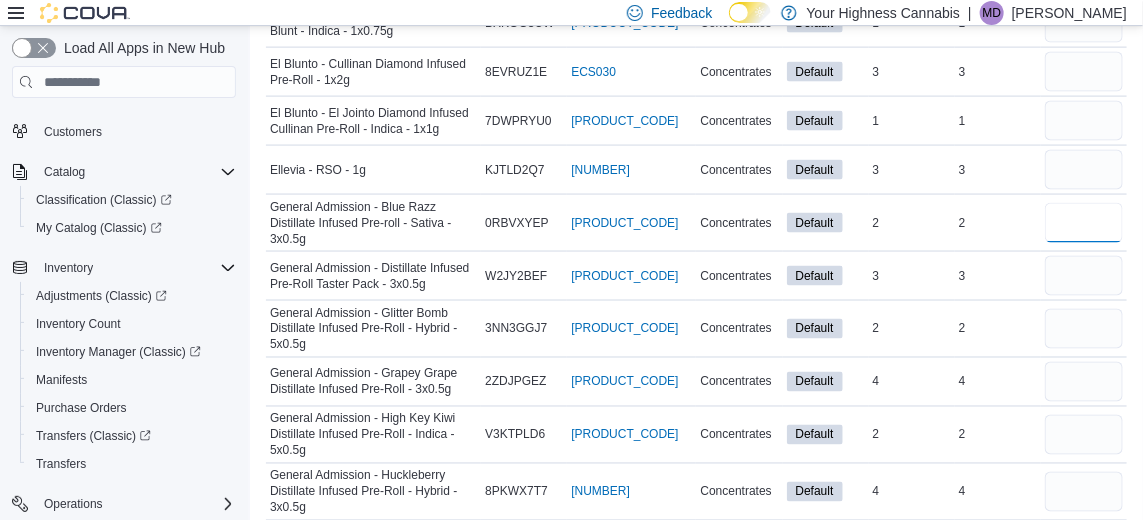 click at bounding box center [1084, 223] 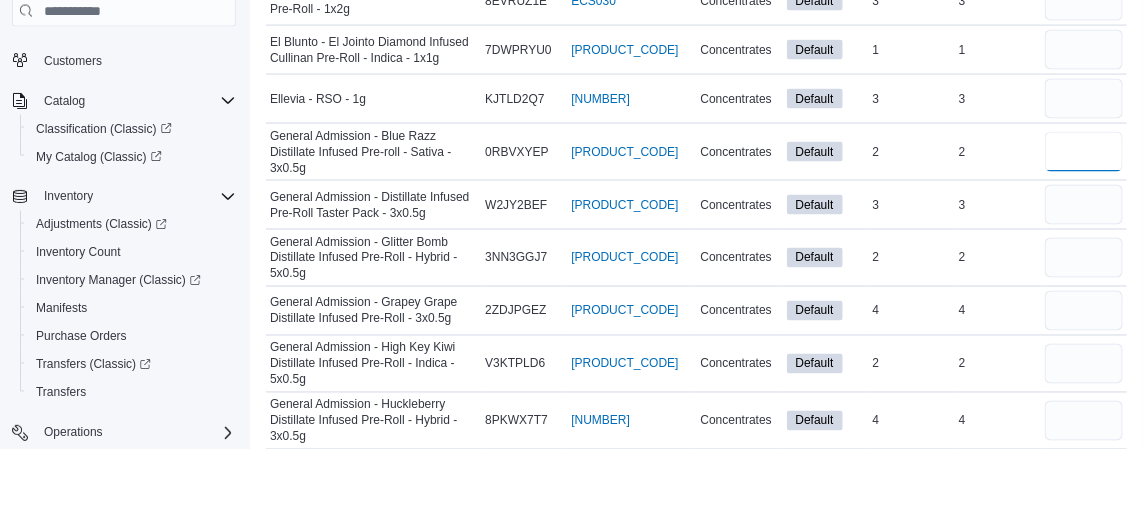 scroll, scrollTop: 1003, scrollLeft: 0, axis: vertical 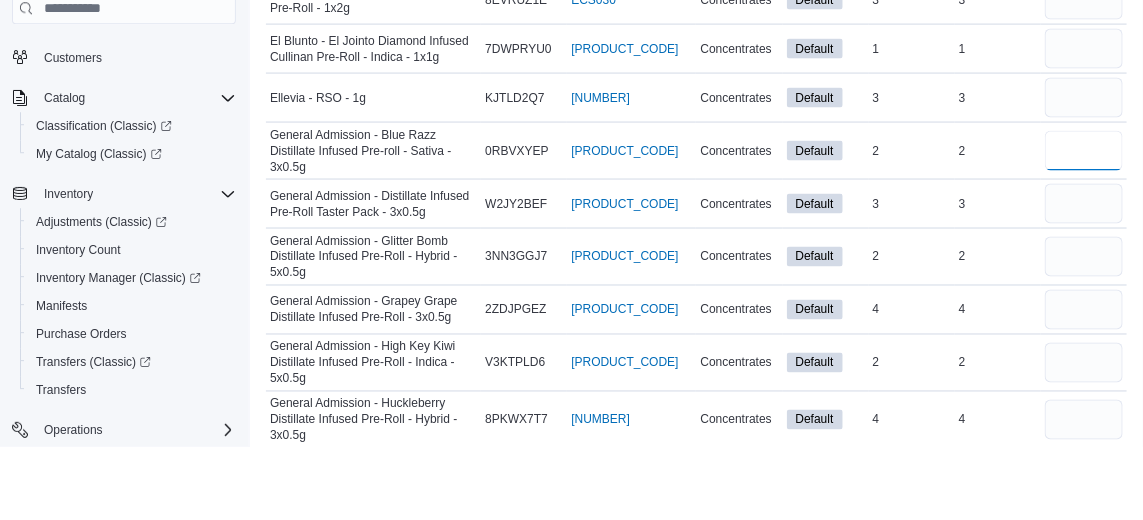 type on "*" 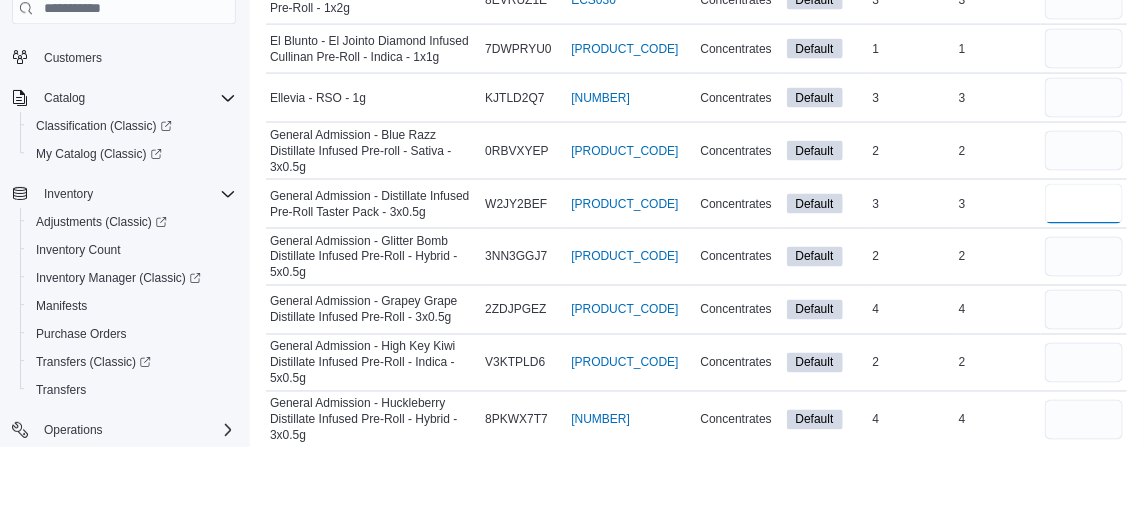 click at bounding box center (1084, 277) 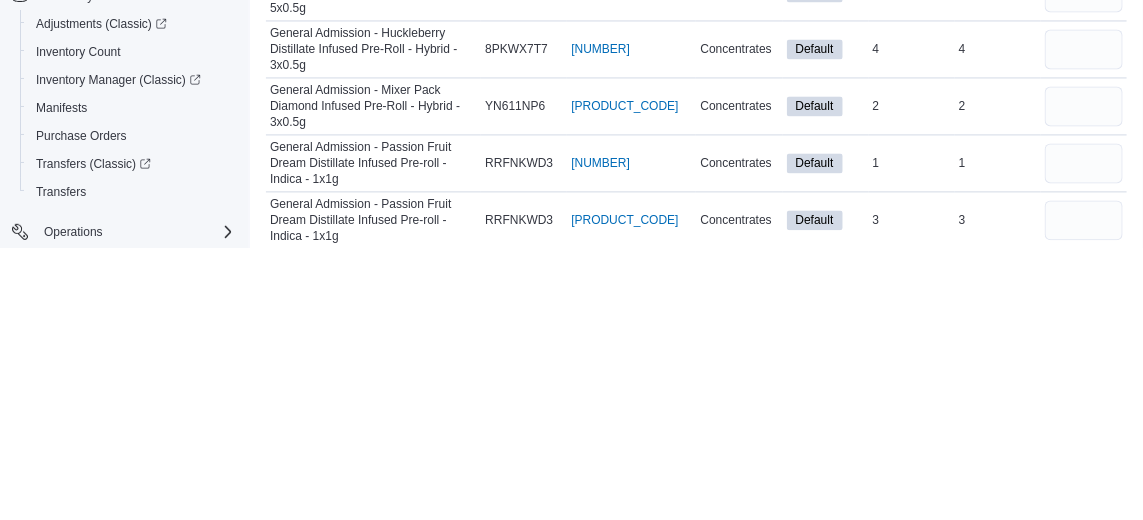 scroll, scrollTop: 1177, scrollLeft: 0, axis: vertical 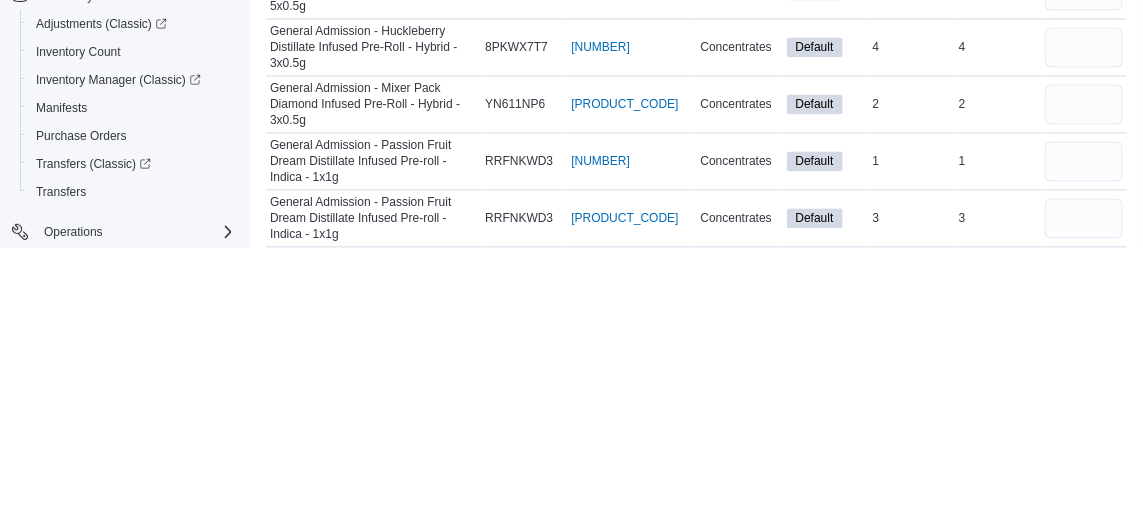 type on "*" 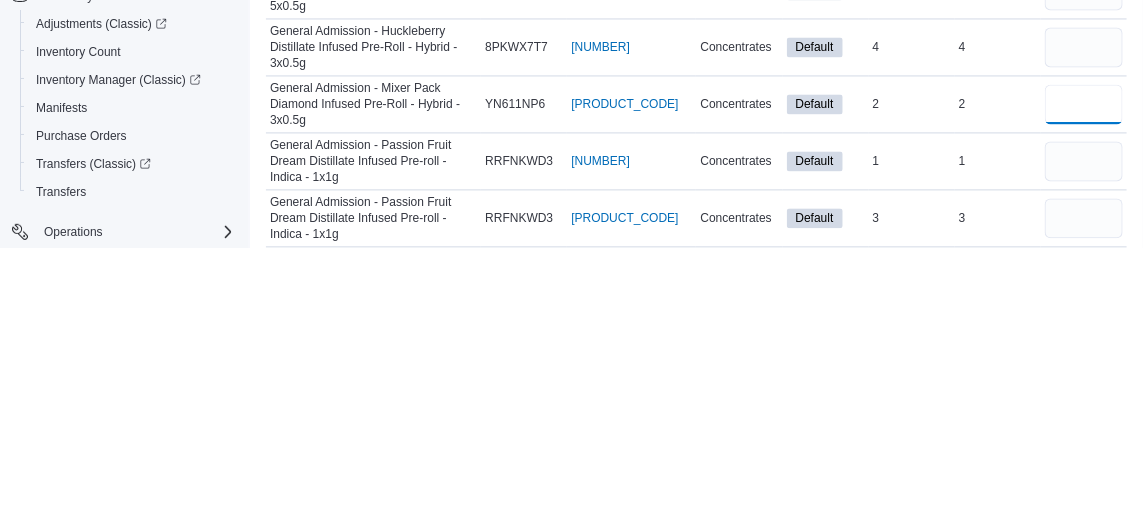 click at bounding box center [1084, 376] 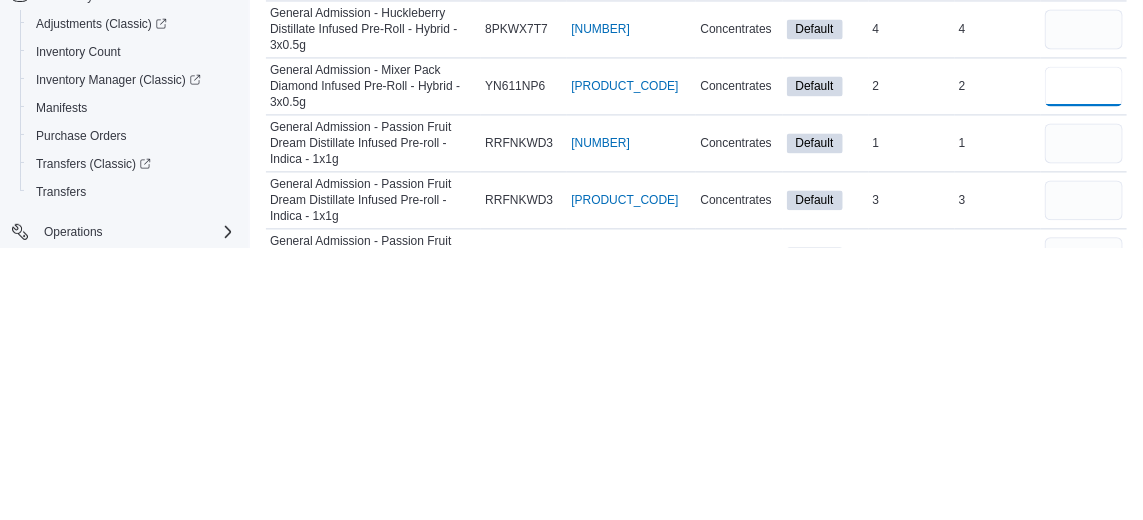 scroll, scrollTop: 1211, scrollLeft: 0, axis: vertical 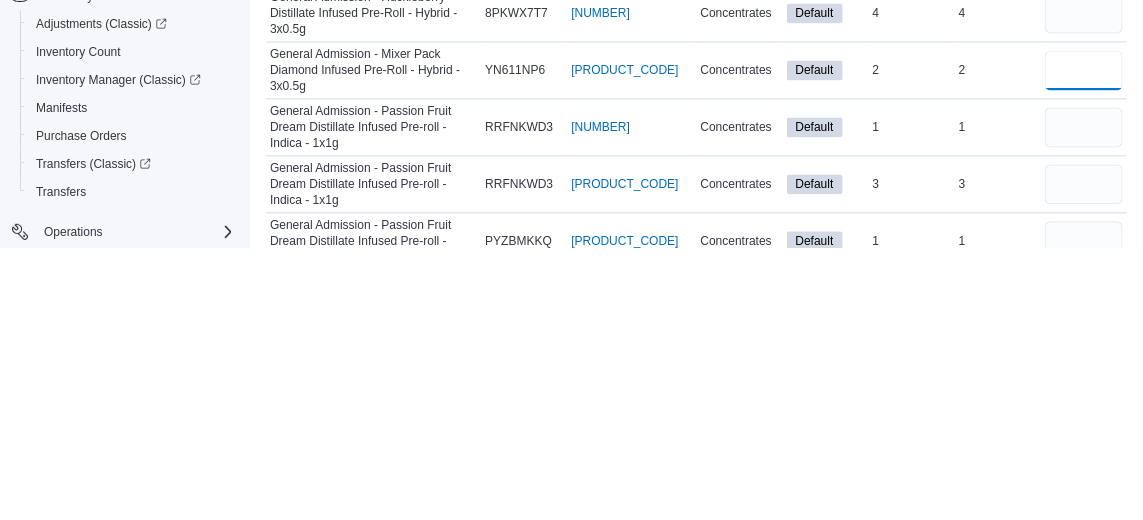 type on "*" 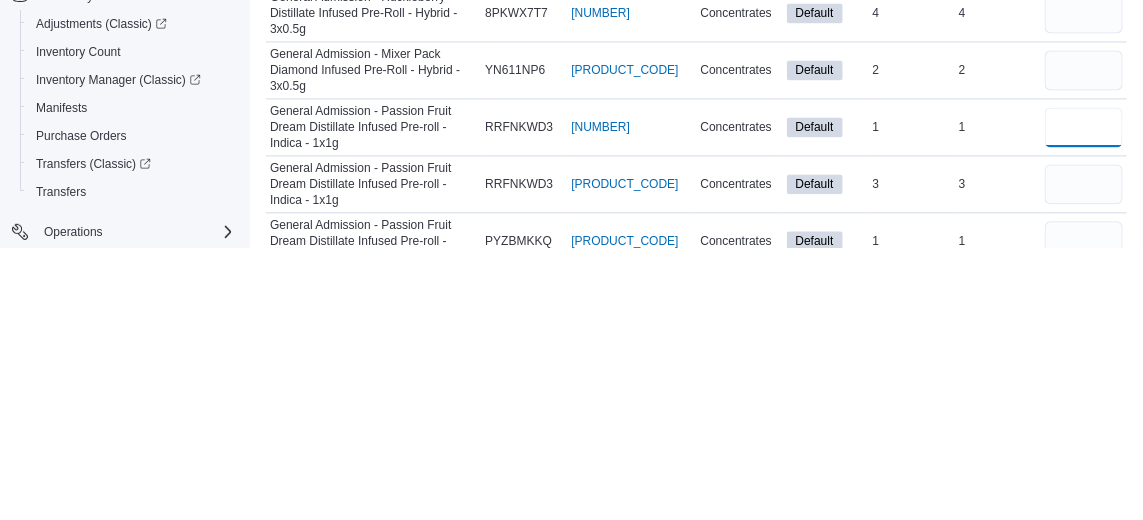click at bounding box center (1084, 399) 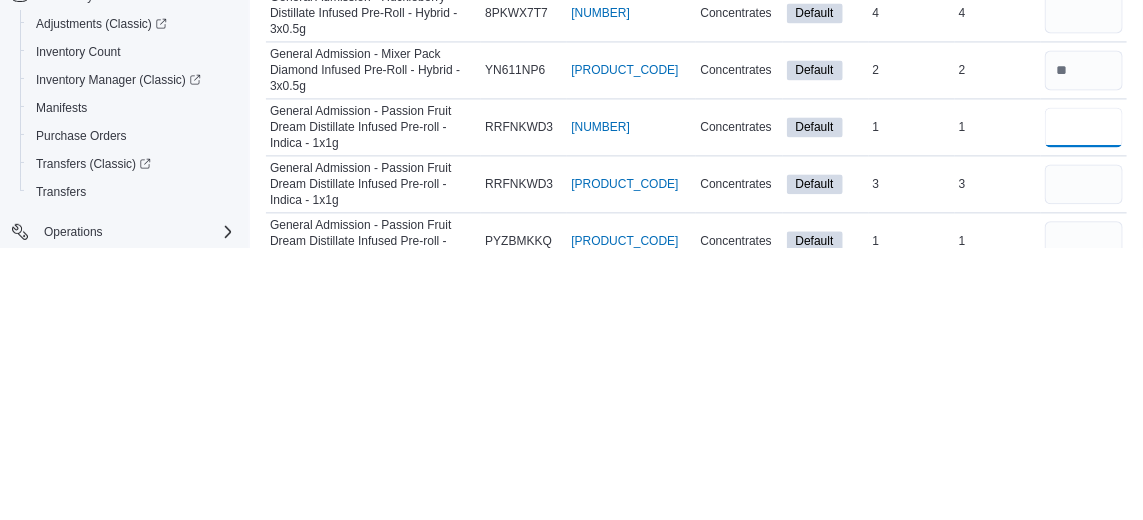 type on "*" 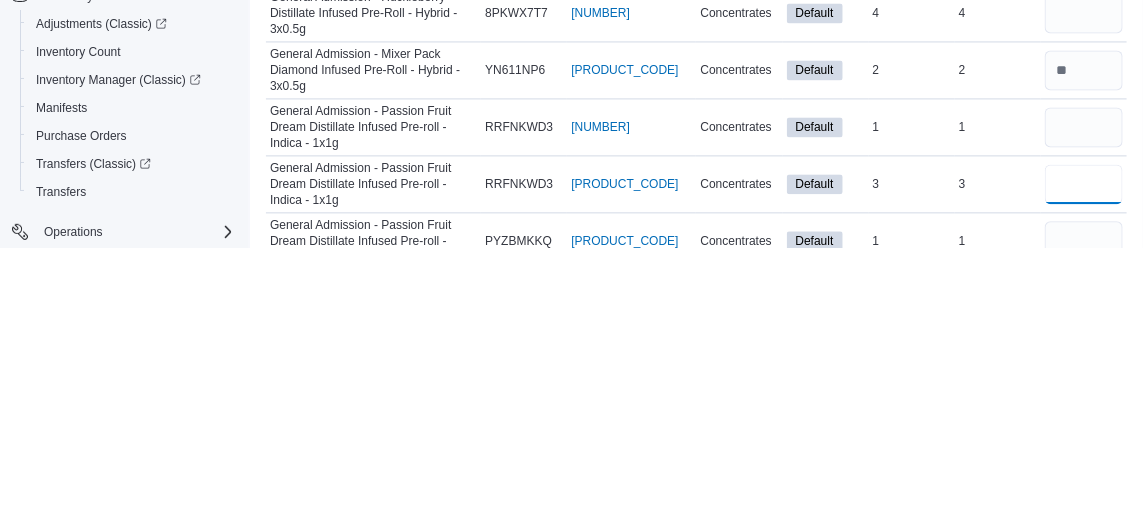 click at bounding box center [1084, 456] 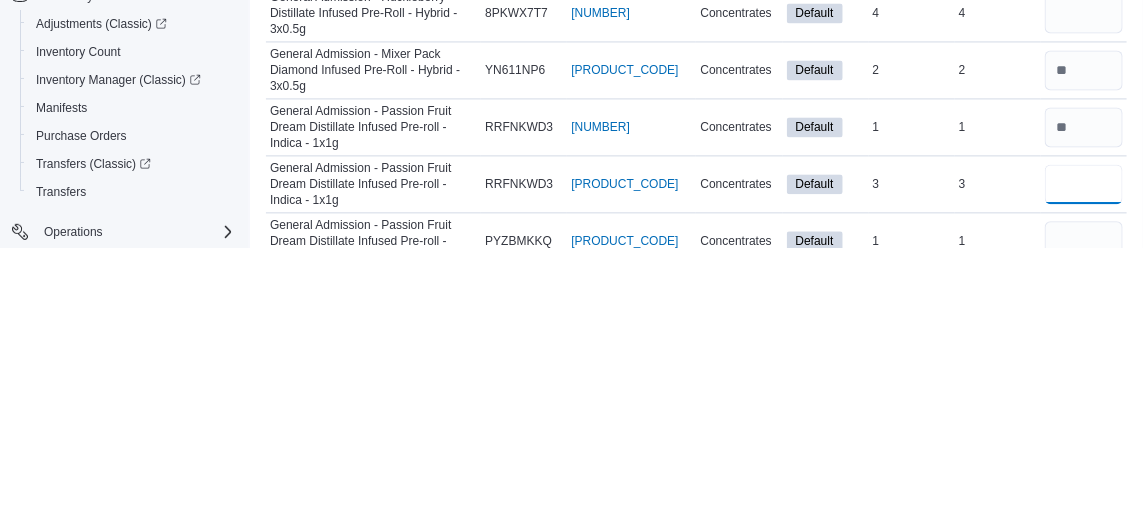 type 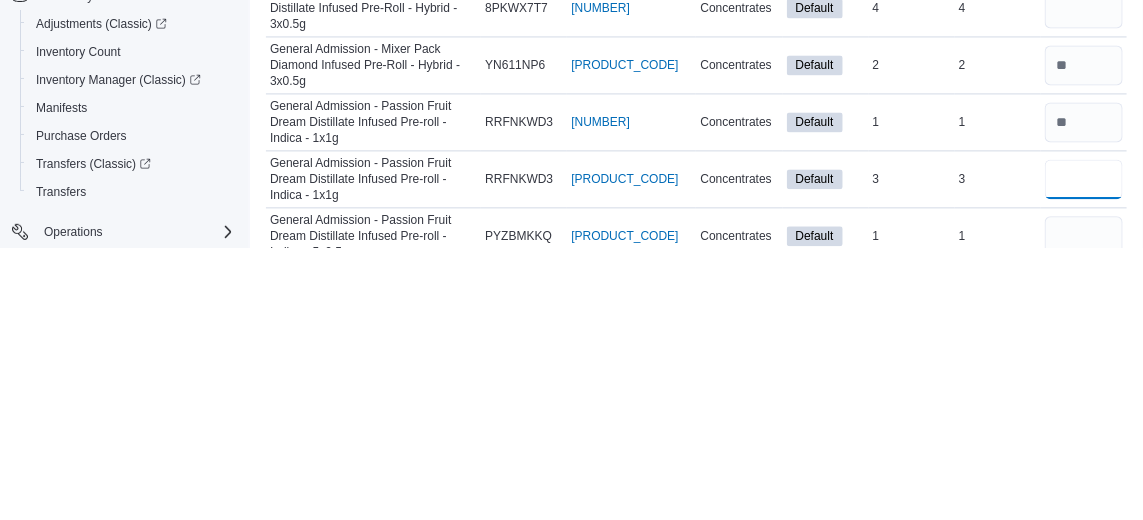 scroll, scrollTop: 1305, scrollLeft: 0, axis: vertical 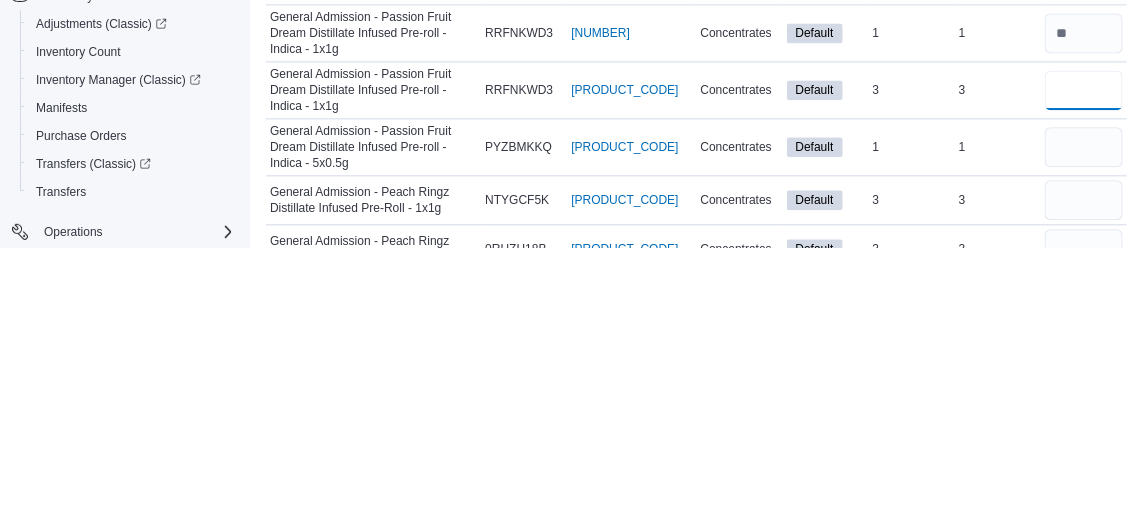 type on "*" 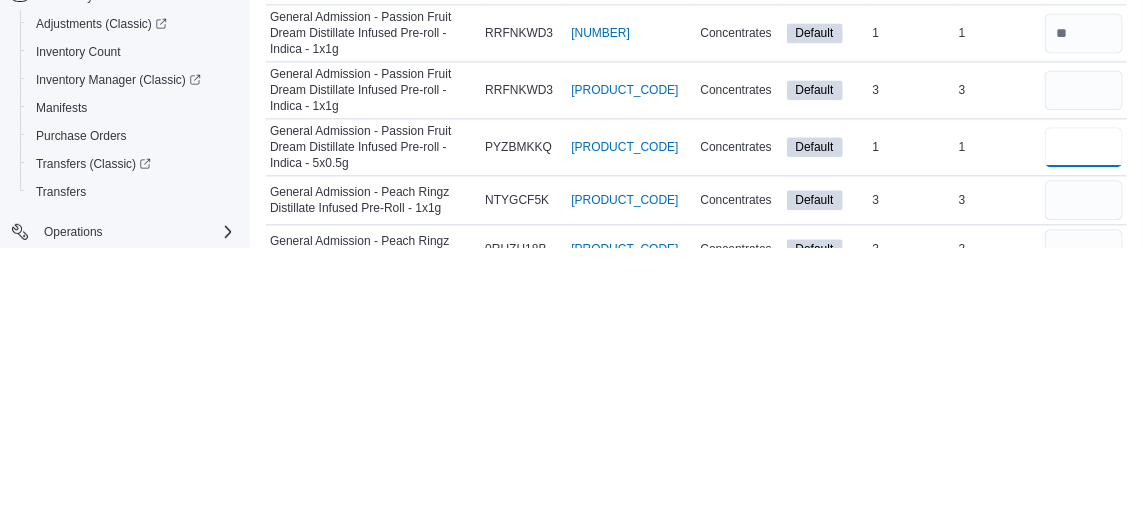 click at bounding box center [1084, 419] 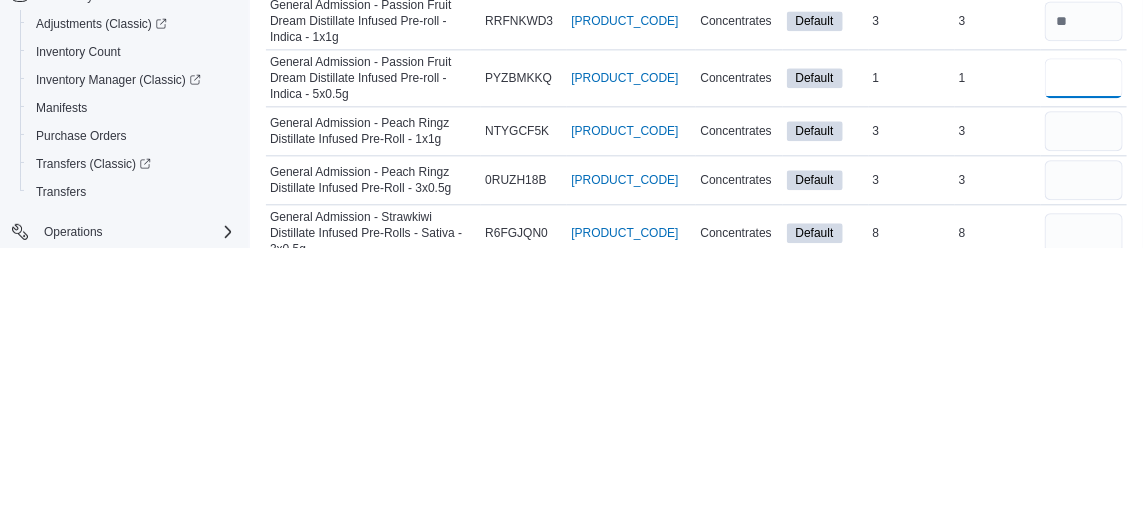 scroll, scrollTop: 1375, scrollLeft: 0, axis: vertical 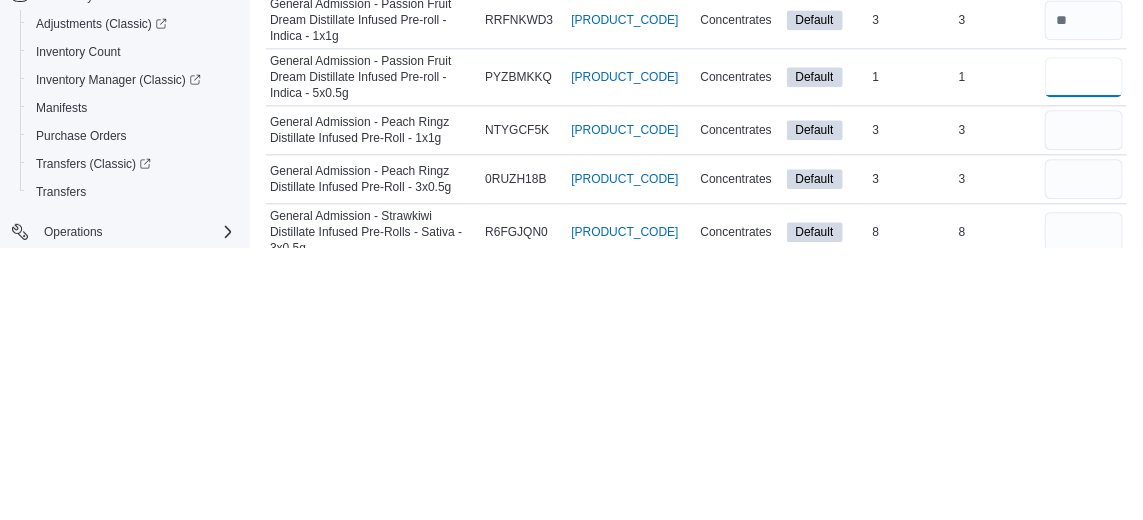 type on "*" 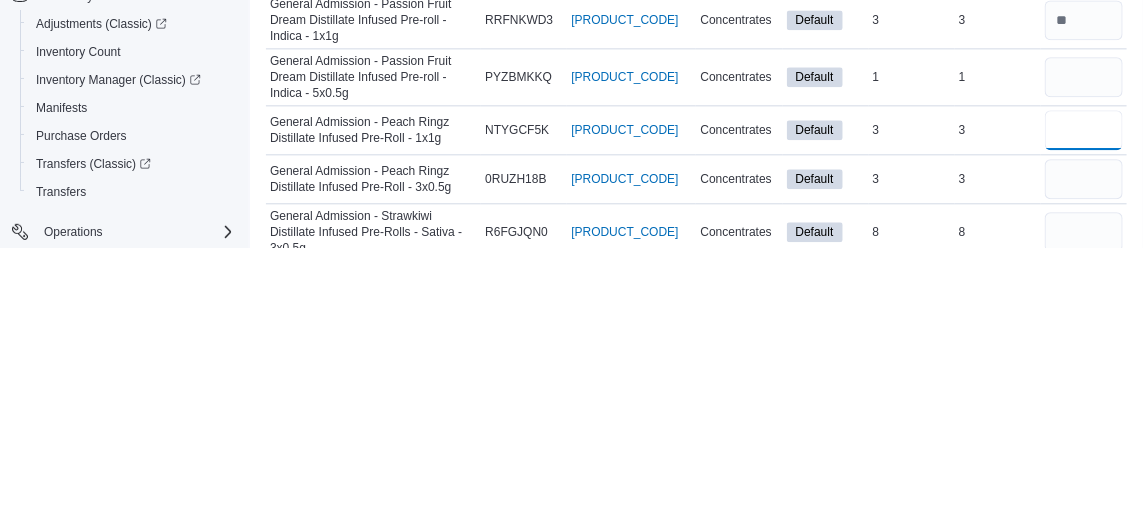 click at bounding box center (1084, 402) 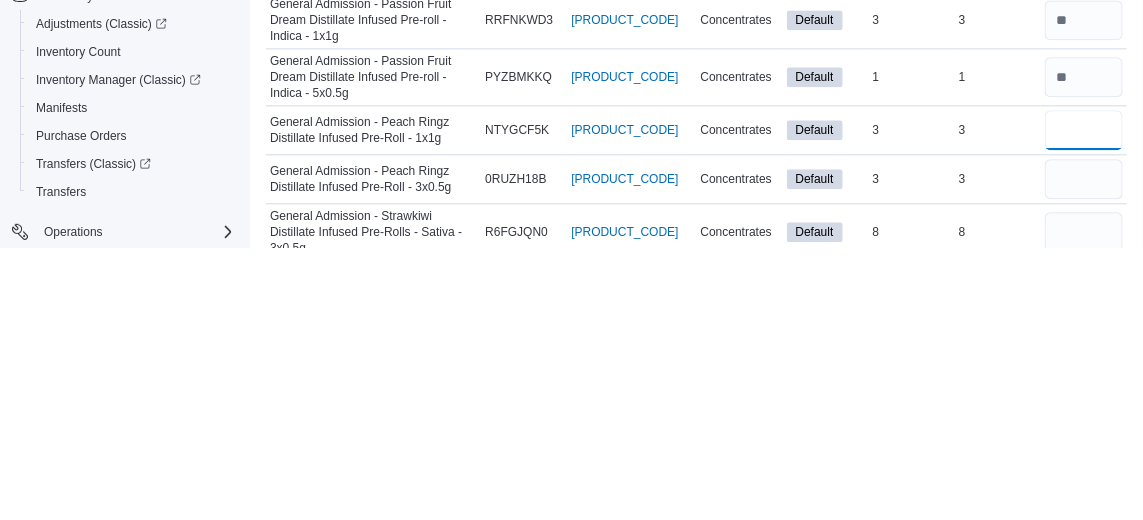 type 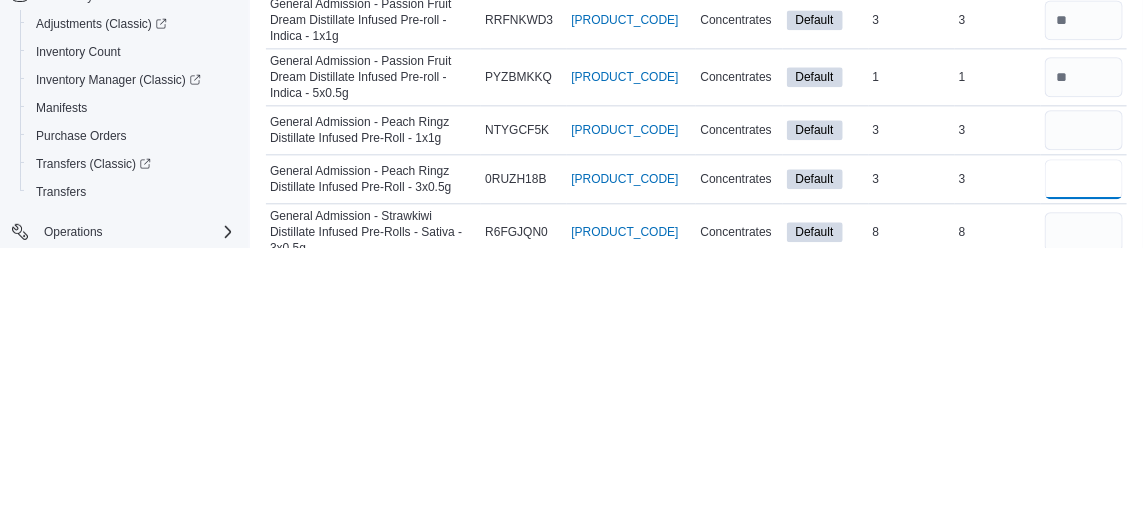 click at bounding box center (1084, 451) 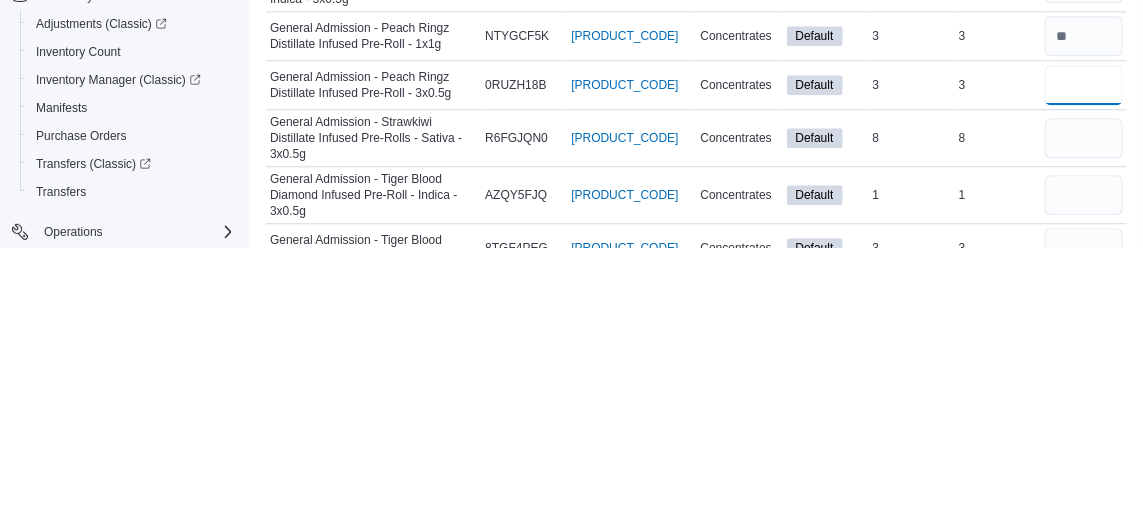 scroll, scrollTop: 1470, scrollLeft: 0, axis: vertical 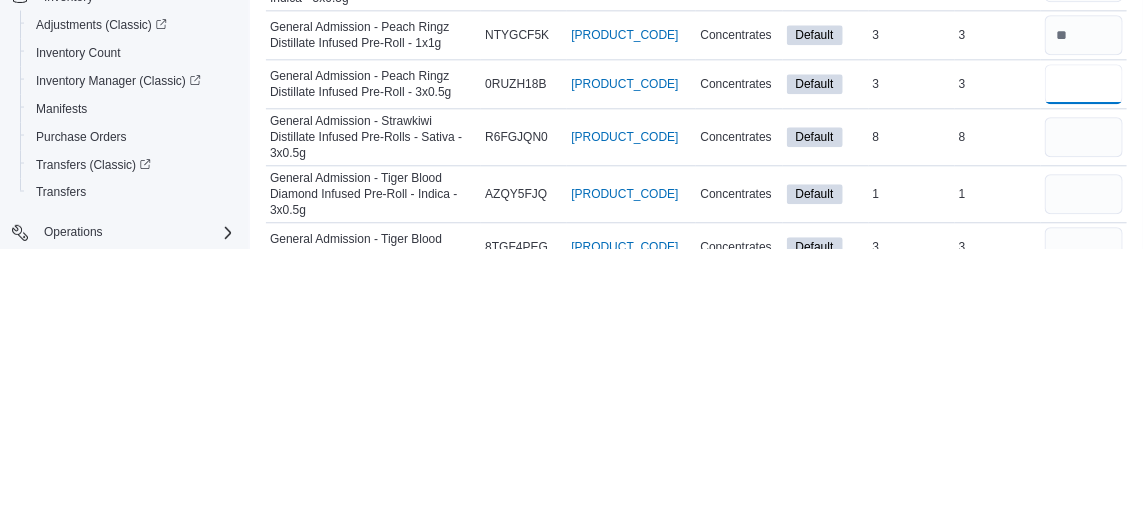 type on "*" 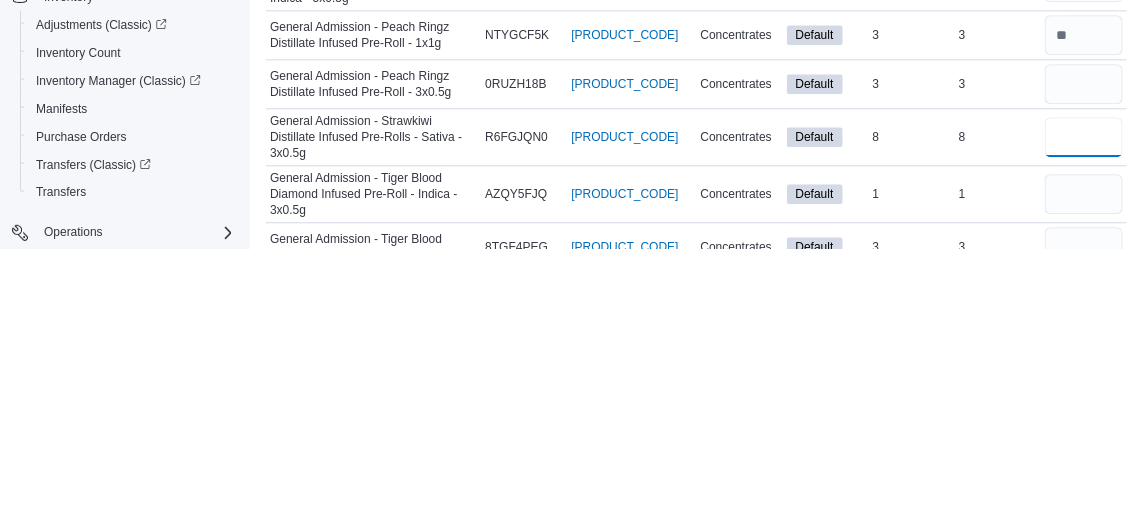 click at bounding box center [1084, 409] 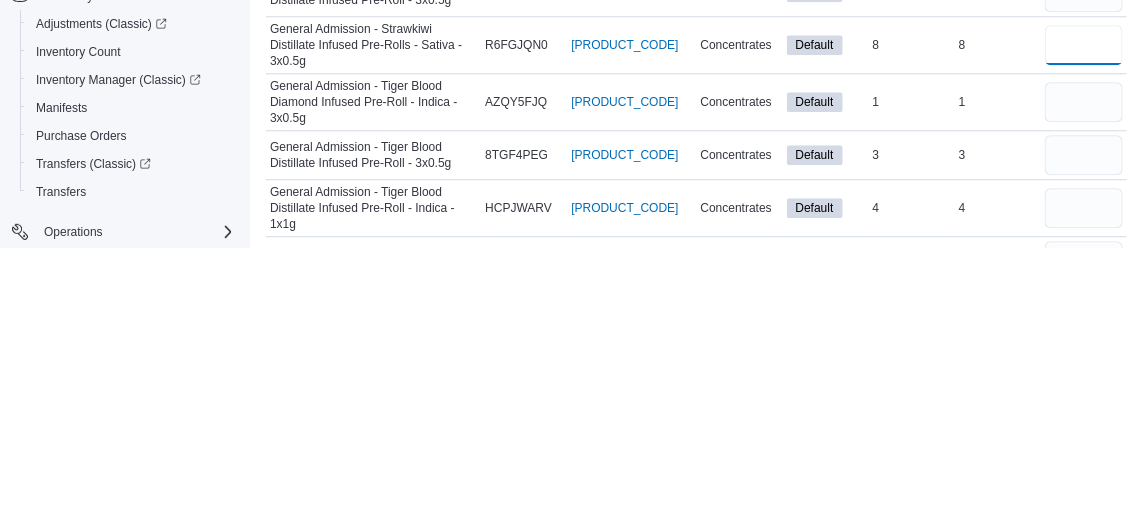 scroll, scrollTop: 1564, scrollLeft: 0, axis: vertical 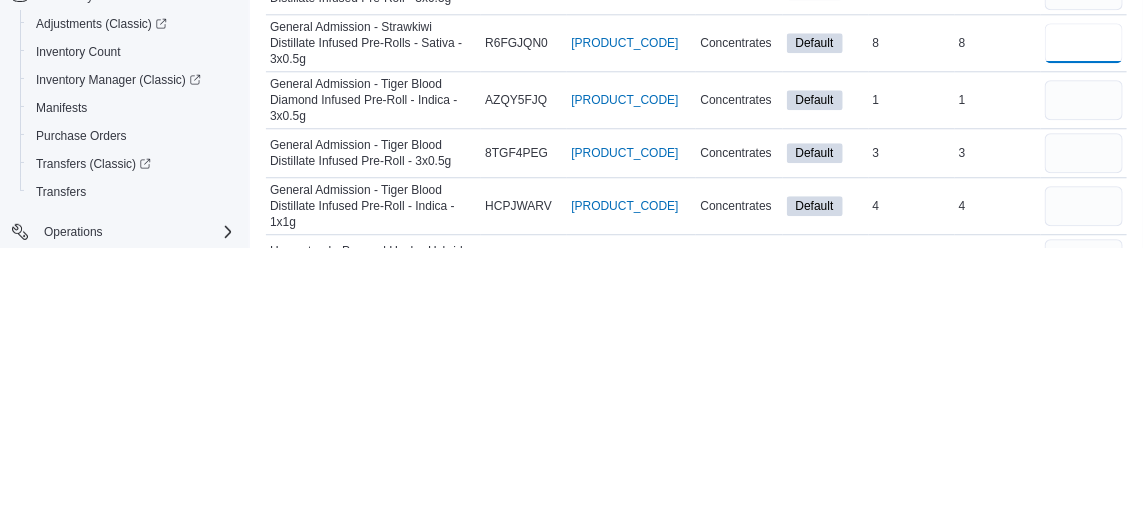 type on "*" 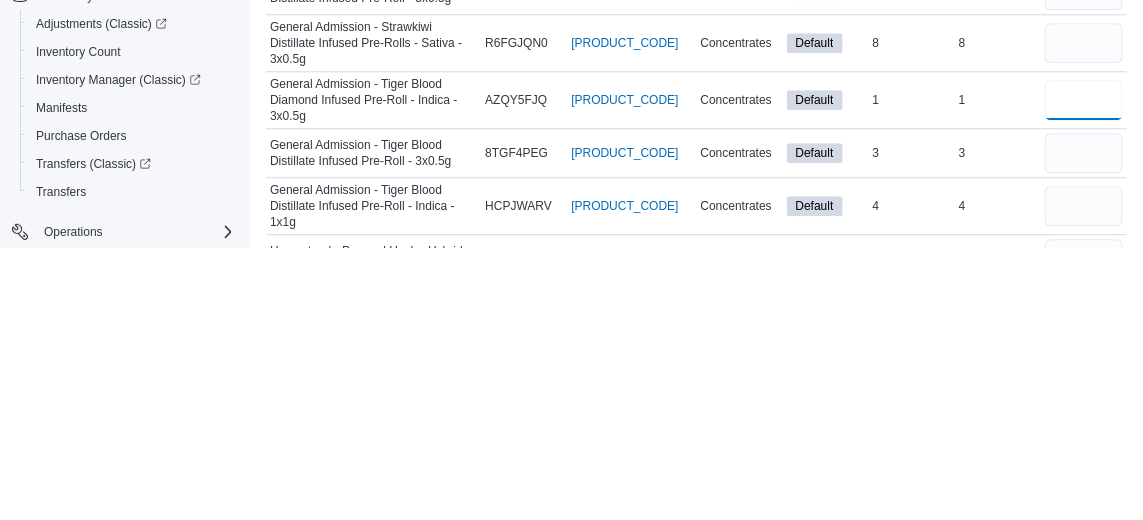 click at bounding box center [1084, 372] 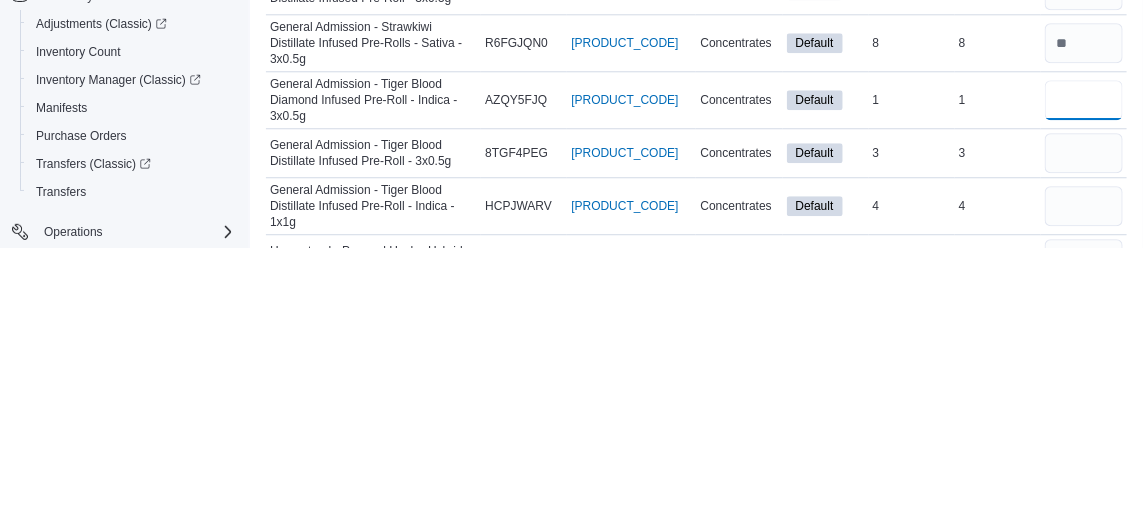 type 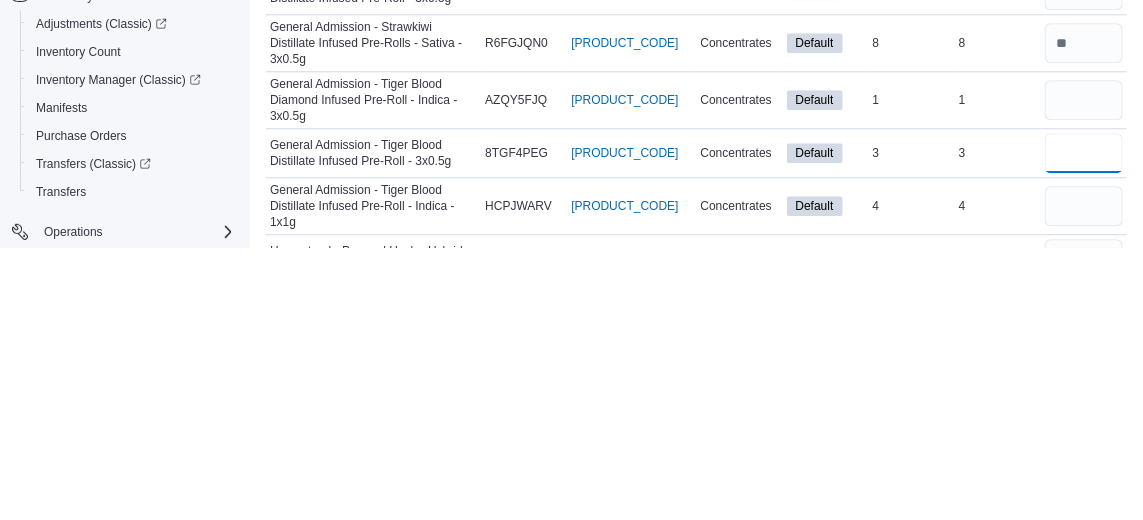 click at bounding box center (1084, 425) 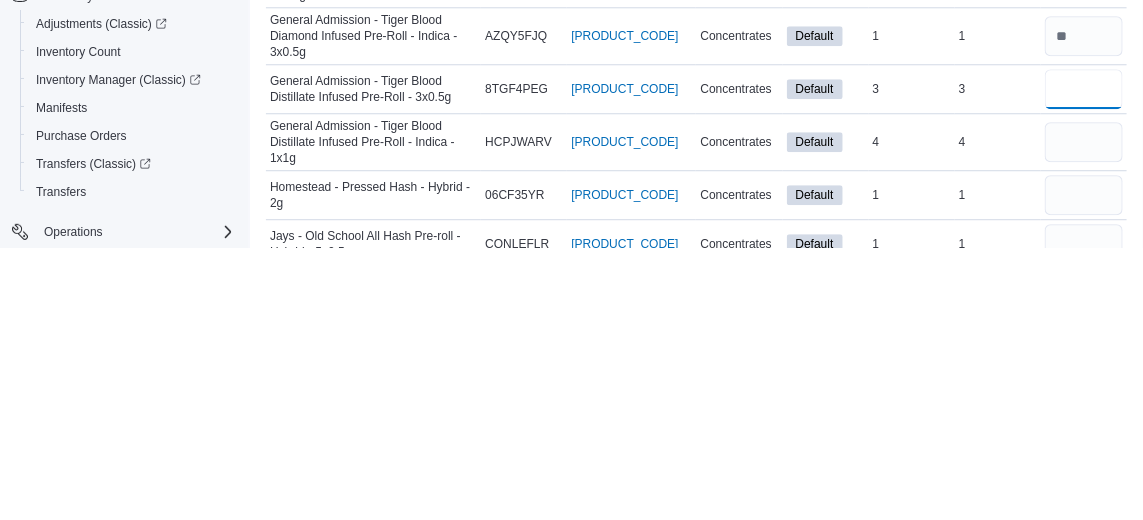 scroll, scrollTop: 1635, scrollLeft: 0, axis: vertical 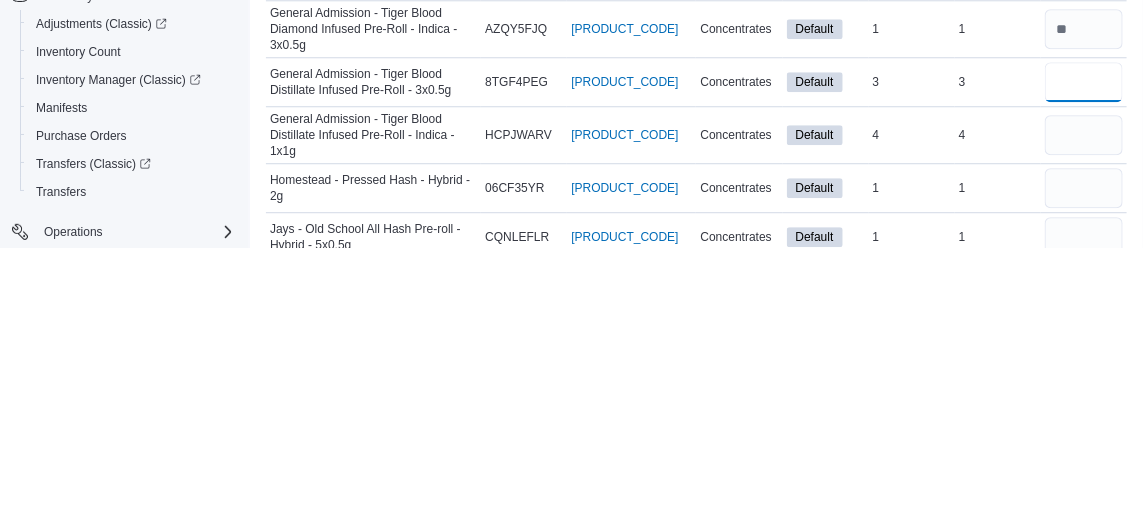 type on "*" 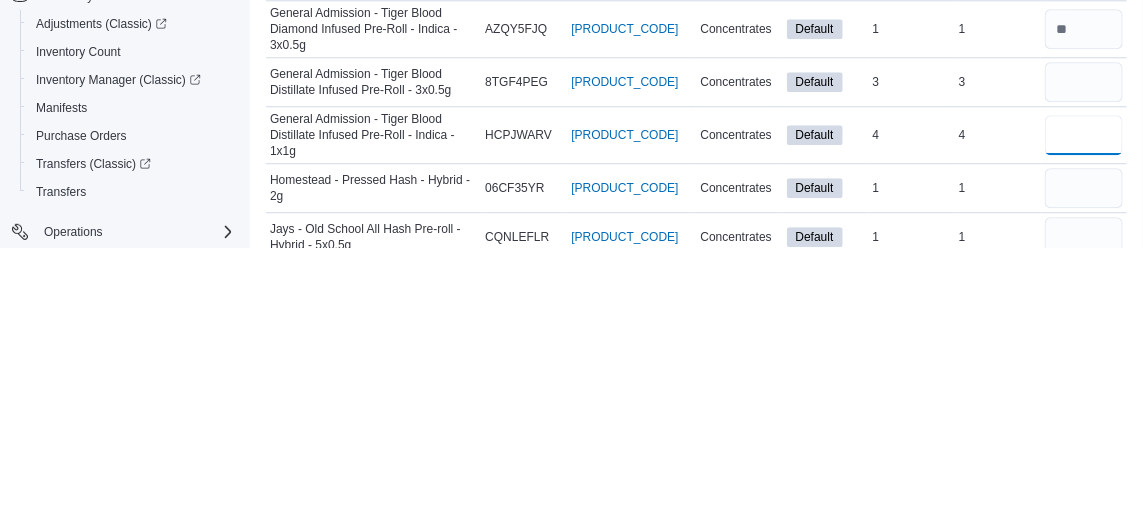 click at bounding box center [1084, 407] 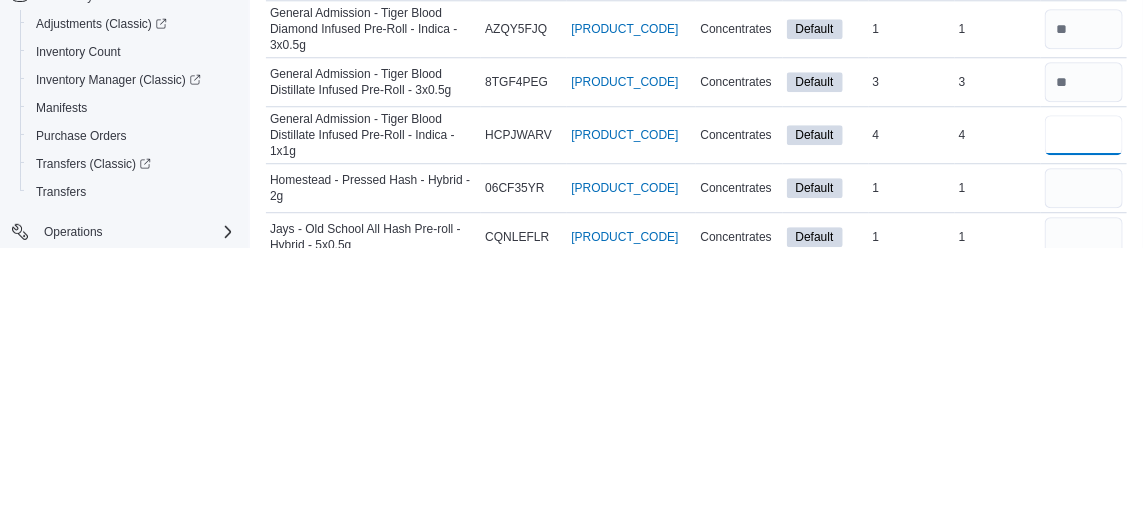 type 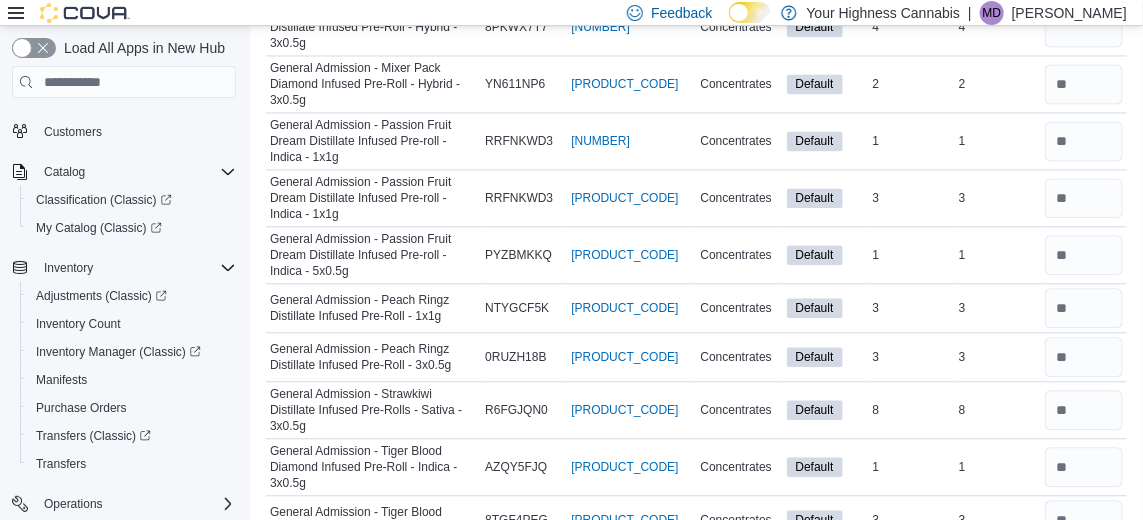 scroll, scrollTop: 1410, scrollLeft: 0, axis: vertical 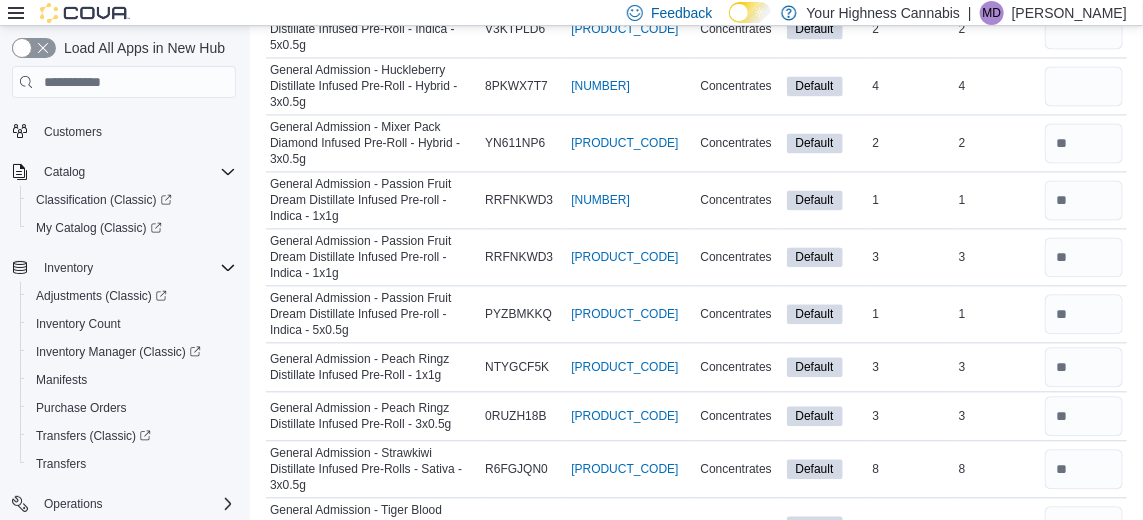 type on "*" 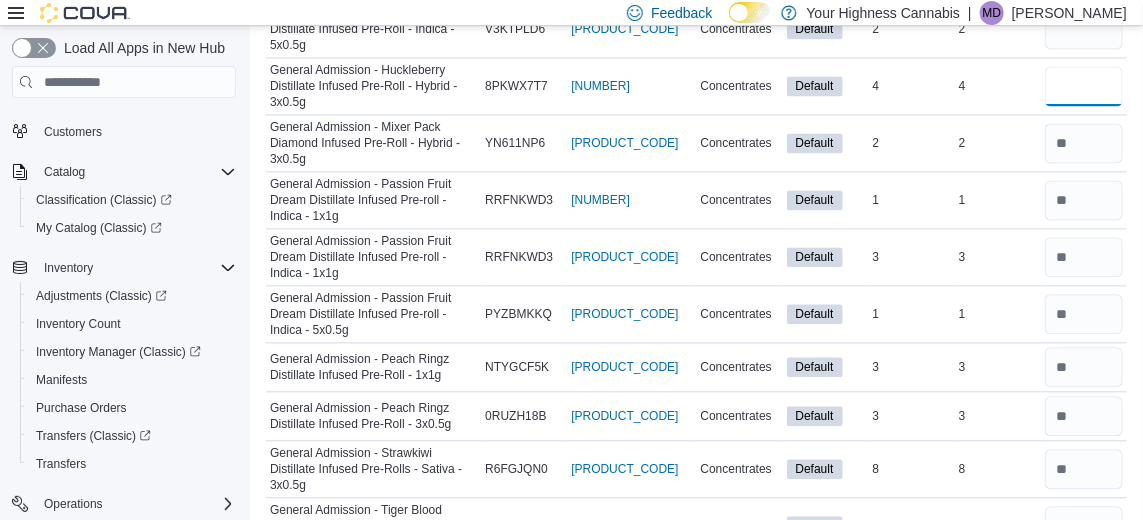 click at bounding box center (1084, 86) 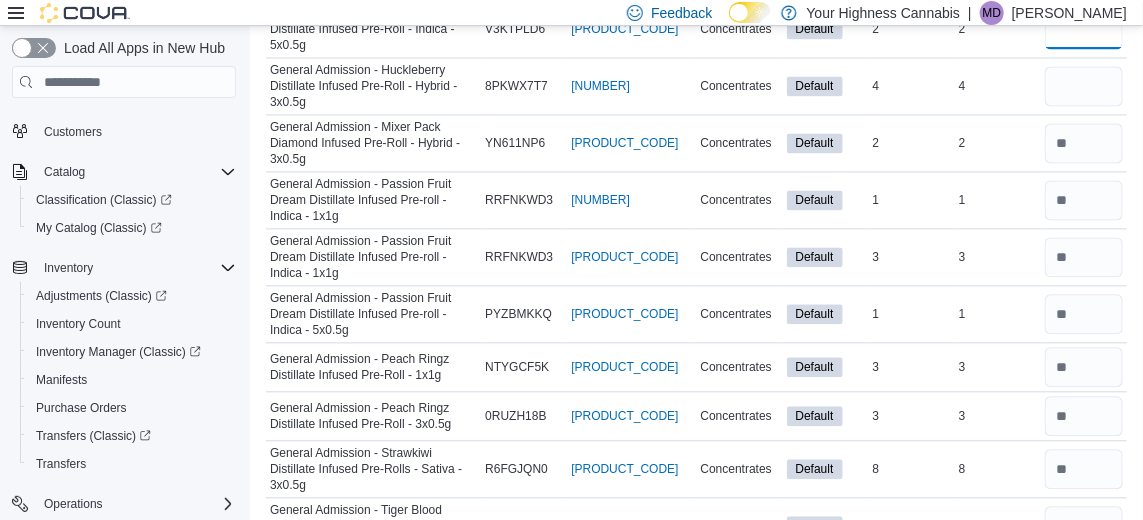 click at bounding box center [1084, 29] 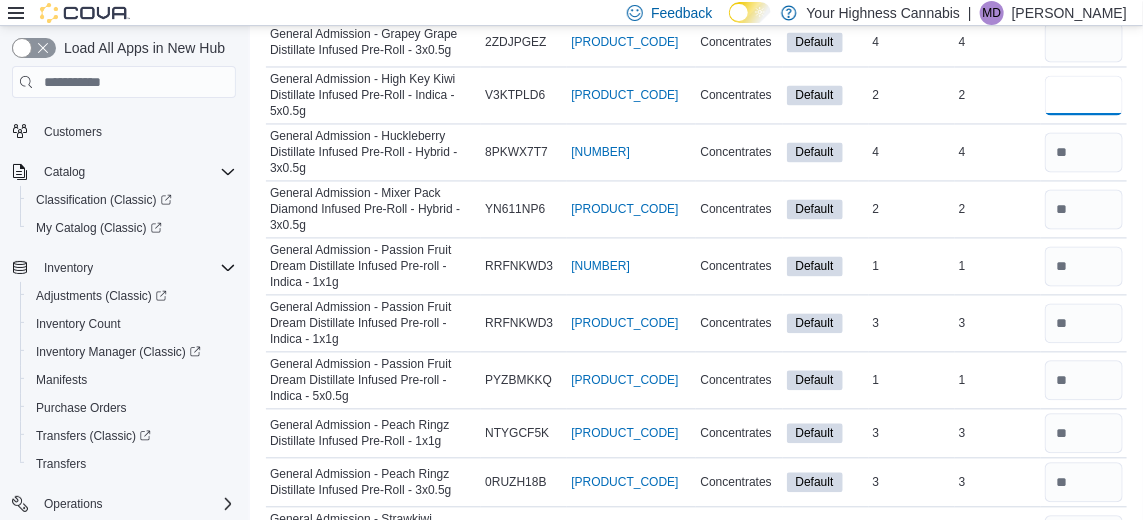 scroll, scrollTop: 1336, scrollLeft: 0, axis: vertical 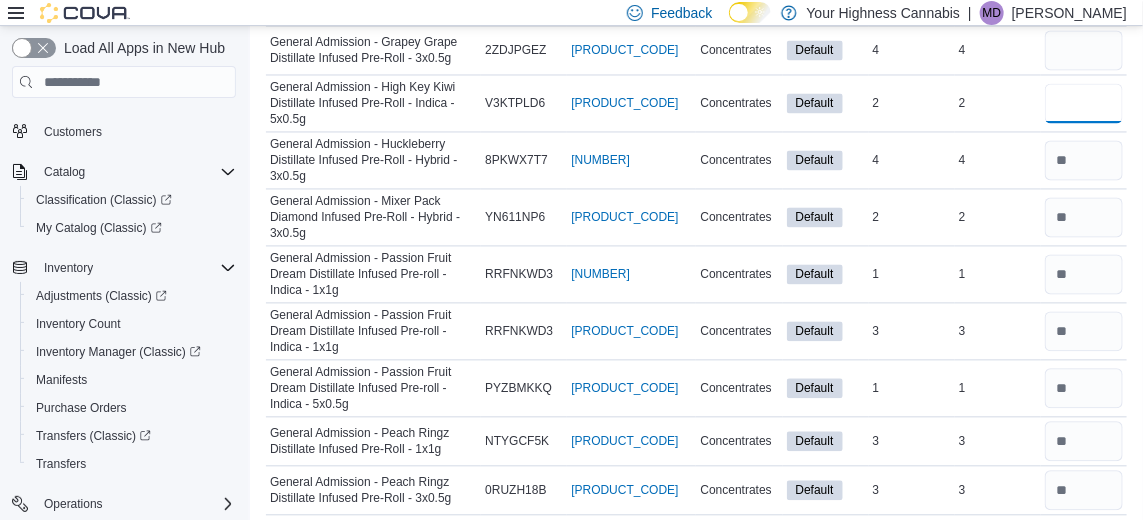 type on "*" 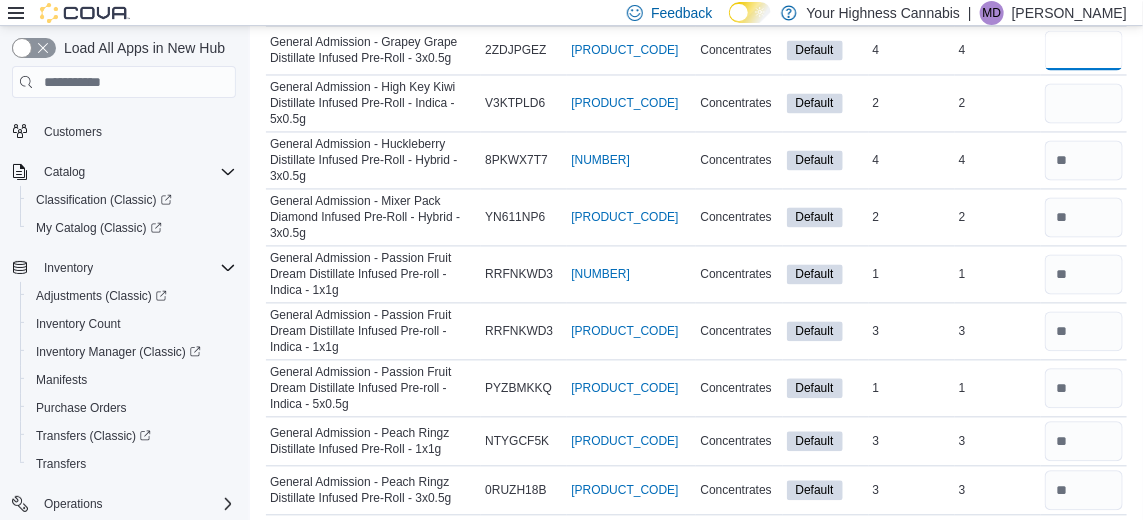 click at bounding box center (1084, 50) 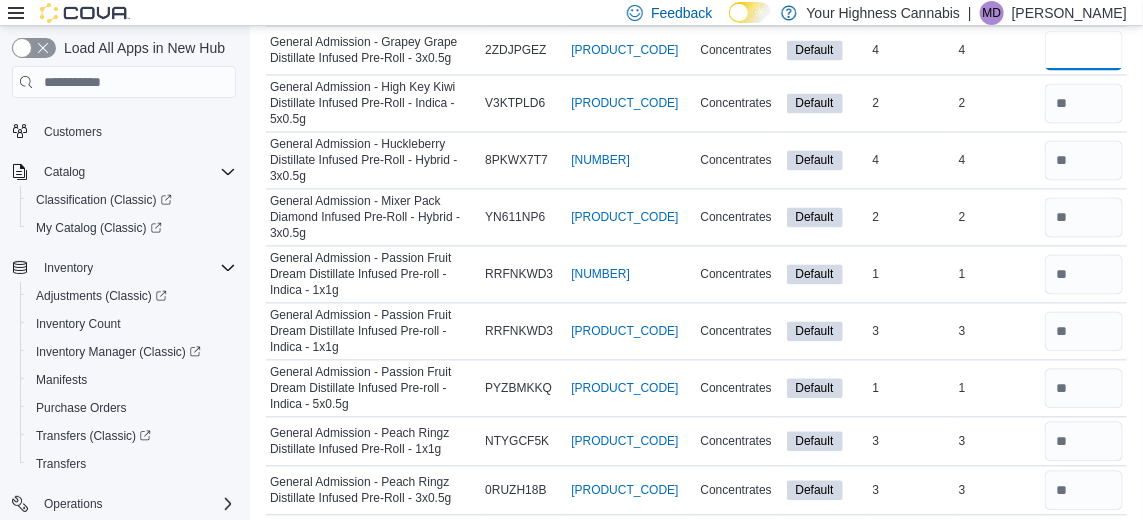 type 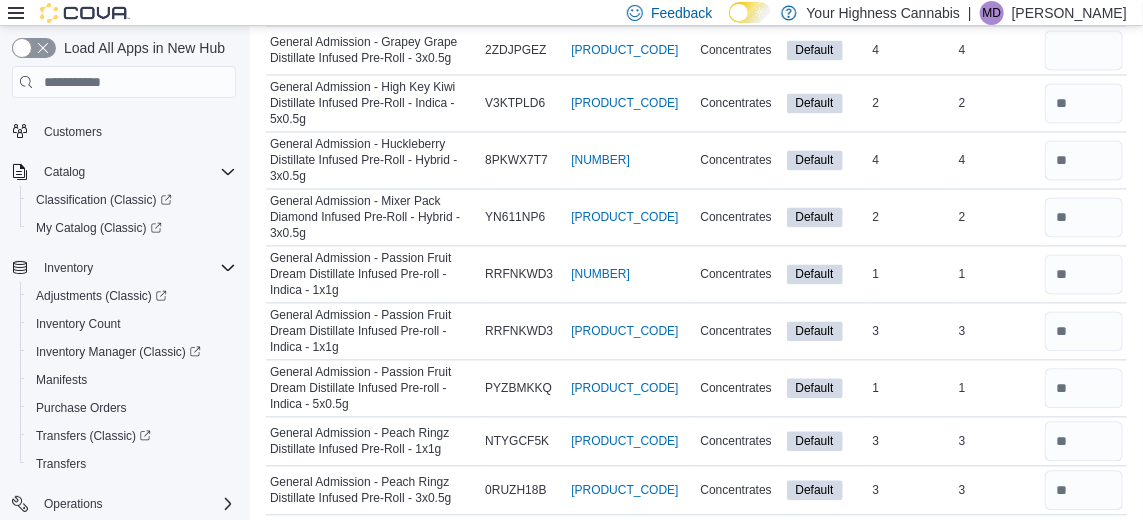 click at bounding box center [1084, -3] 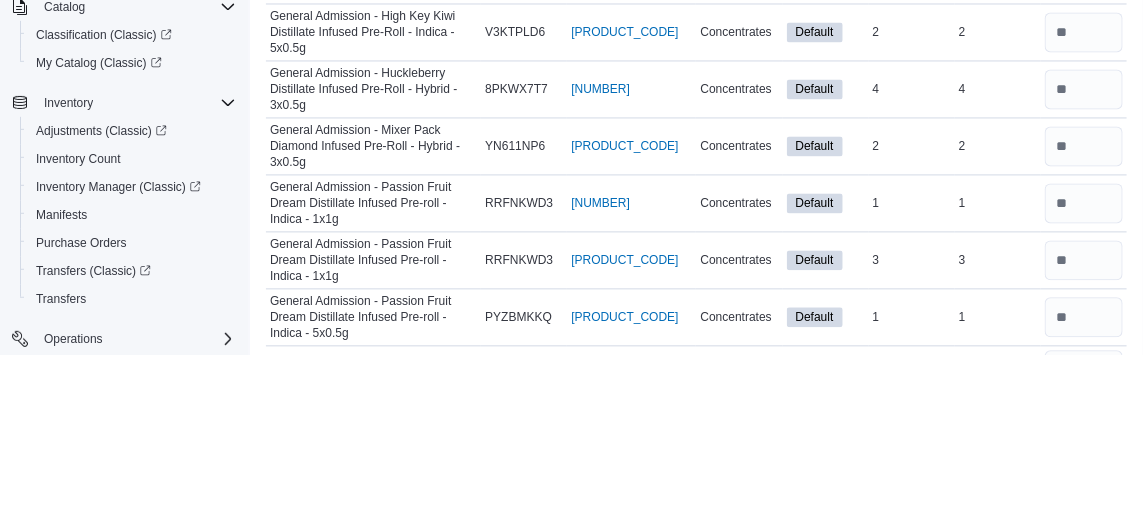 scroll, scrollTop: 1241, scrollLeft: 0, axis: vertical 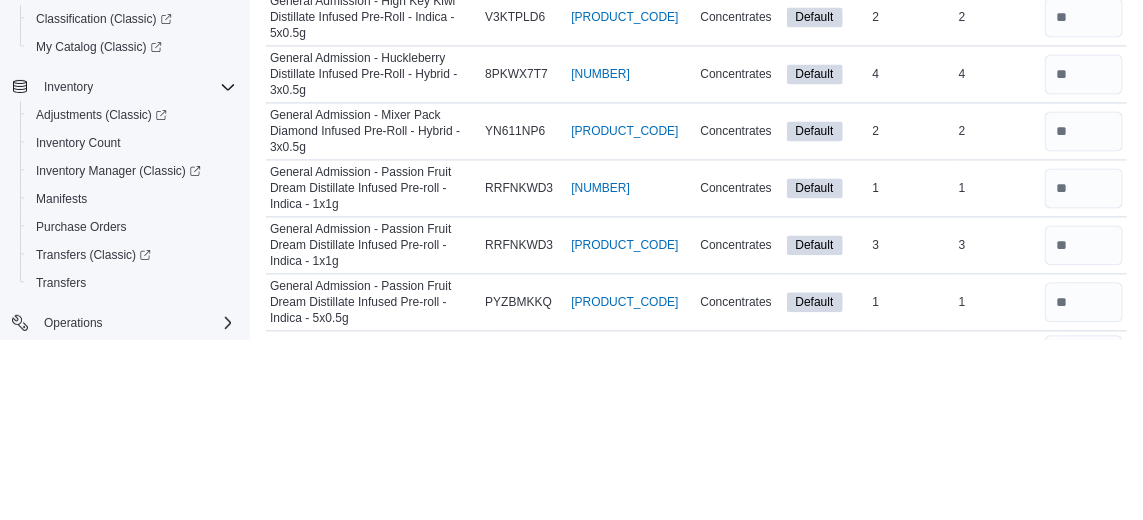 type on "*" 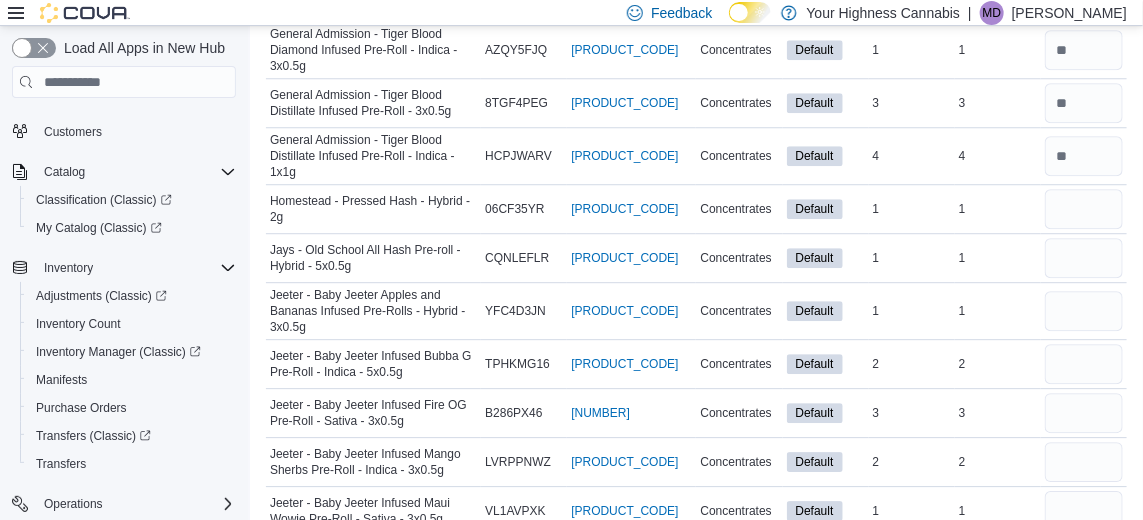 scroll, scrollTop: 1889, scrollLeft: 0, axis: vertical 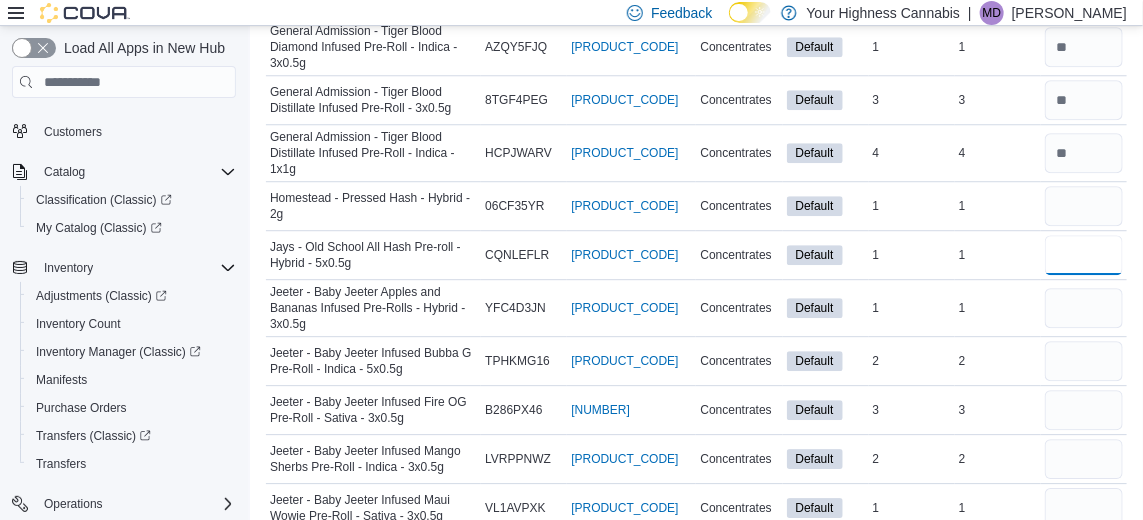 click at bounding box center (1084, 255) 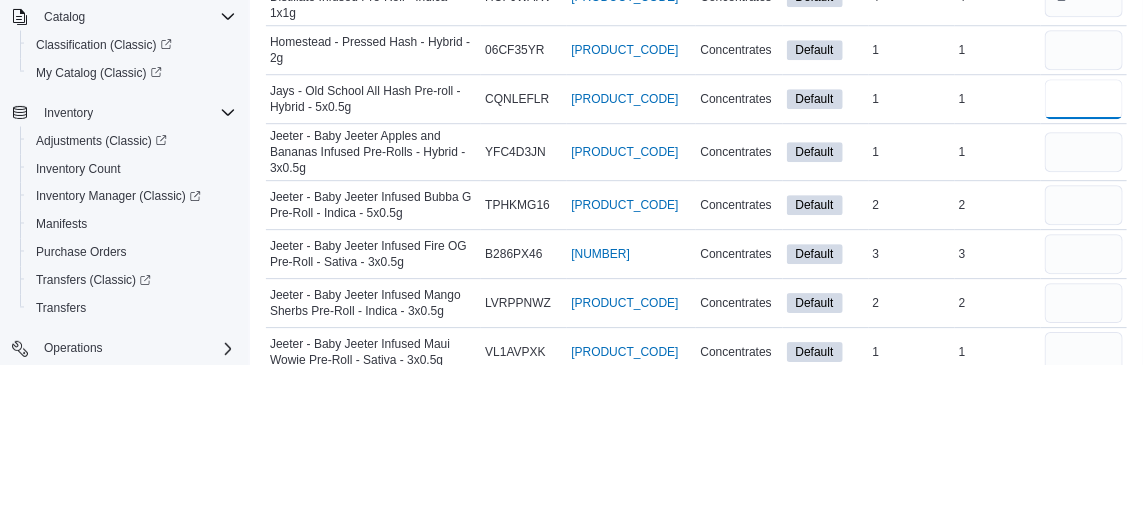 scroll, scrollTop: 1889, scrollLeft: 0, axis: vertical 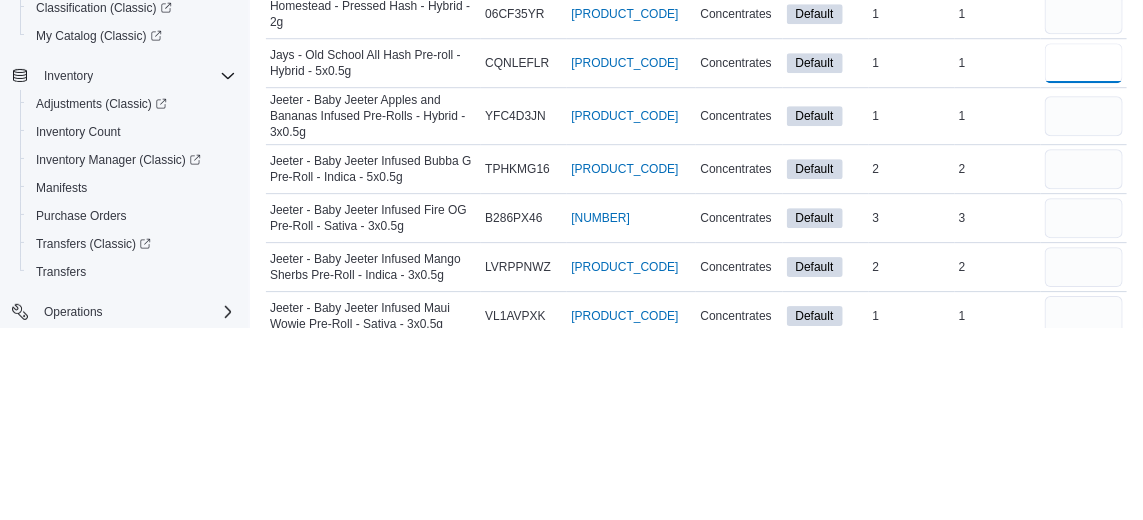 type on "*" 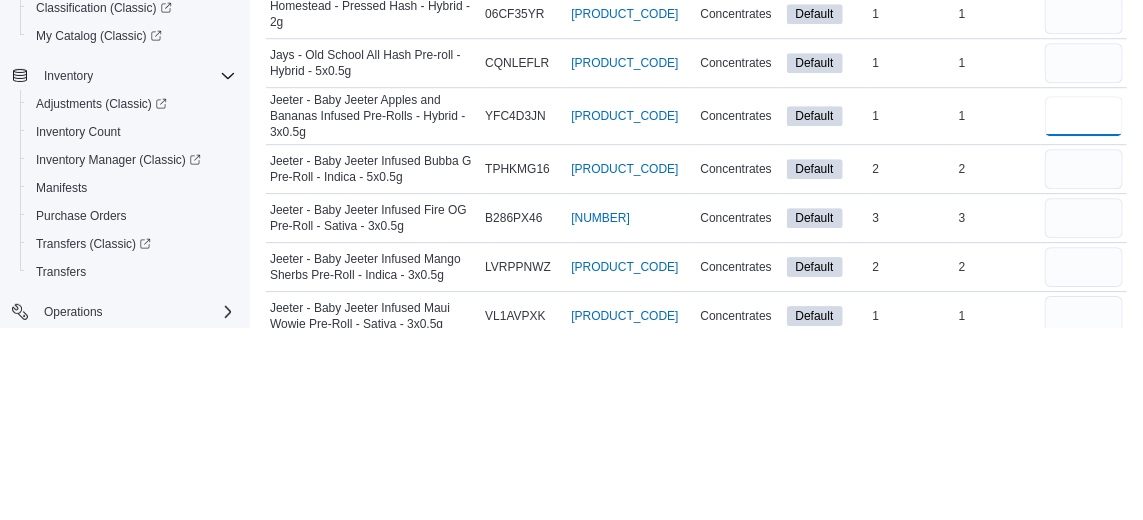 click at bounding box center [1084, 308] 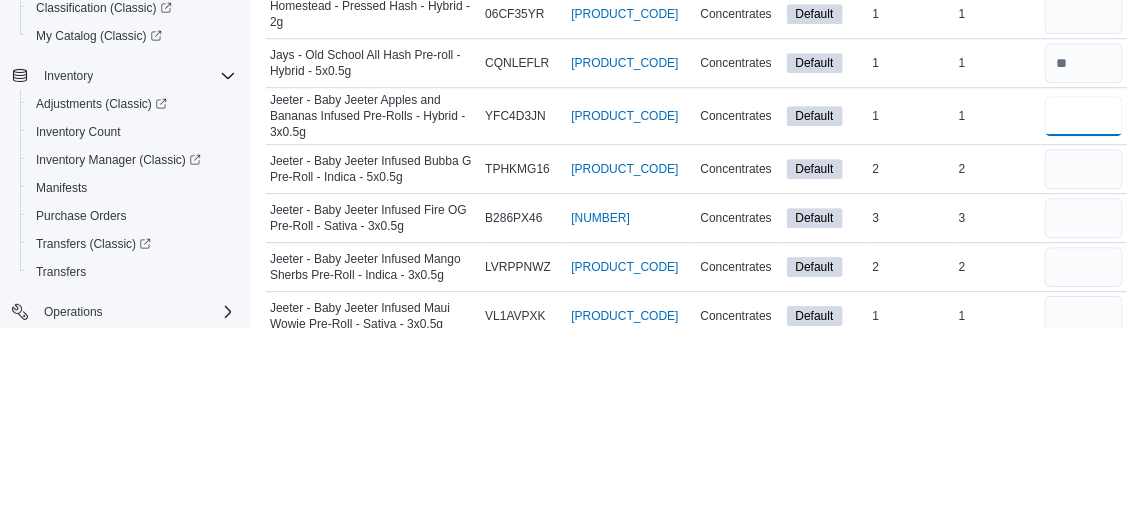 type on "*" 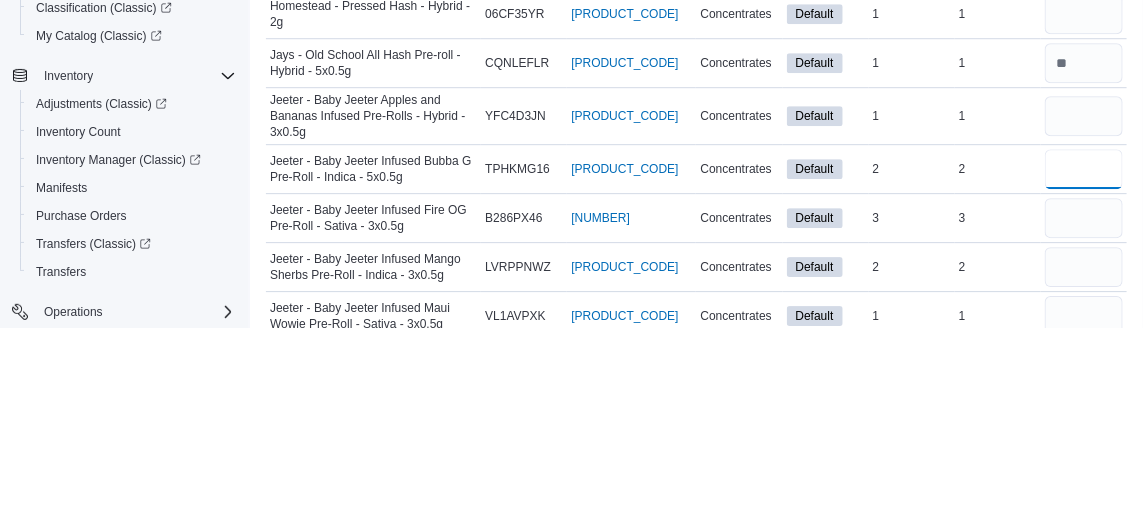 click at bounding box center [1084, 361] 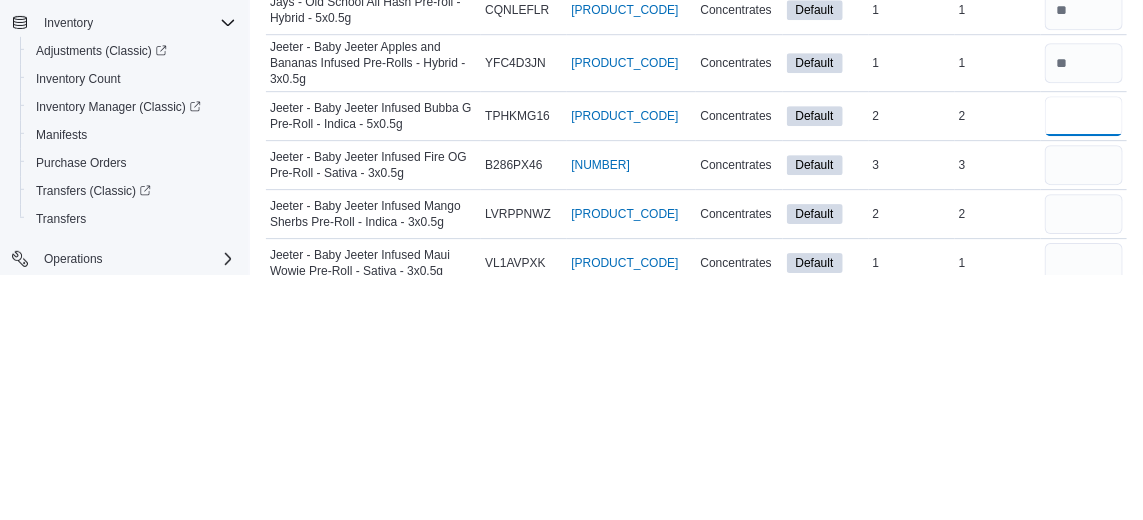 scroll, scrollTop: 1889, scrollLeft: 0, axis: vertical 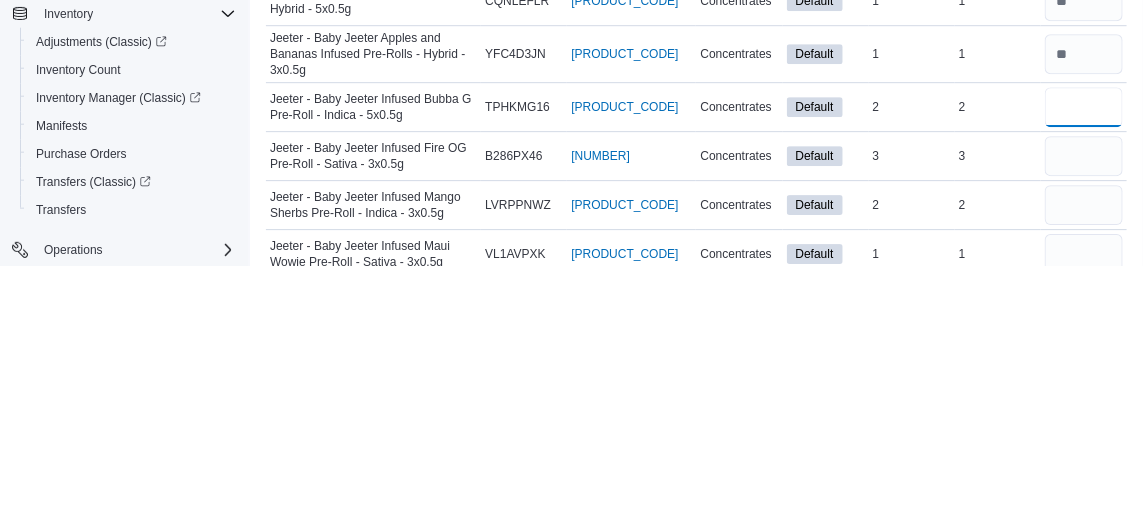 type on "*" 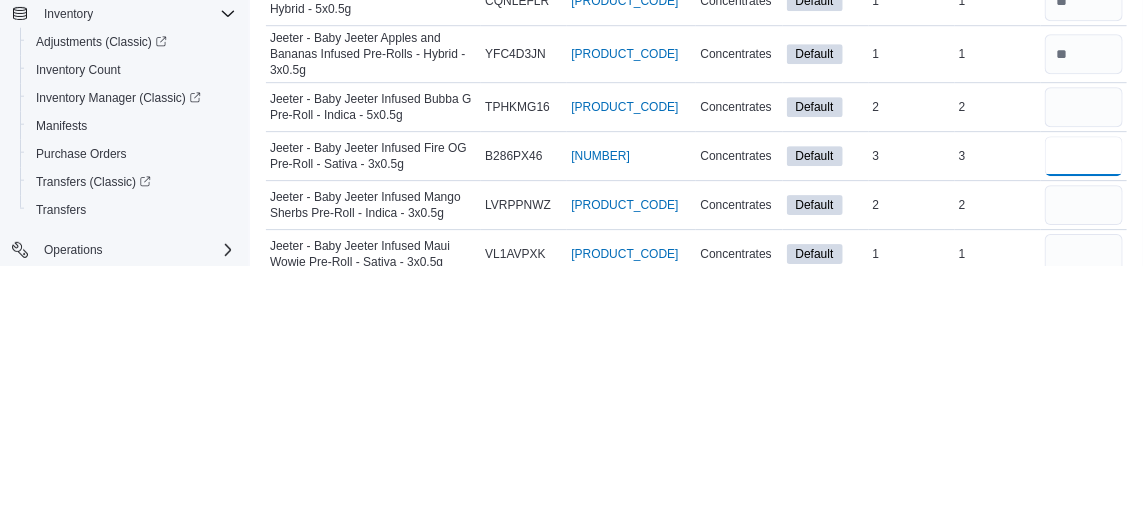 click at bounding box center (1084, 410) 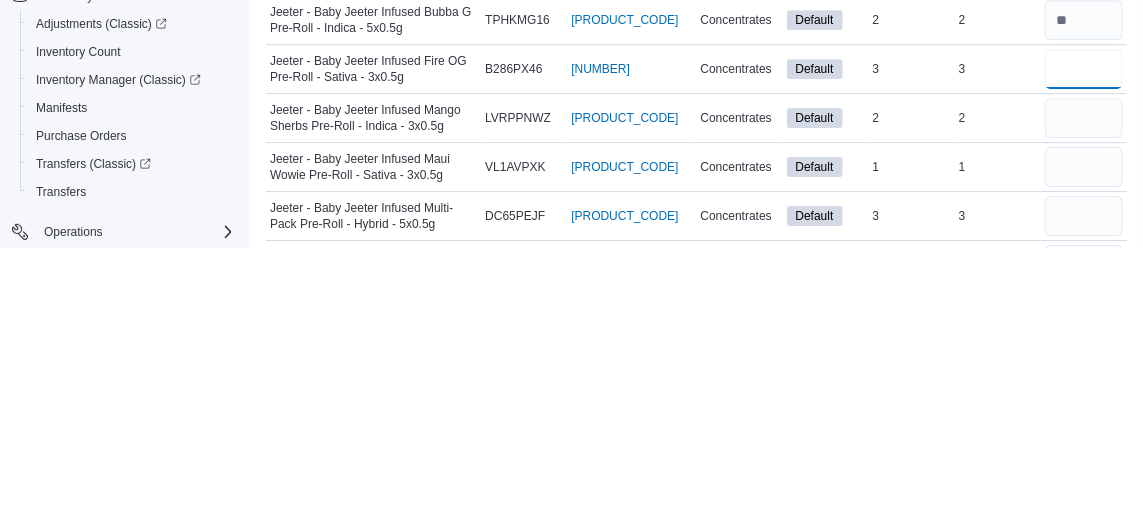 scroll, scrollTop: 1958, scrollLeft: 0, axis: vertical 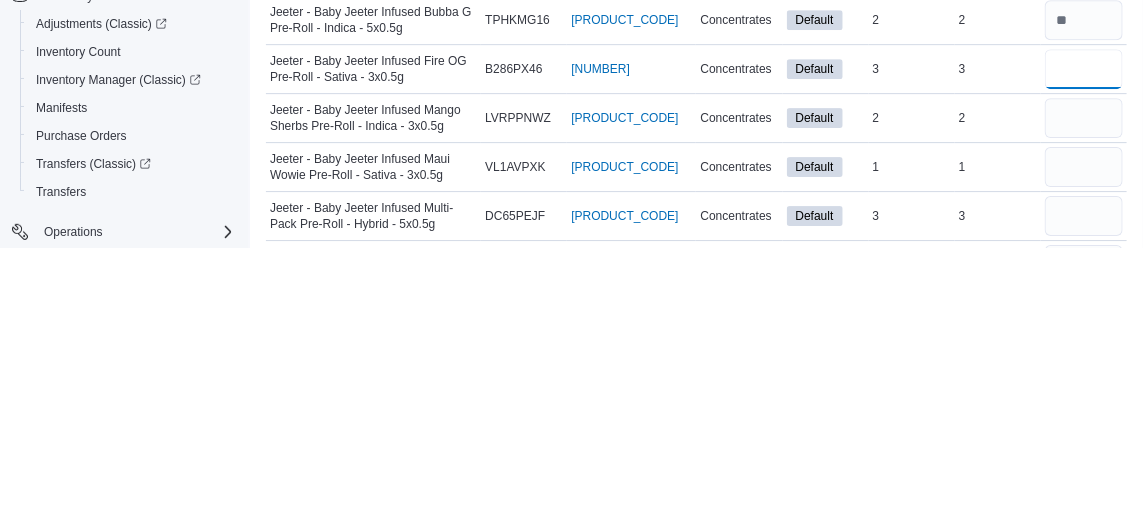 type on "*" 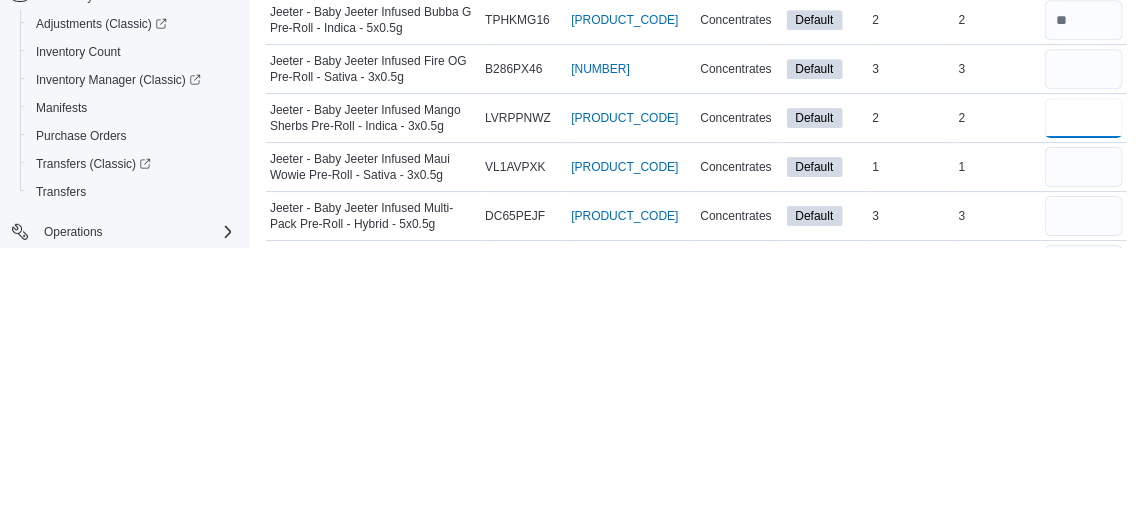 click at bounding box center (1084, 390) 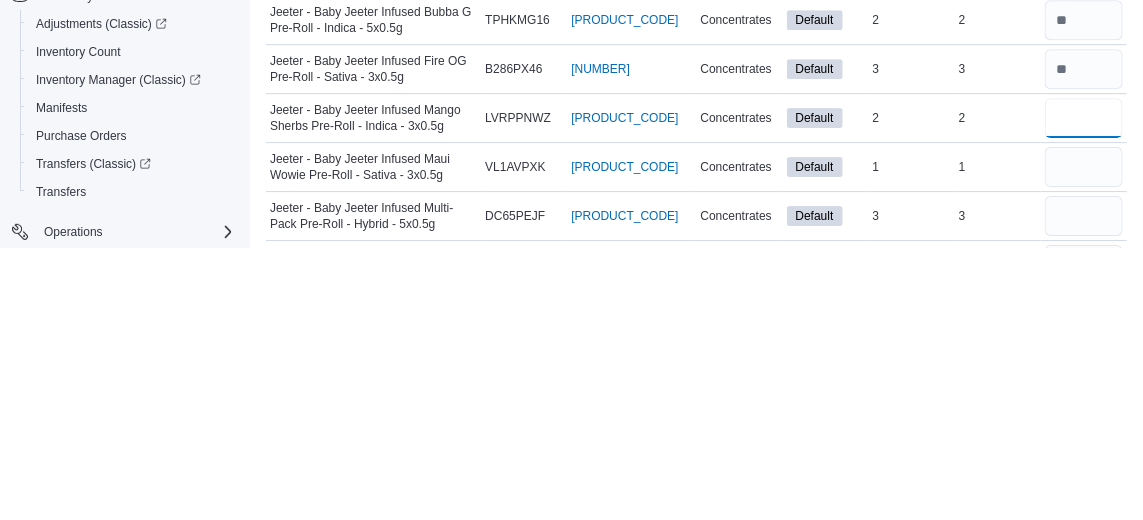 type on "*" 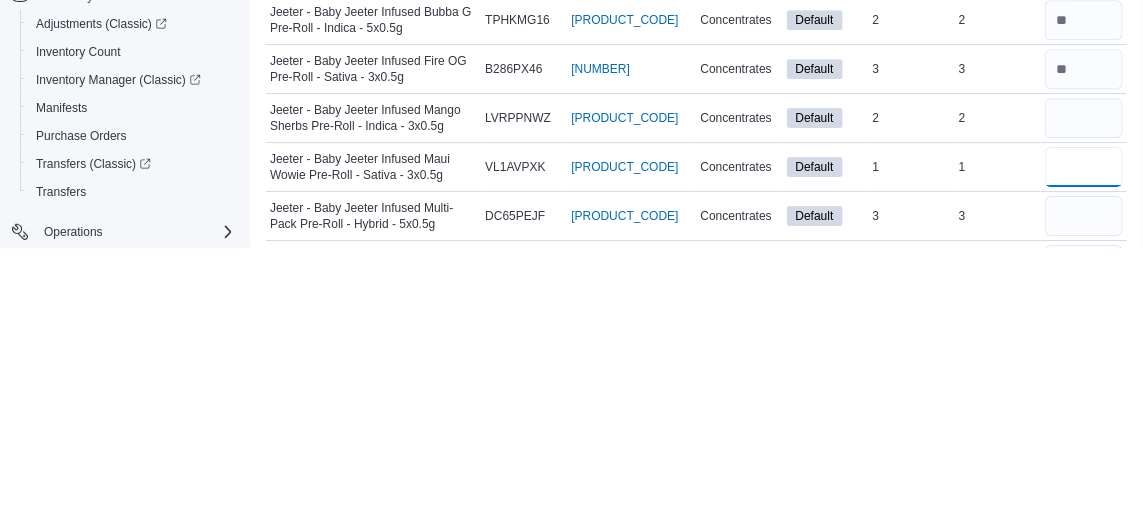 click at bounding box center (1084, 439) 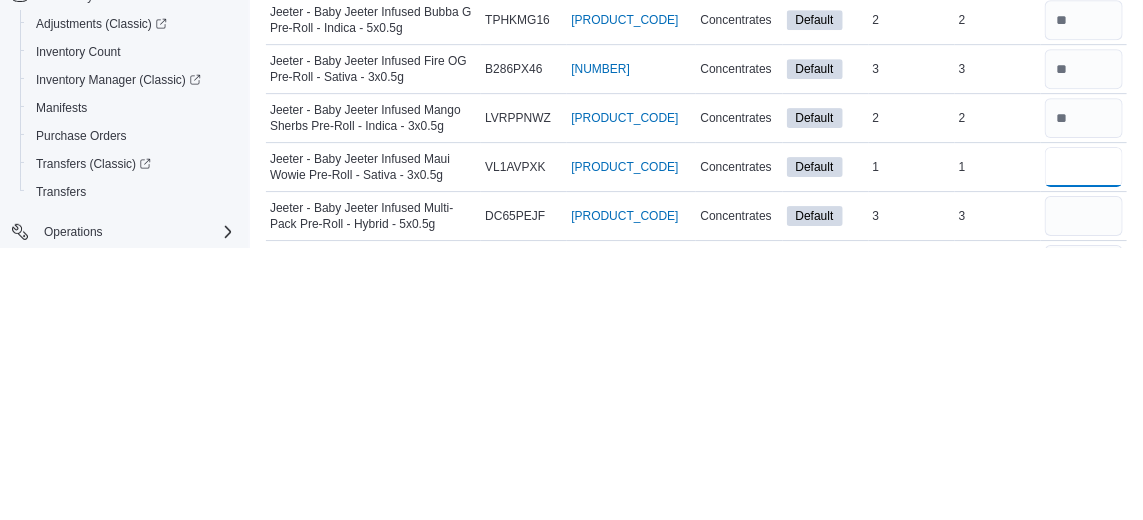 type 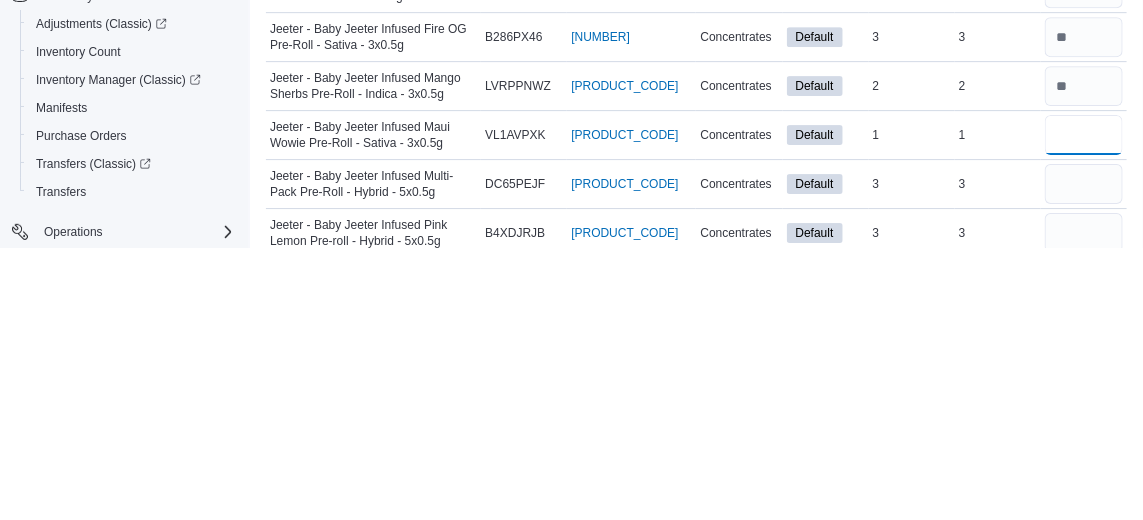scroll, scrollTop: 2037, scrollLeft: 0, axis: vertical 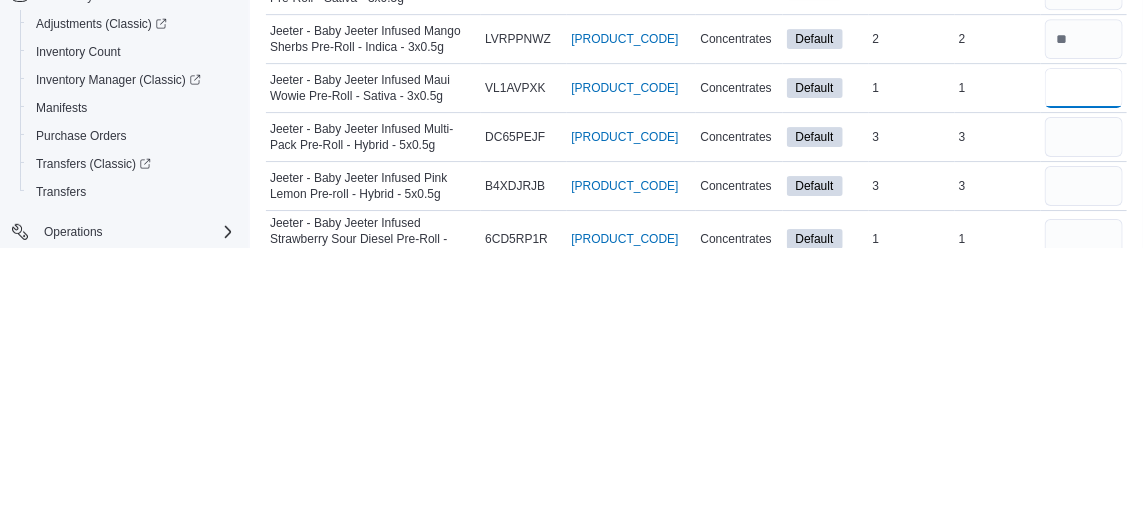 type on "*" 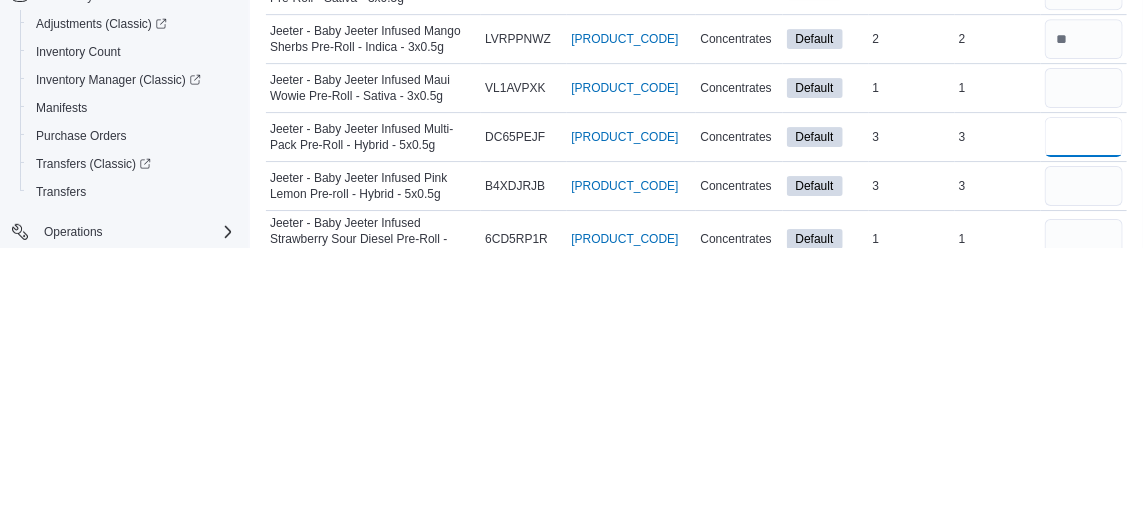 click at bounding box center (1084, 409) 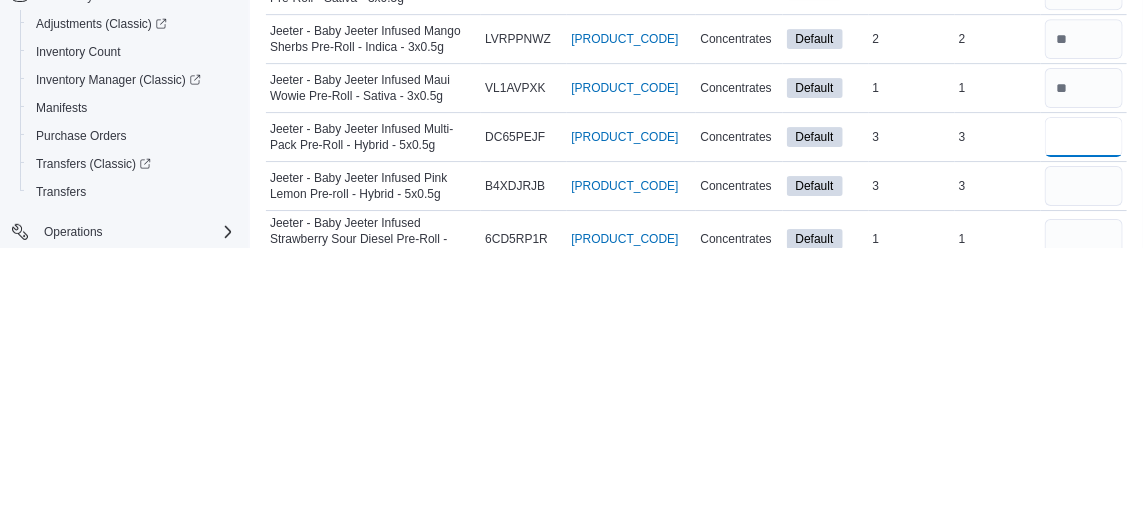type 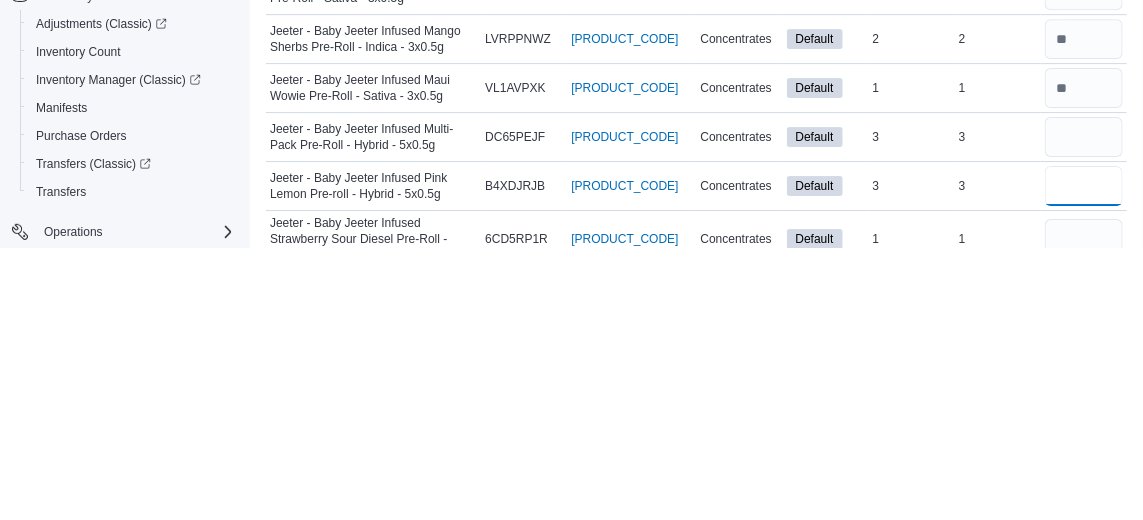 click at bounding box center (1084, 458) 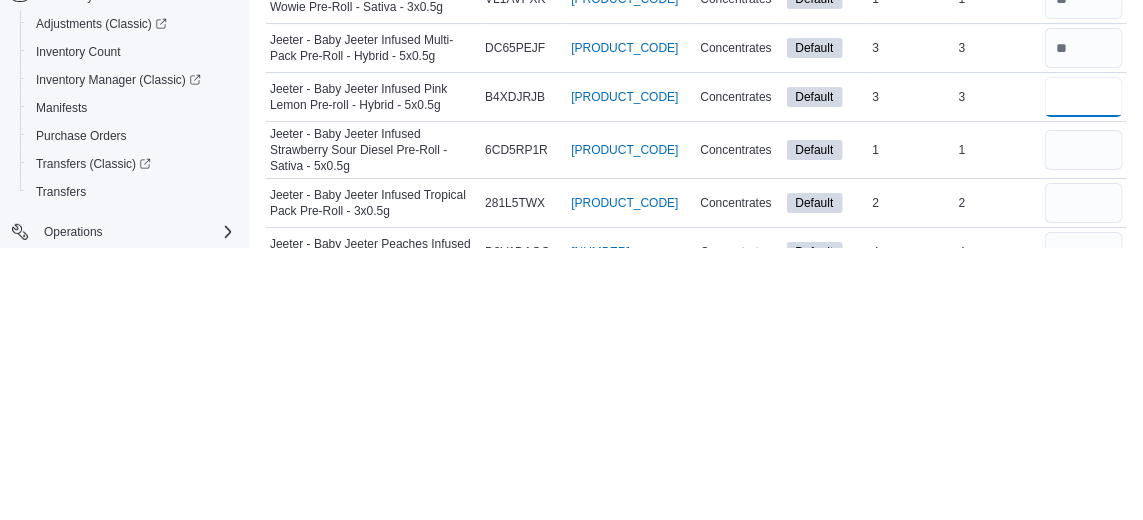 scroll, scrollTop: 2126, scrollLeft: 0, axis: vertical 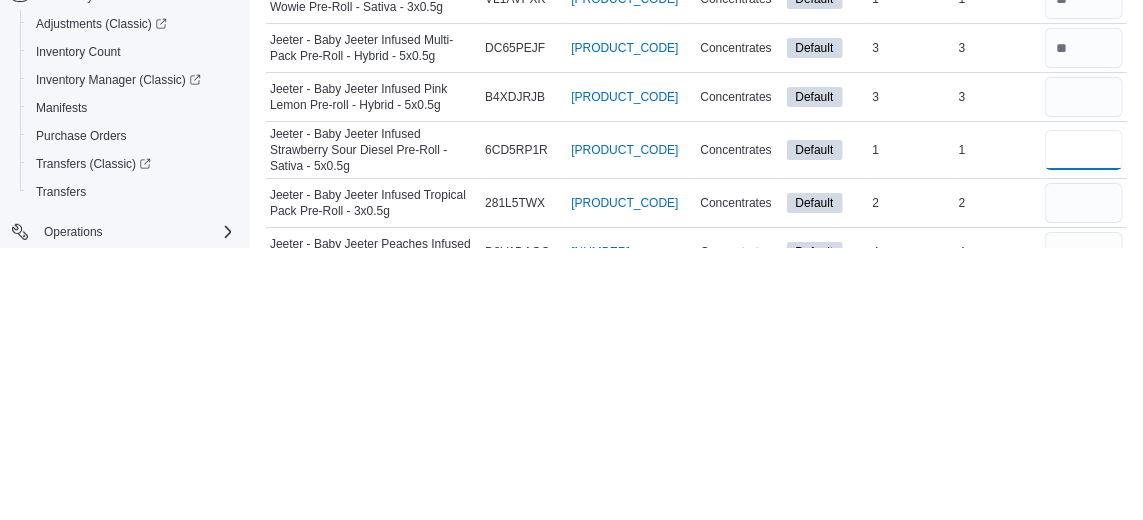 click at bounding box center [1084, 422] 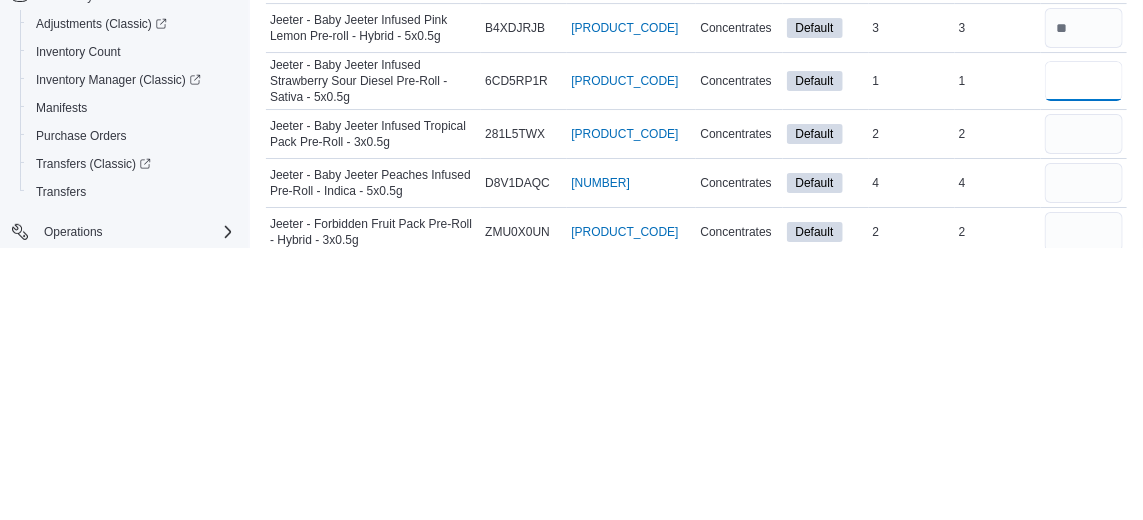 scroll, scrollTop: 2208, scrollLeft: 0, axis: vertical 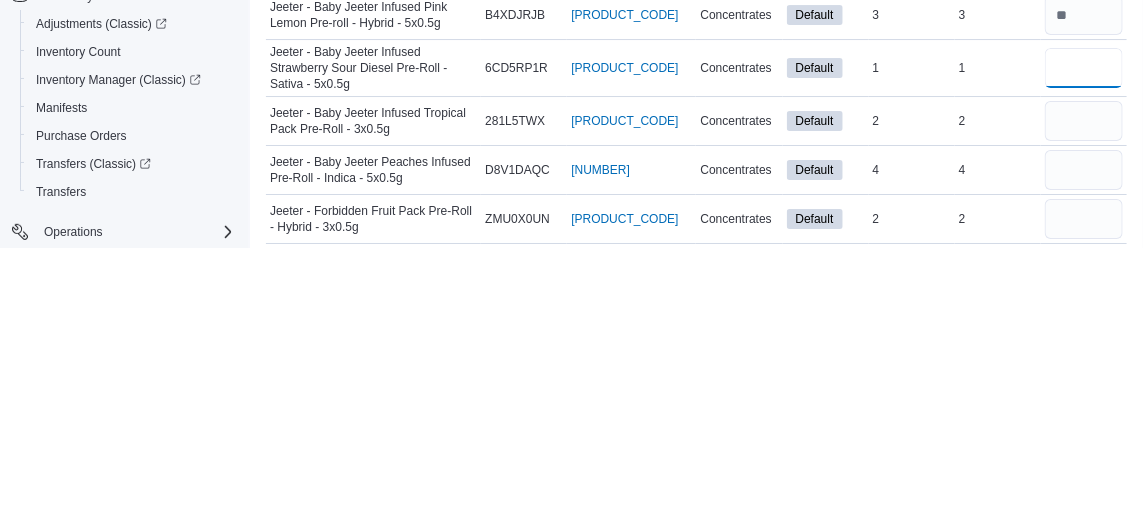 type on "*" 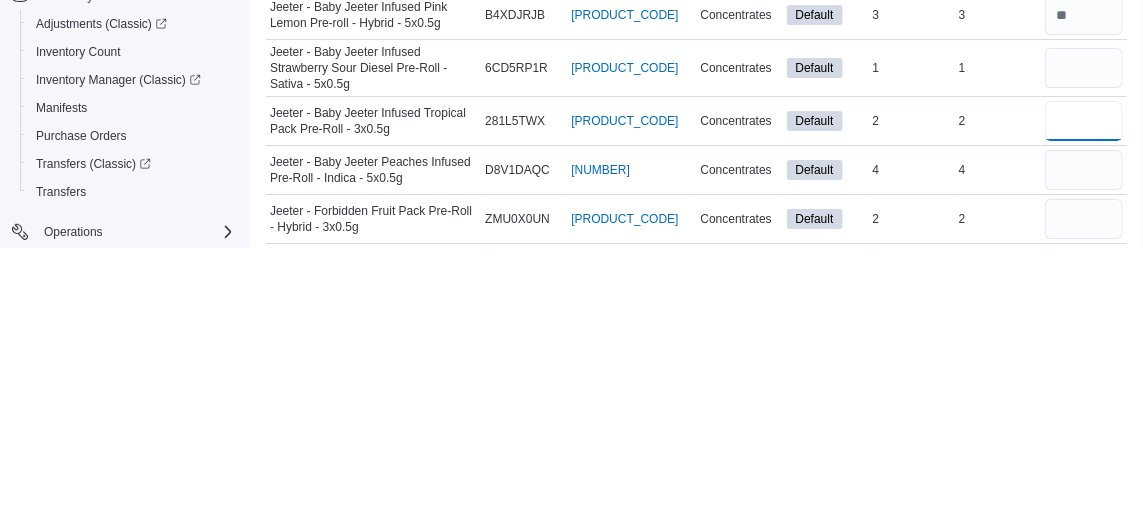 click at bounding box center [1084, 393] 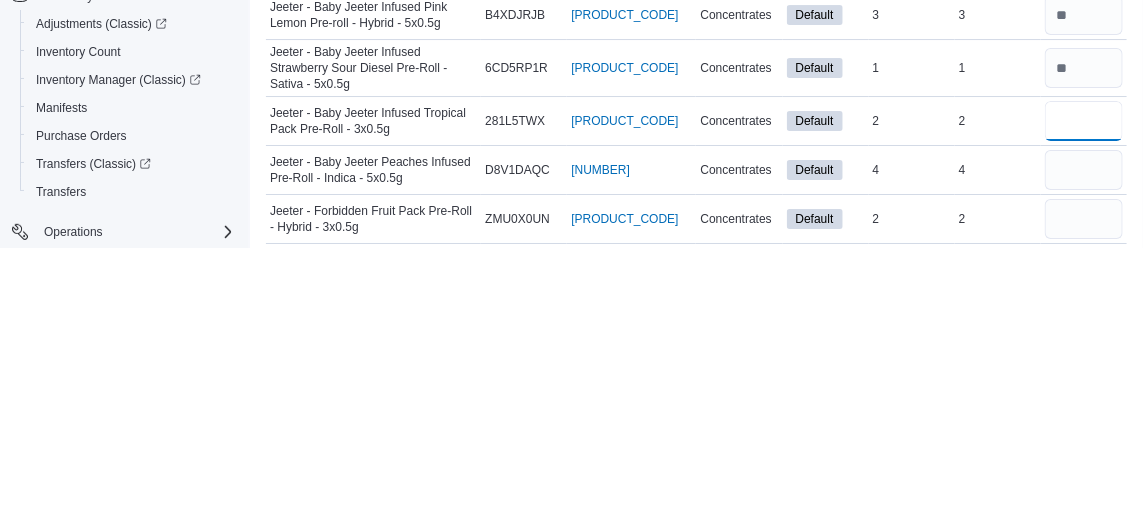 type on "*" 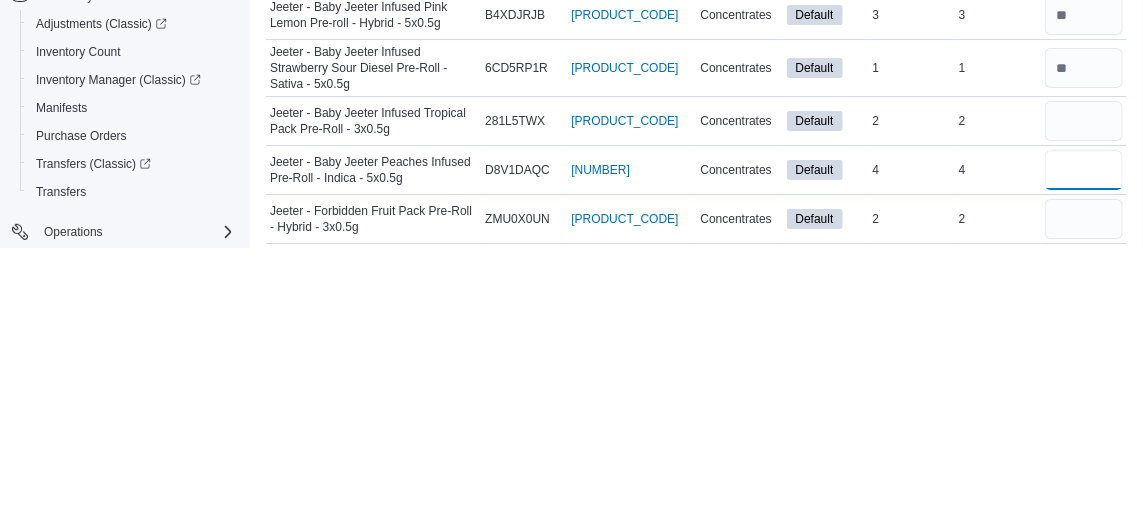 click at bounding box center (1084, 442) 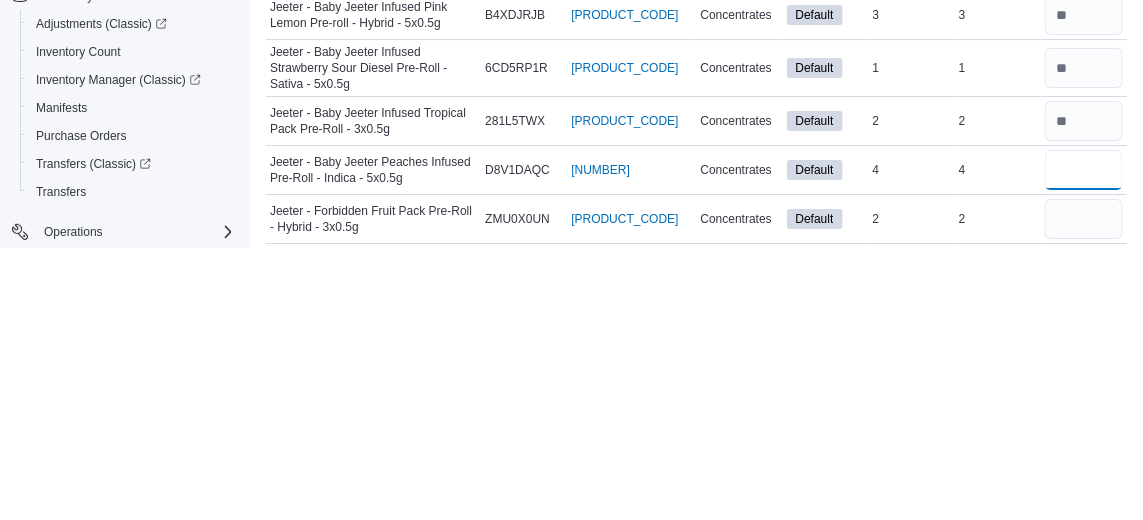 type 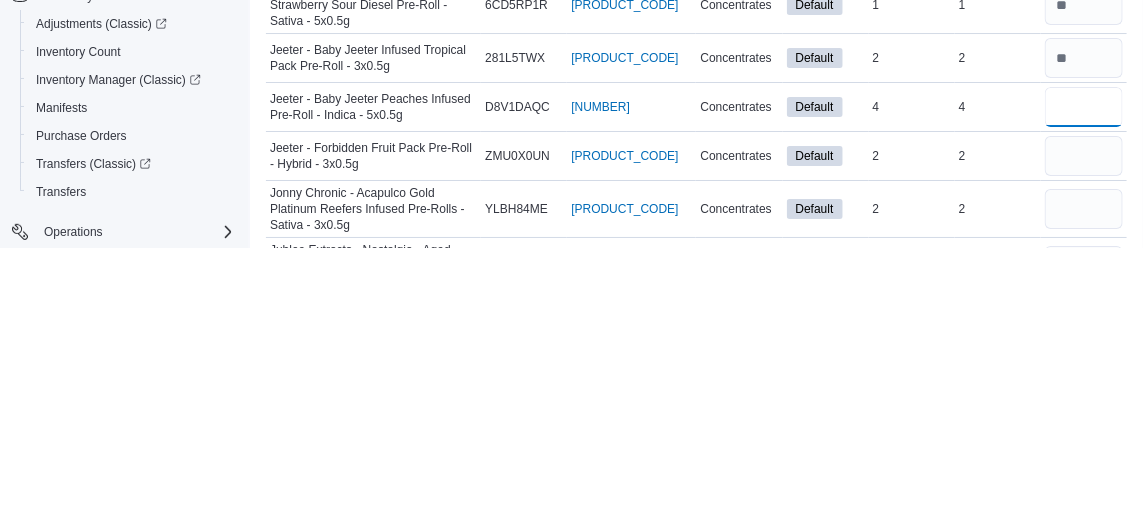 scroll, scrollTop: 2300, scrollLeft: 0, axis: vertical 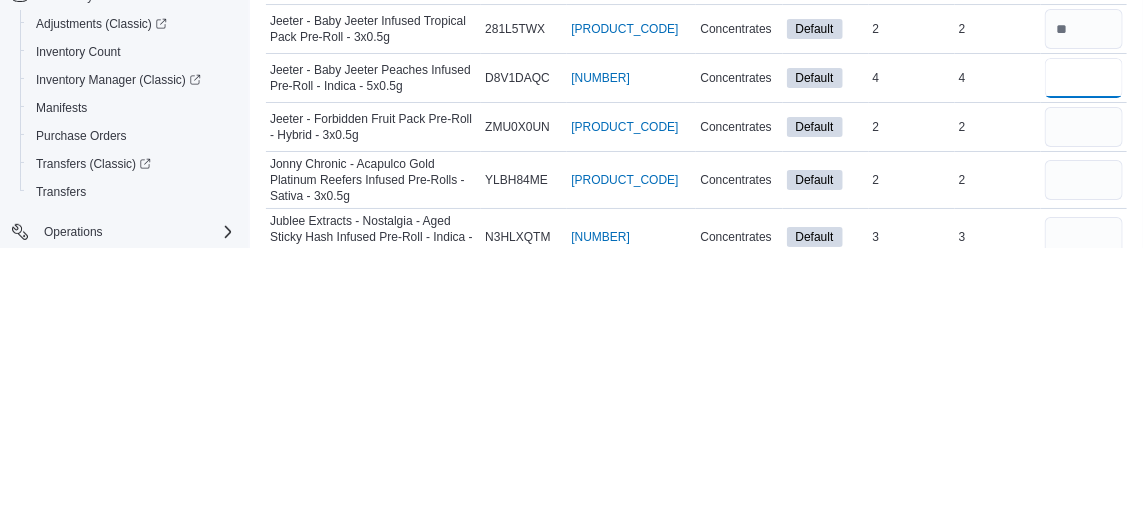 type on "*" 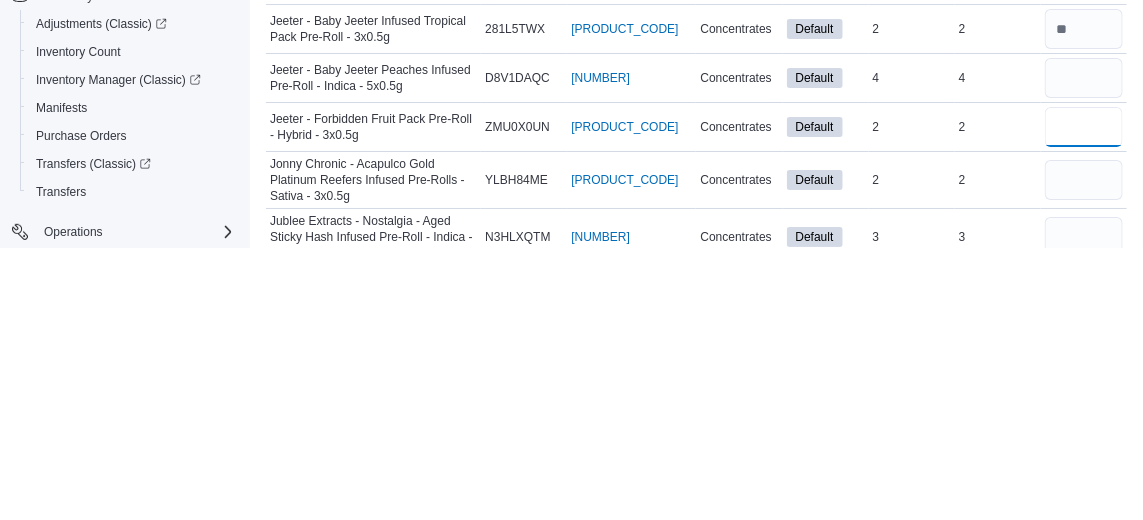 click at bounding box center (1084, 399) 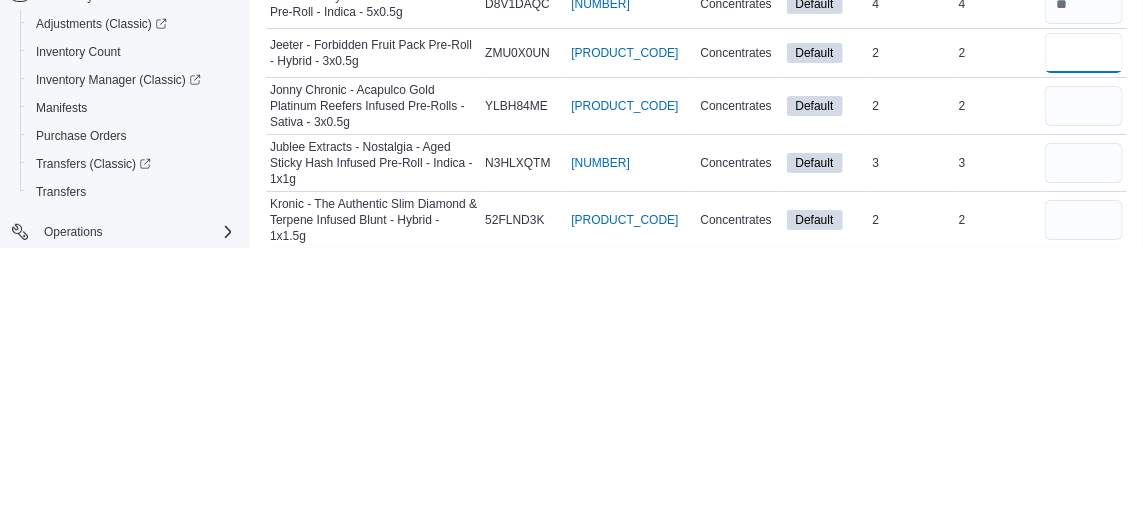 scroll, scrollTop: 2377, scrollLeft: 0, axis: vertical 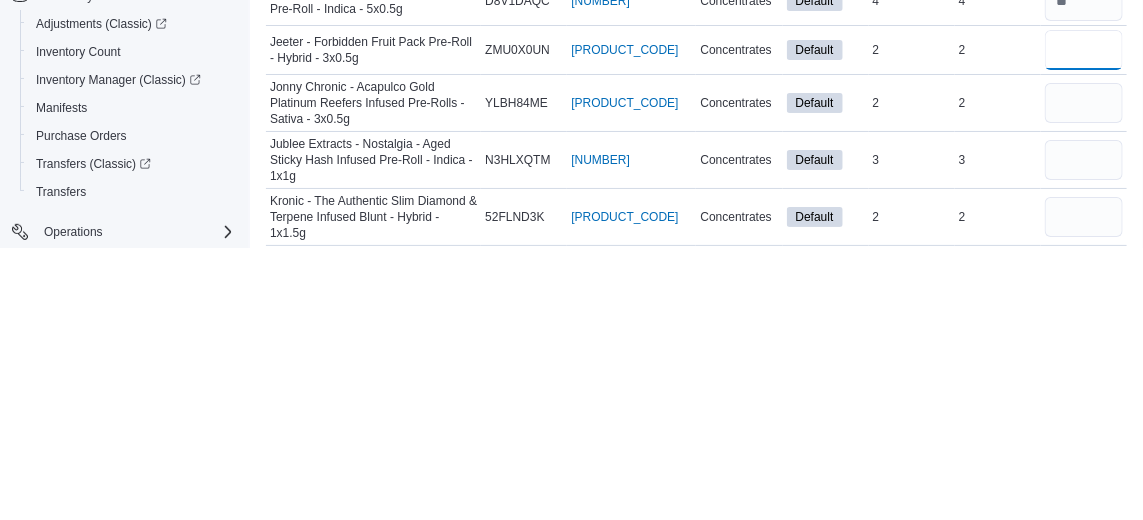 type on "*" 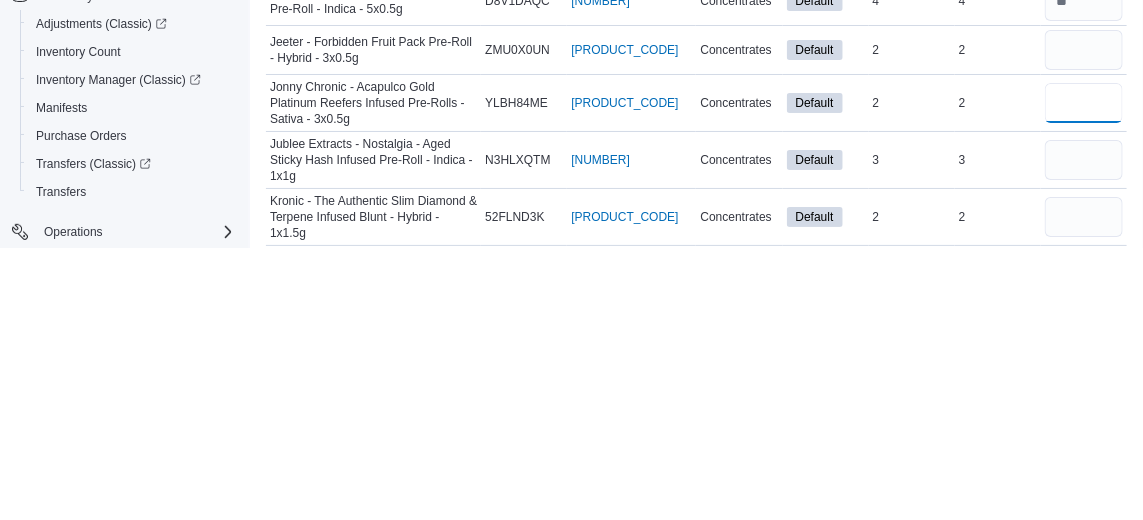 click at bounding box center (1084, 375) 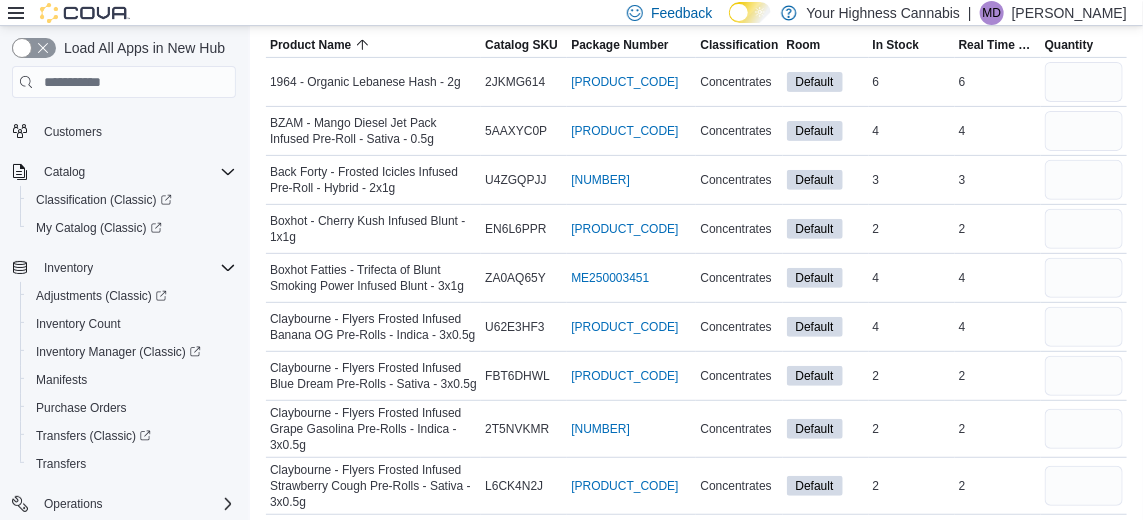 scroll, scrollTop: 178, scrollLeft: 0, axis: vertical 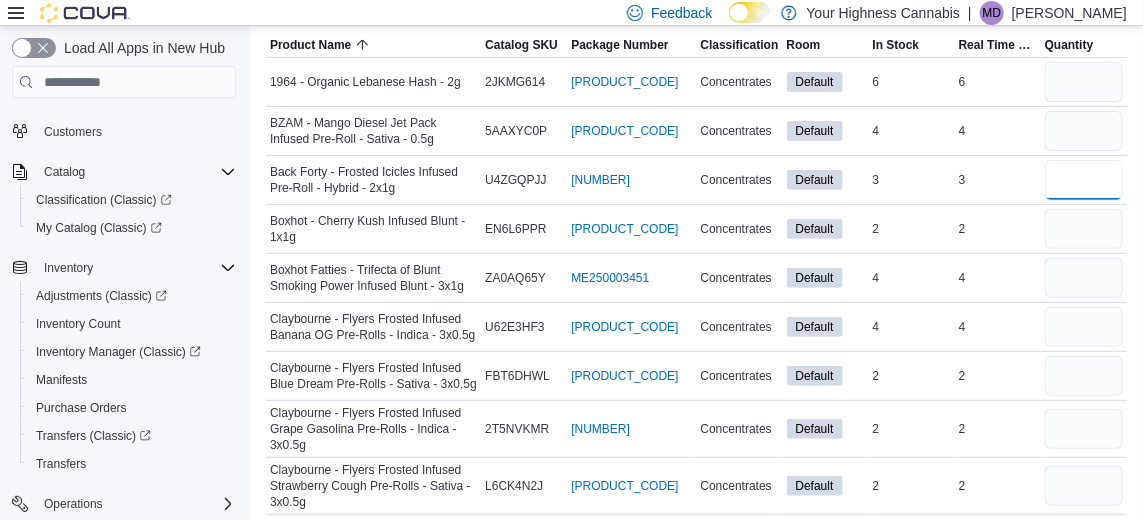 click at bounding box center (1084, 180) 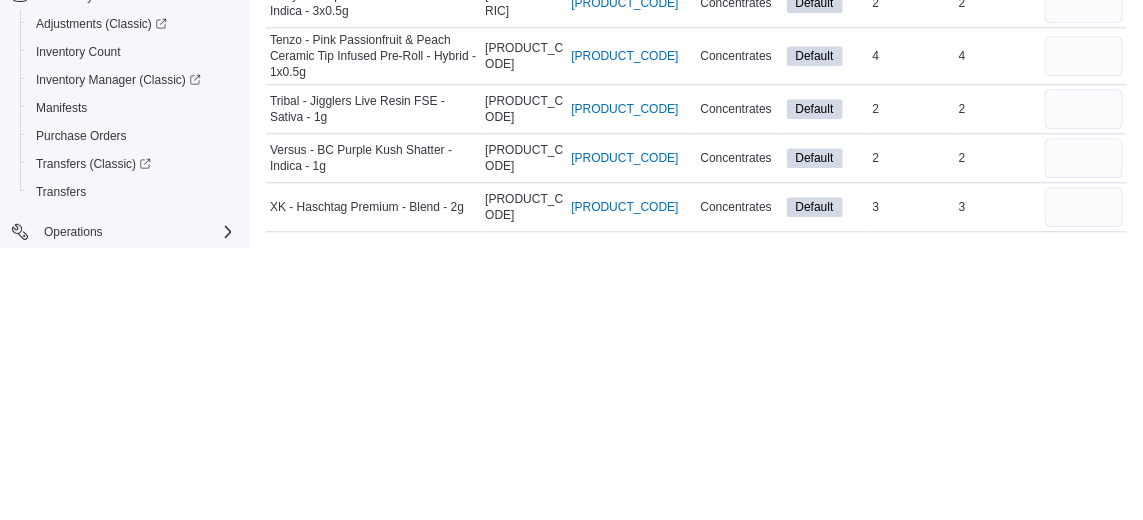 scroll, scrollTop: 4105, scrollLeft: 0, axis: vertical 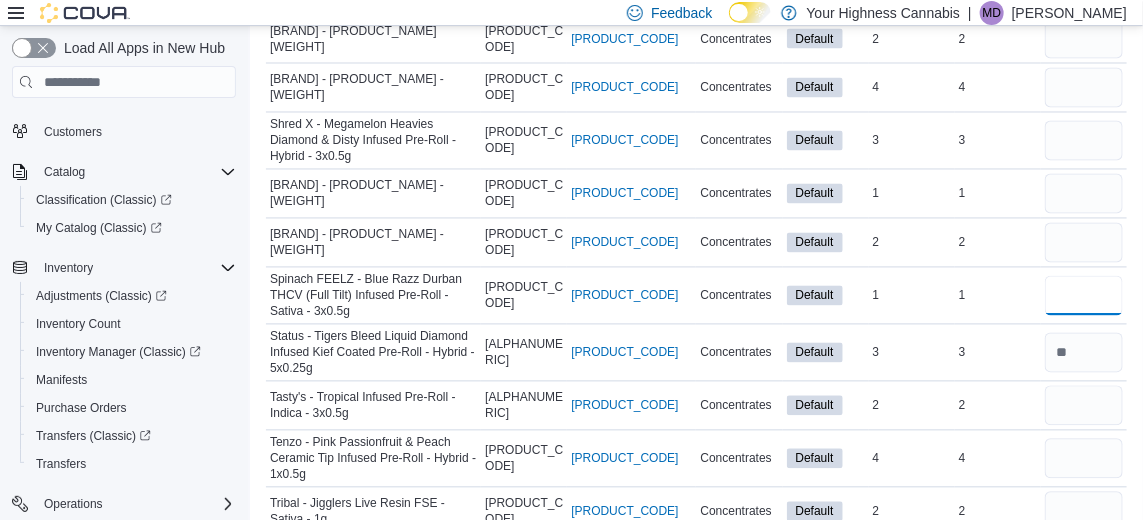type on "*" 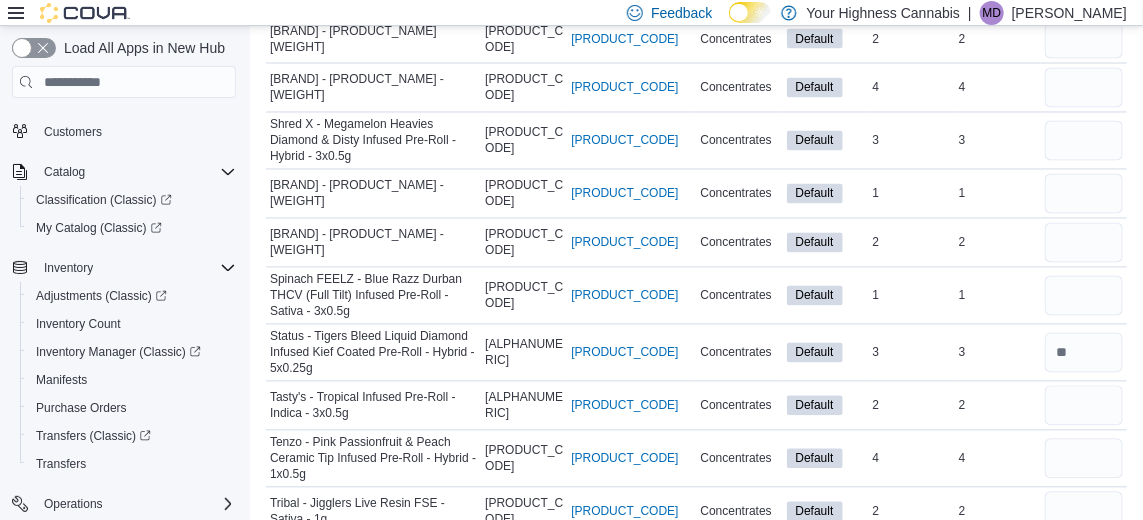 click at bounding box center (1084, -14) 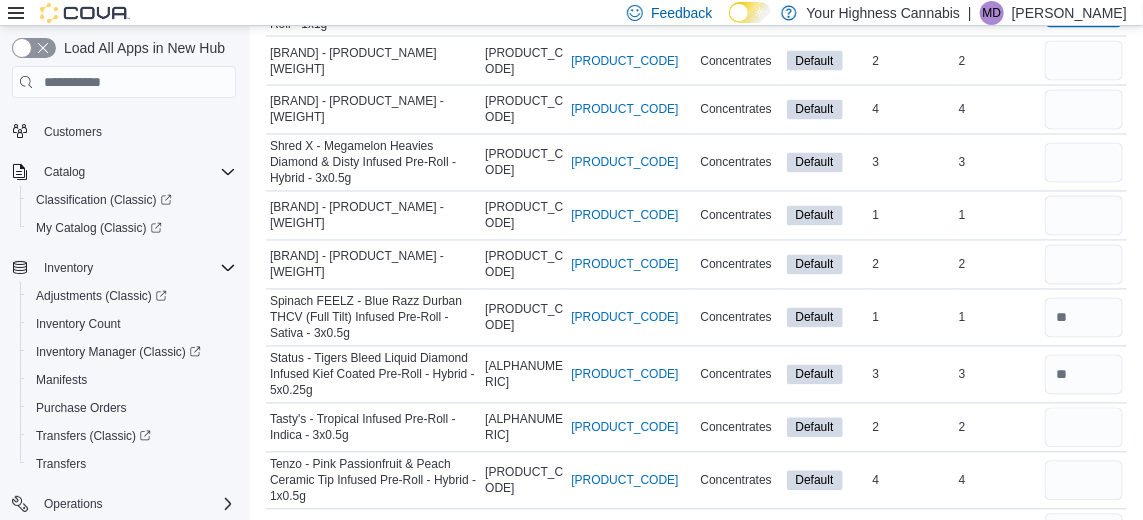 scroll, scrollTop: 3916, scrollLeft: 0, axis: vertical 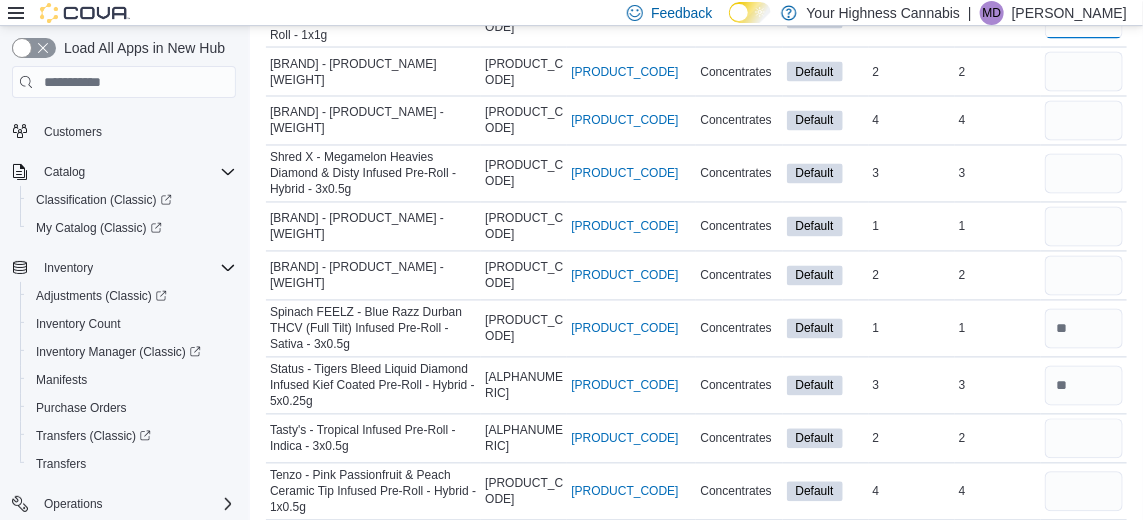 type on "*" 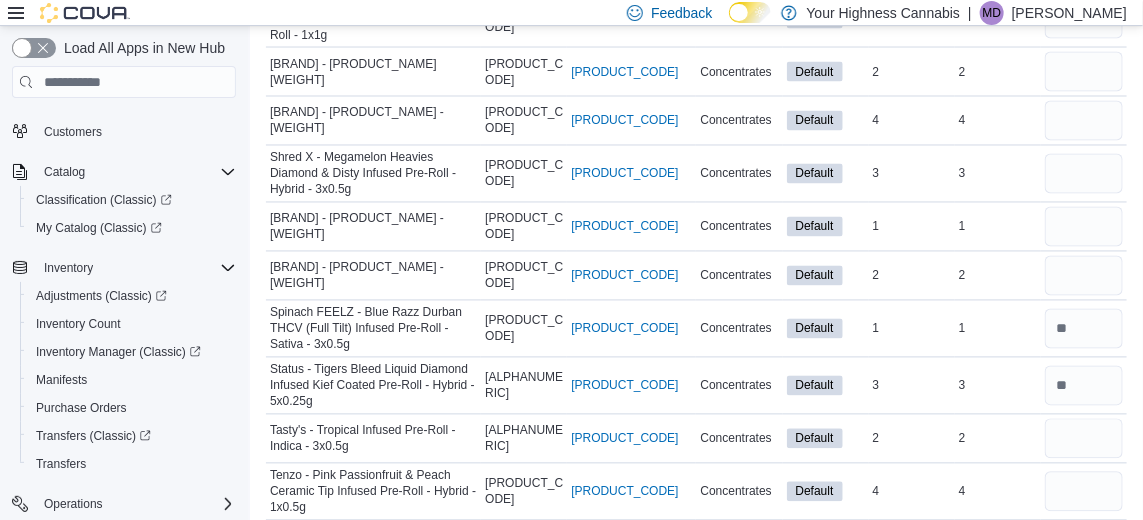 click at bounding box center [1084, -87] 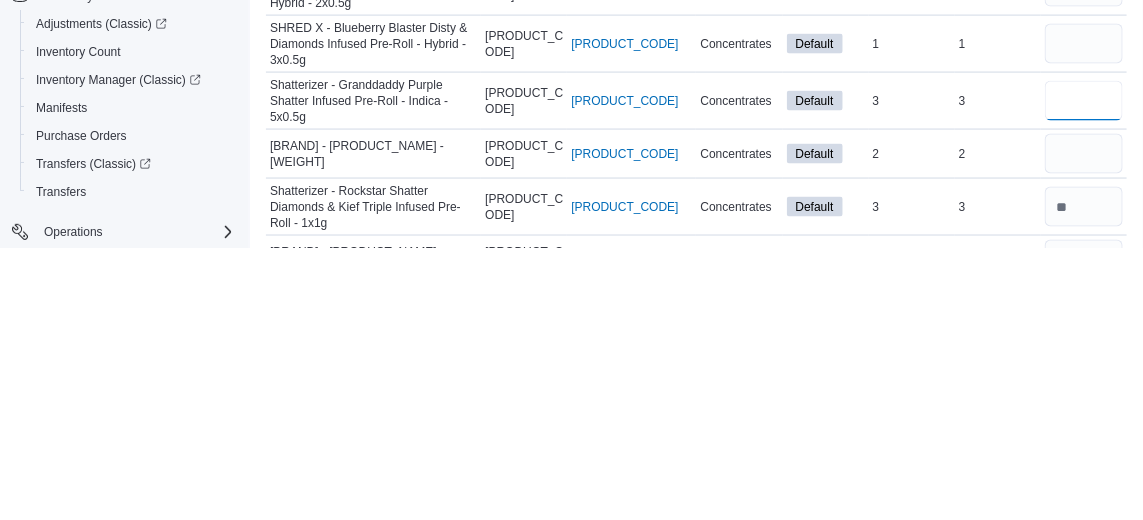 scroll, scrollTop: 3458, scrollLeft: 0, axis: vertical 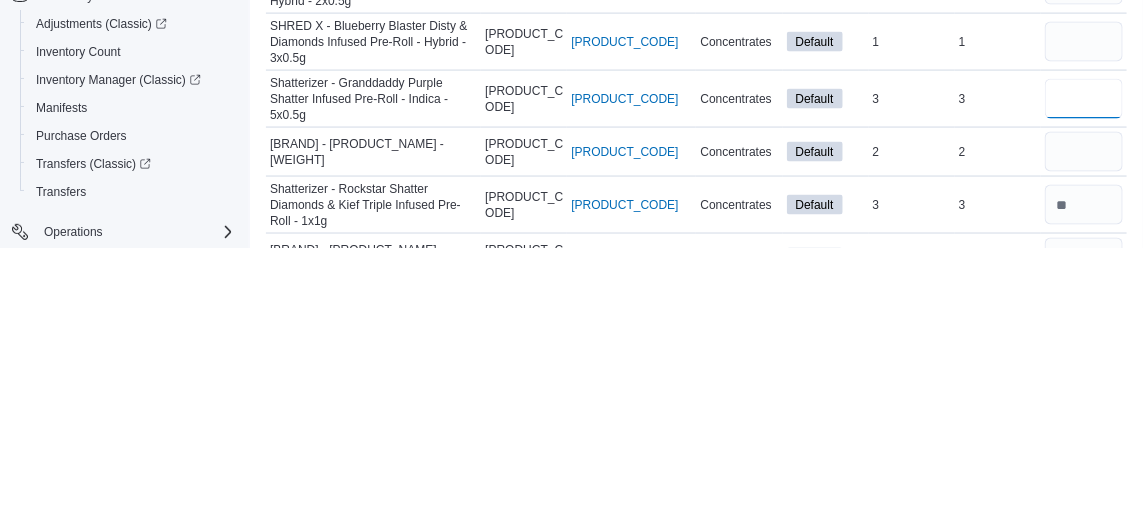 type on "*" 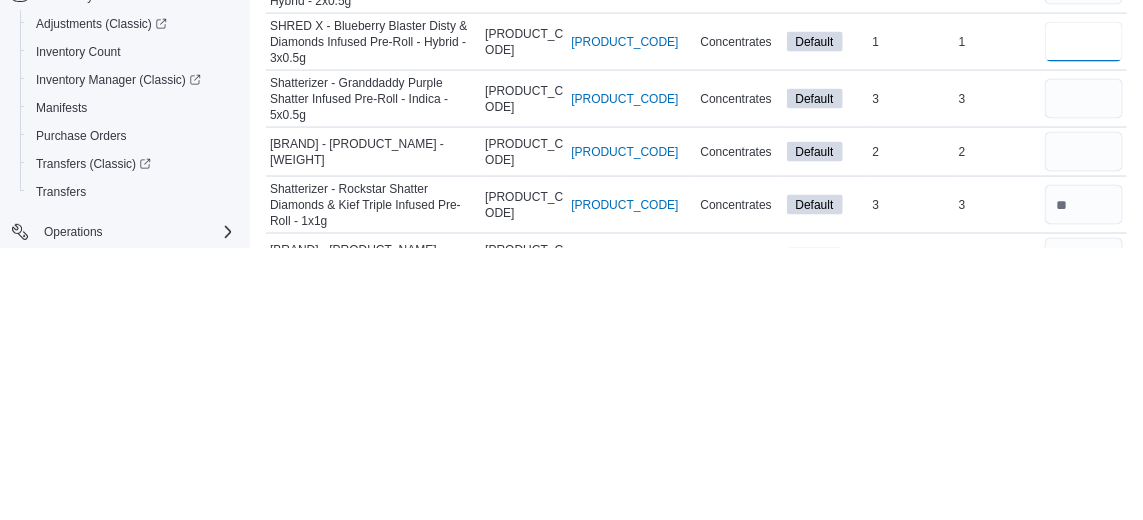 click at bounding box center [1084, 314] 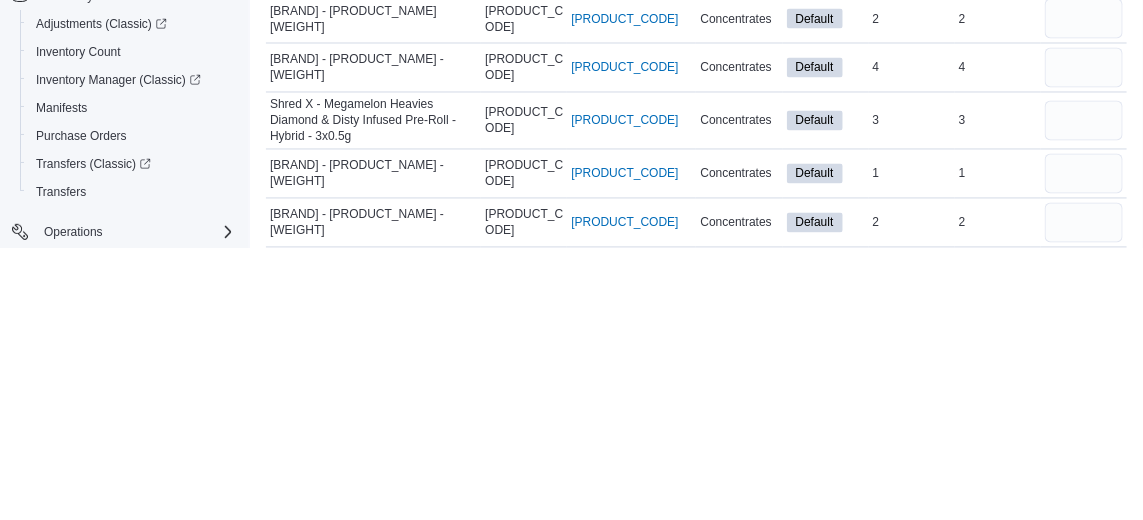 scroll, scrollTop: 3698, scrollLeft: 0, axis: vertical 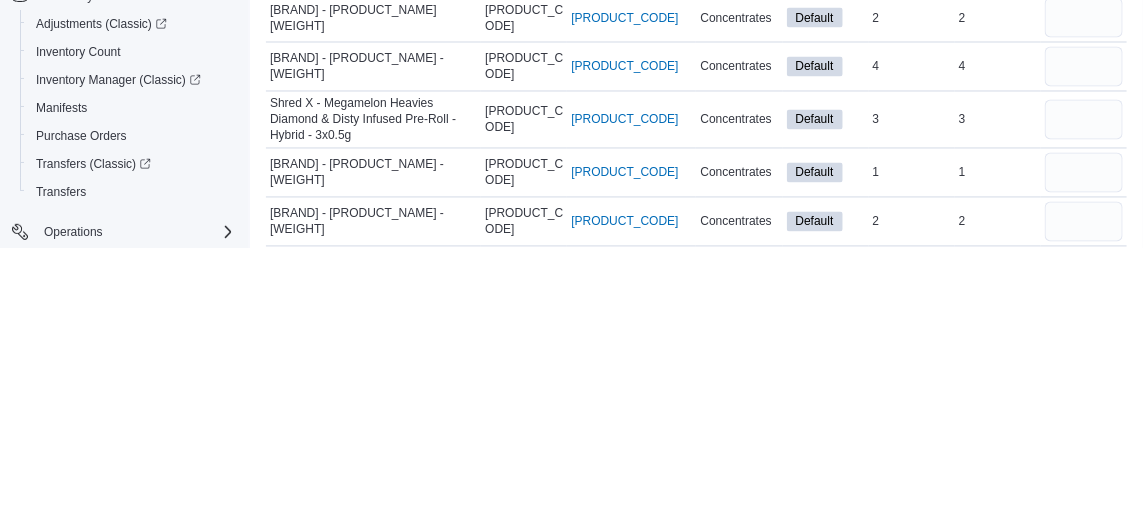 type on "*" 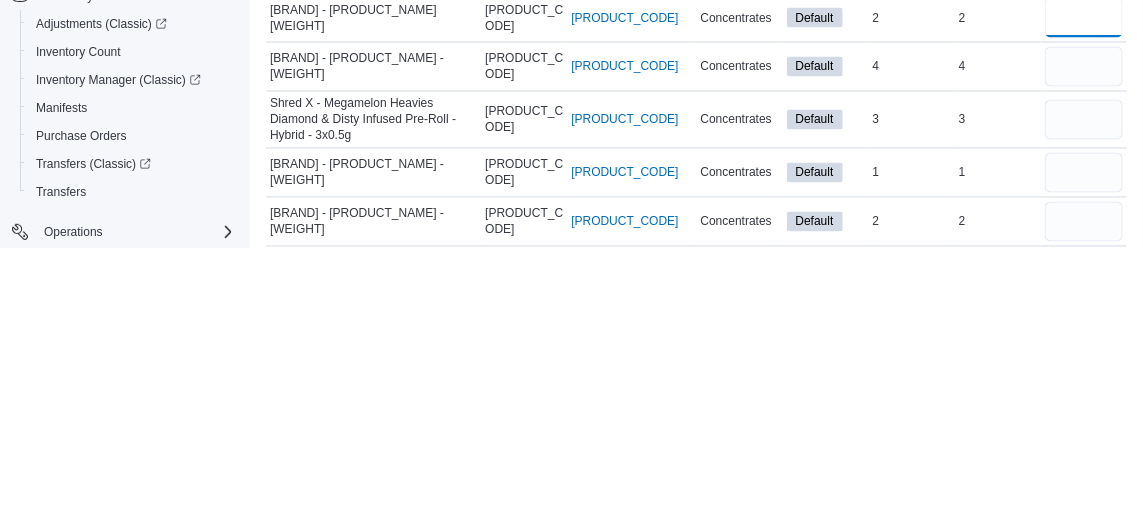 click at bounding box center (1084, 290) 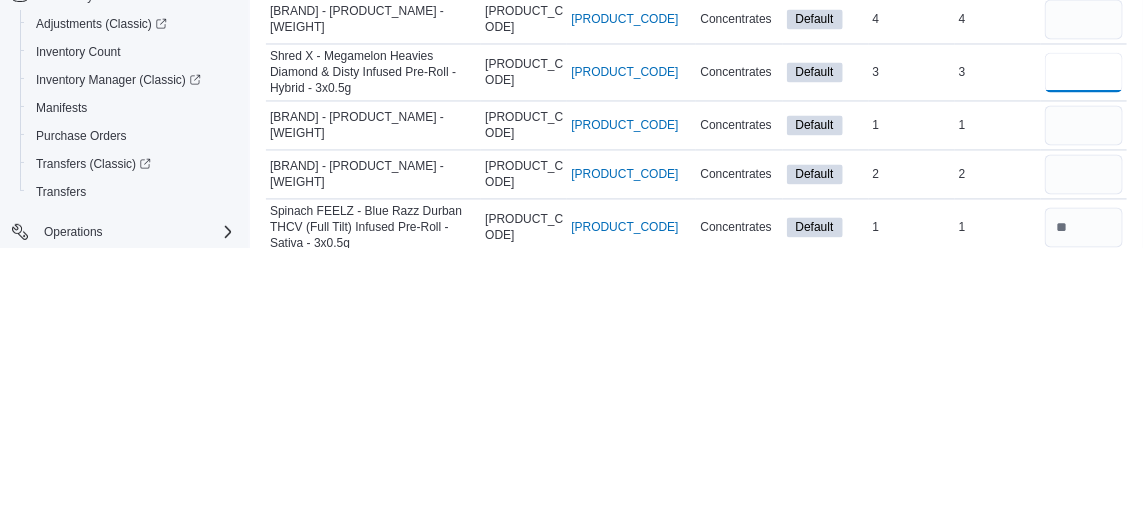 click at bounding box center [1084, 344] 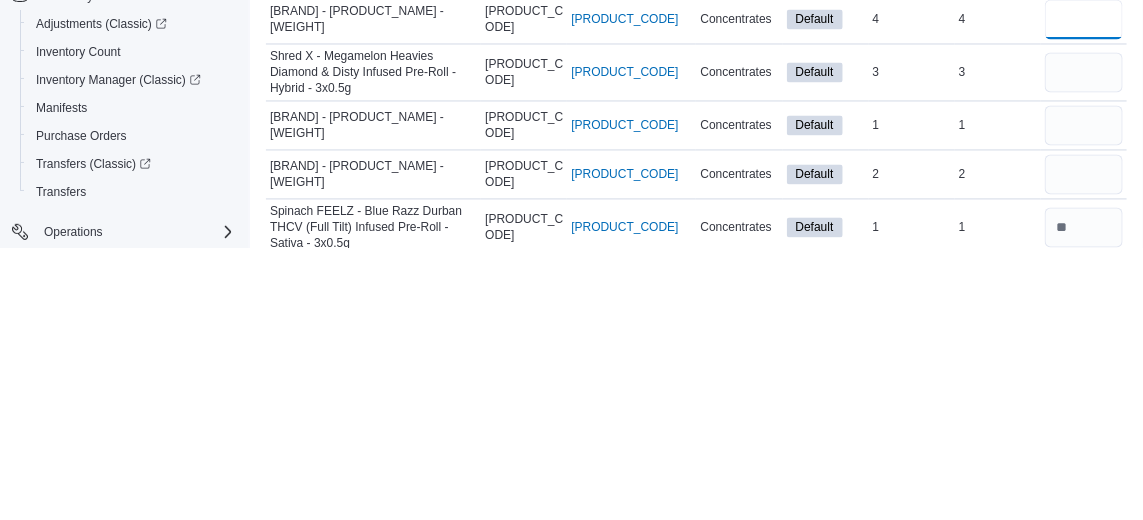 click at bounding box center [1084, 291] 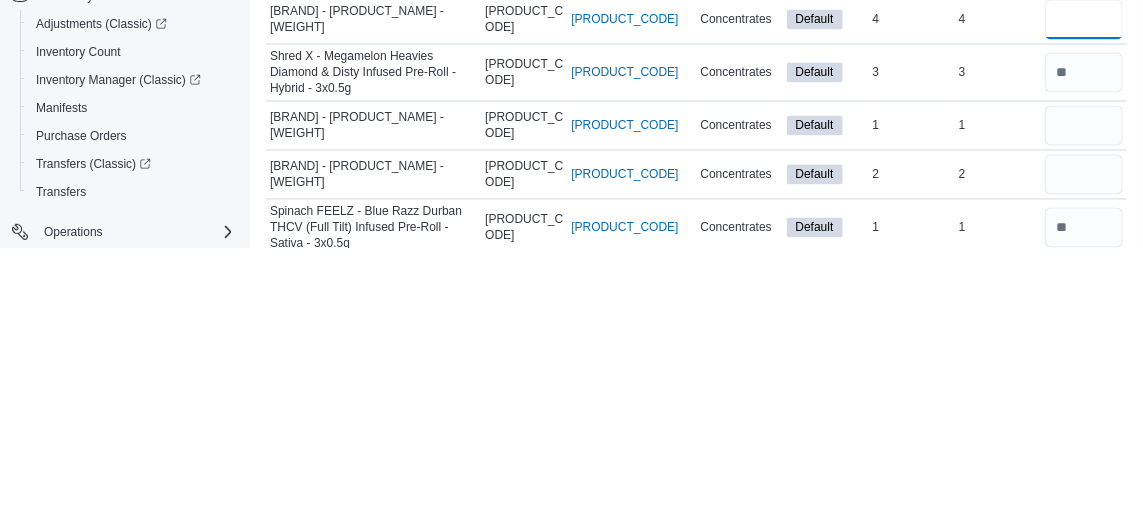 type on "*" 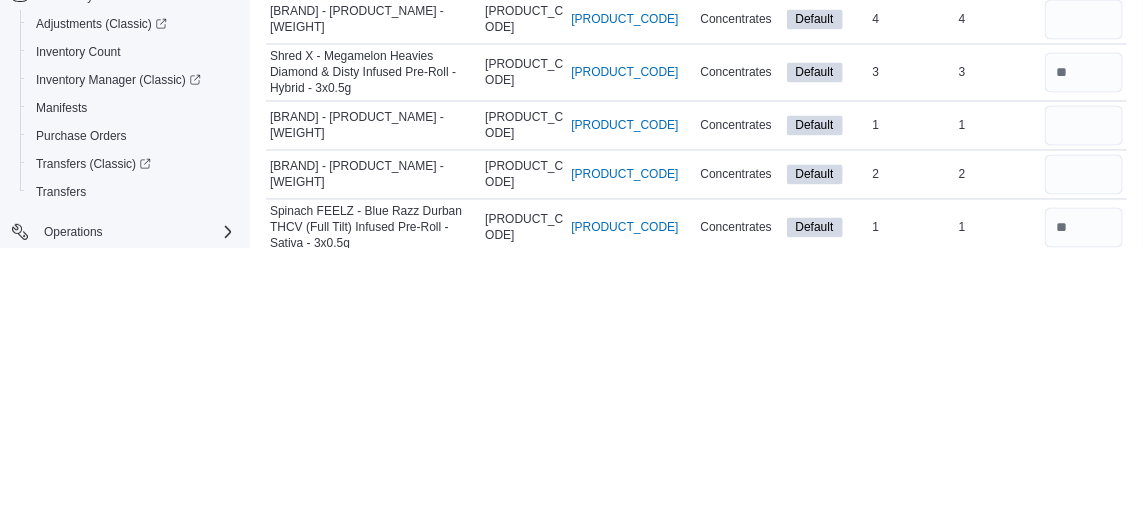 click at bounding box center (1084, 242) 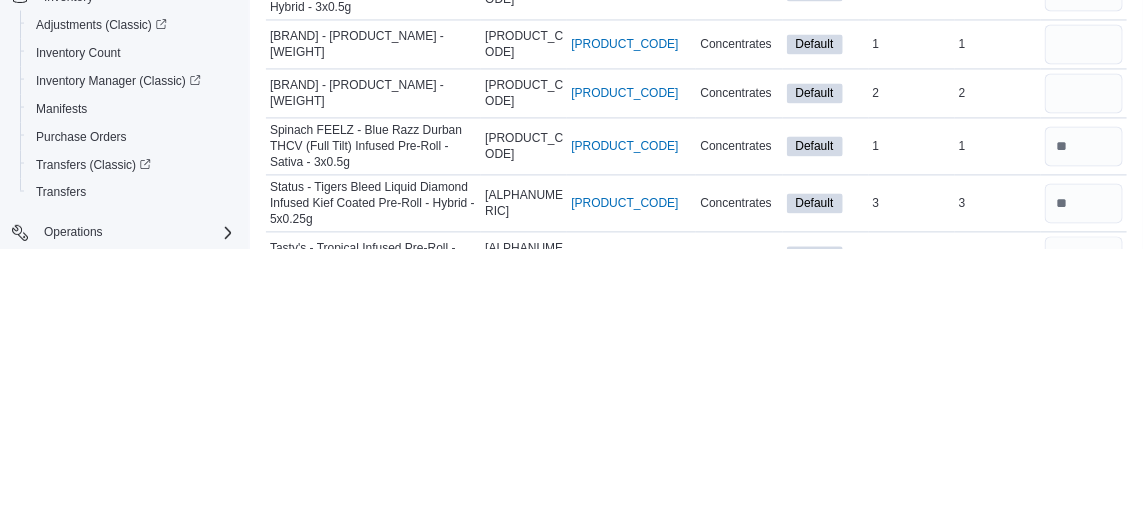scroll, scrollTop: 3828, scrollLeft: 0, axis: vertical 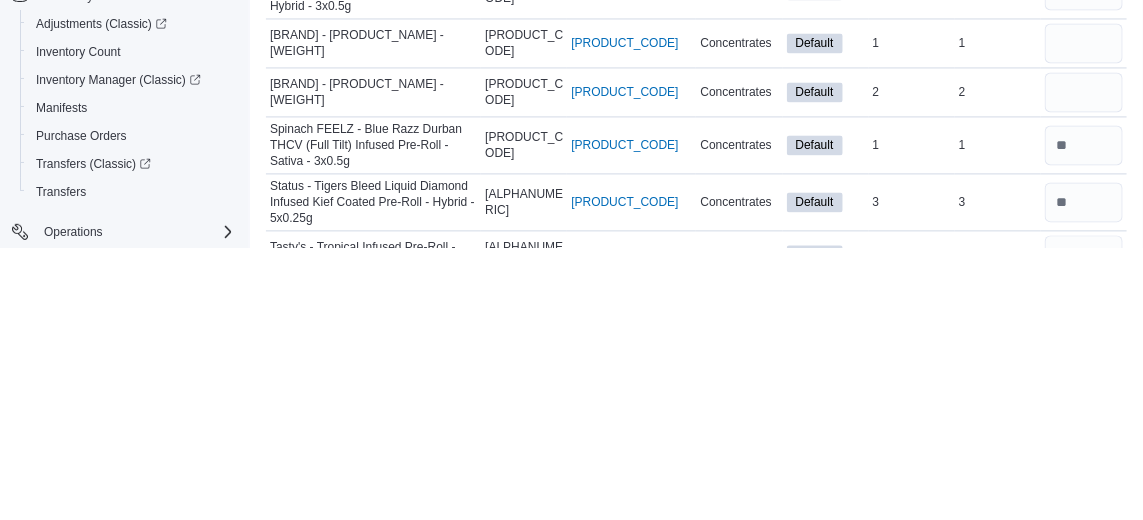 type on "*" 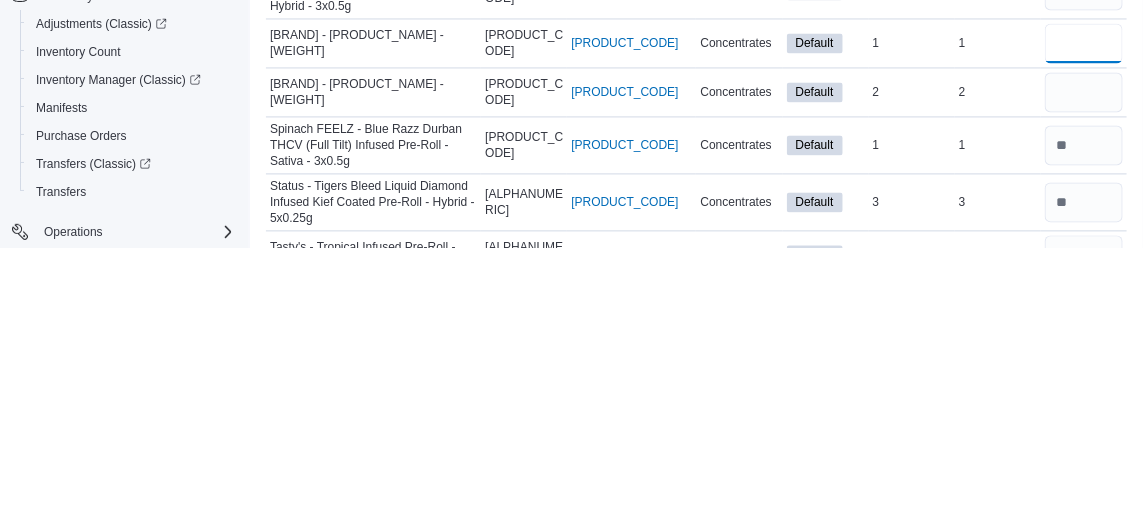 click at bounding box center (1084, 315) 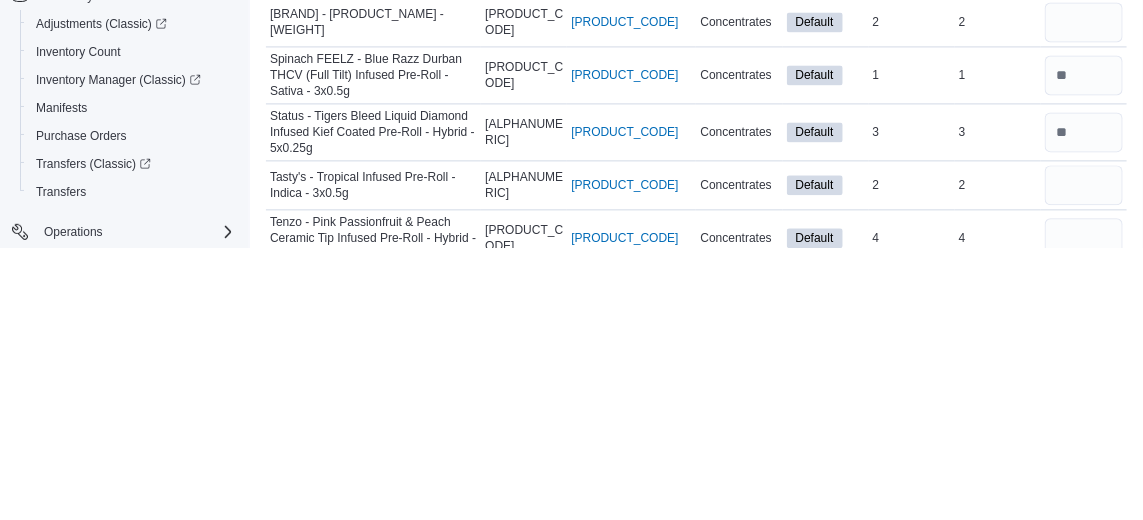 scroll, scrollTop: 3907, scrollLeft: 0, axis: vertical 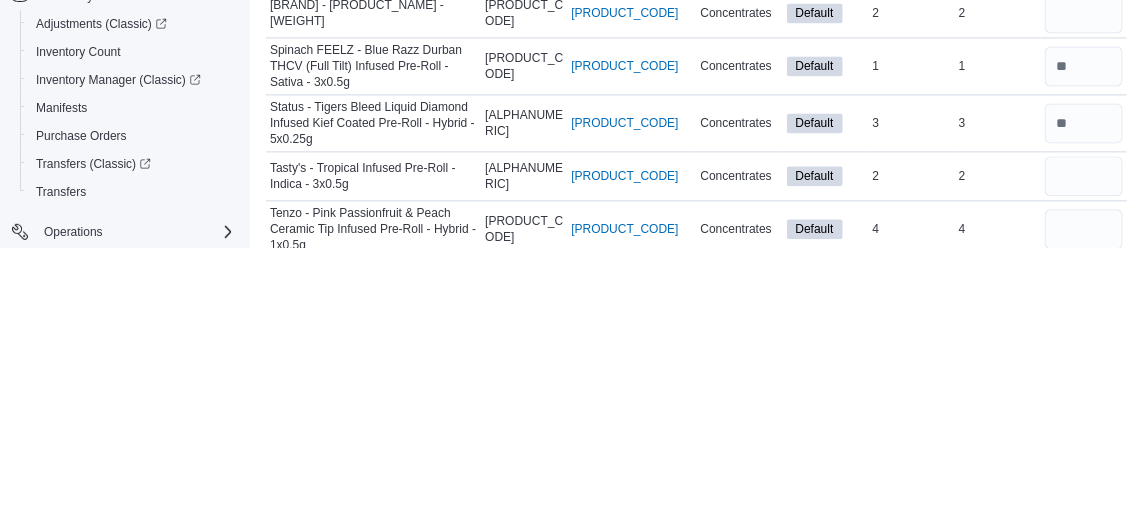 type on "*" 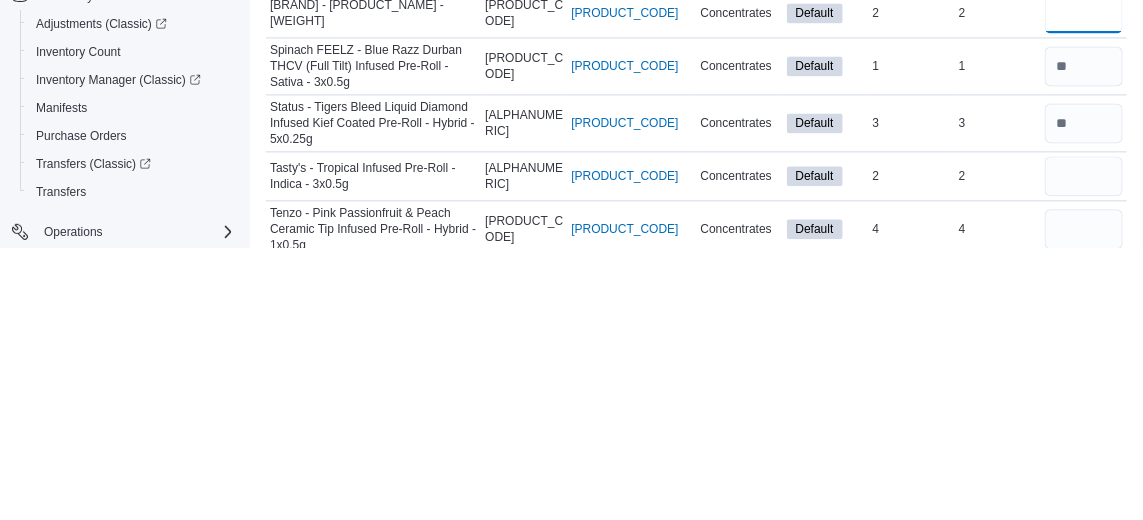 click at bounding box center (1084, 285) 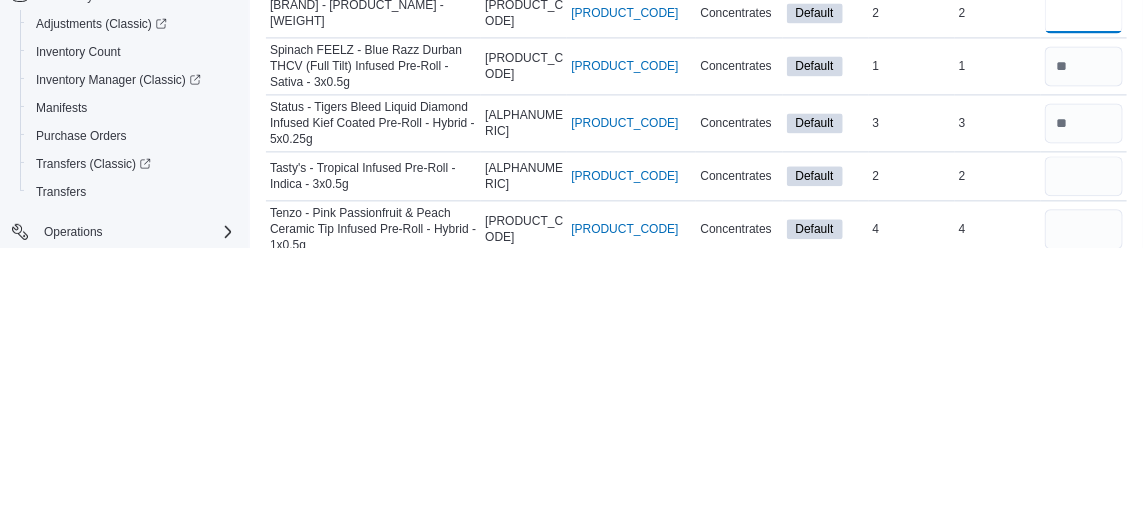 type 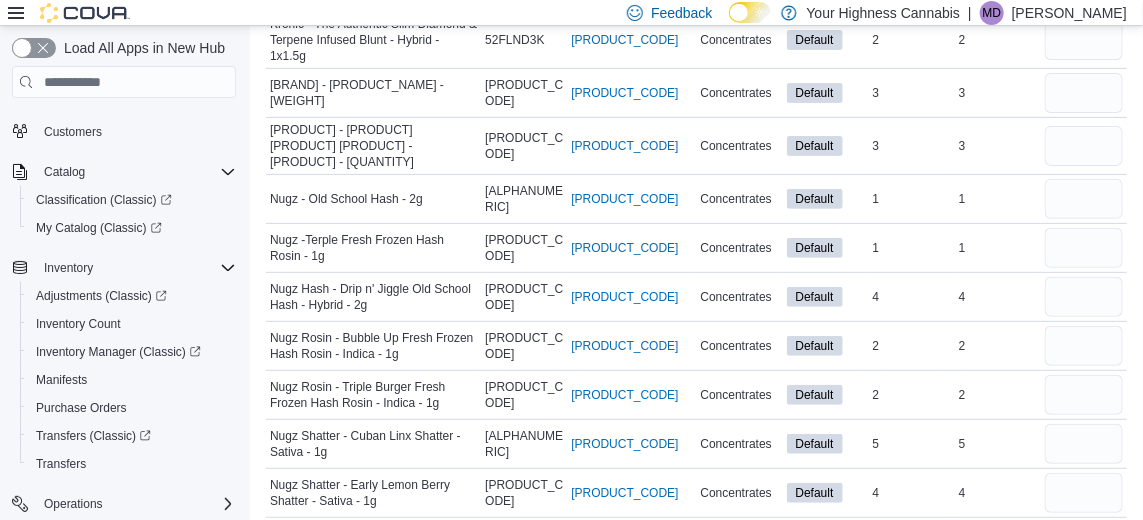 scroll, scrollTop: 2809, scrollLeft: 0, axis: vertical 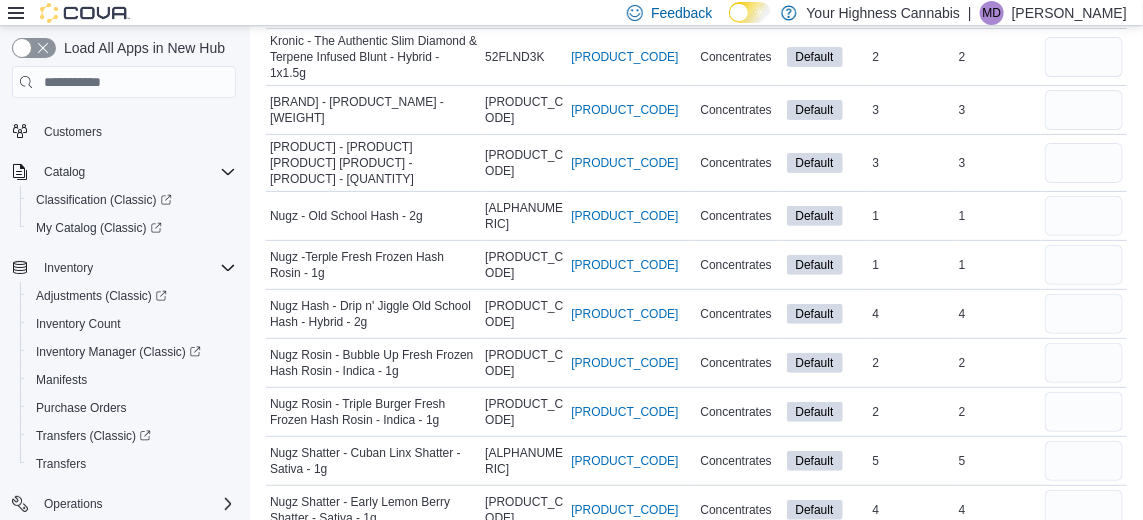 type on "*" 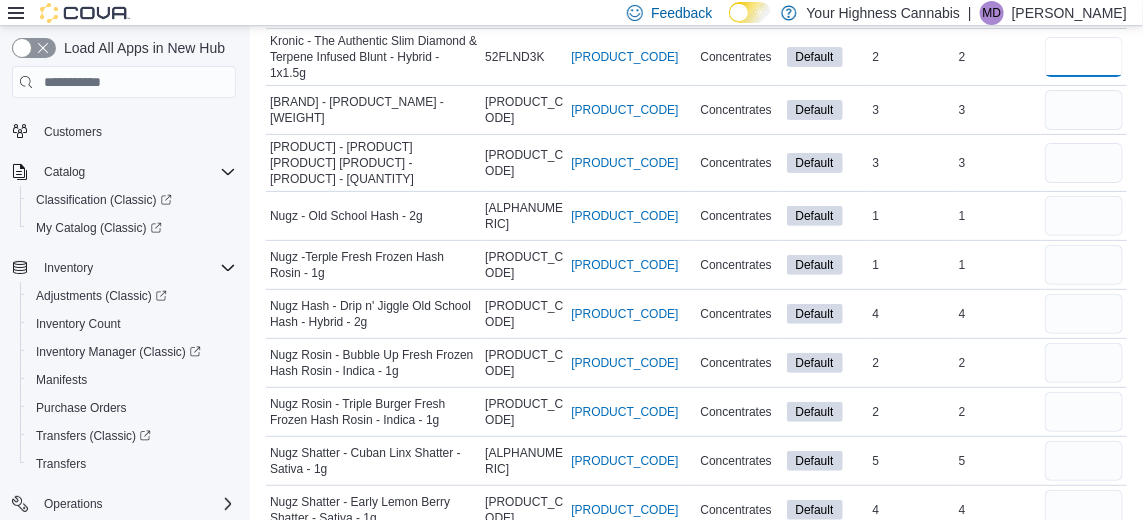 click at bounding box center (1084, 57) 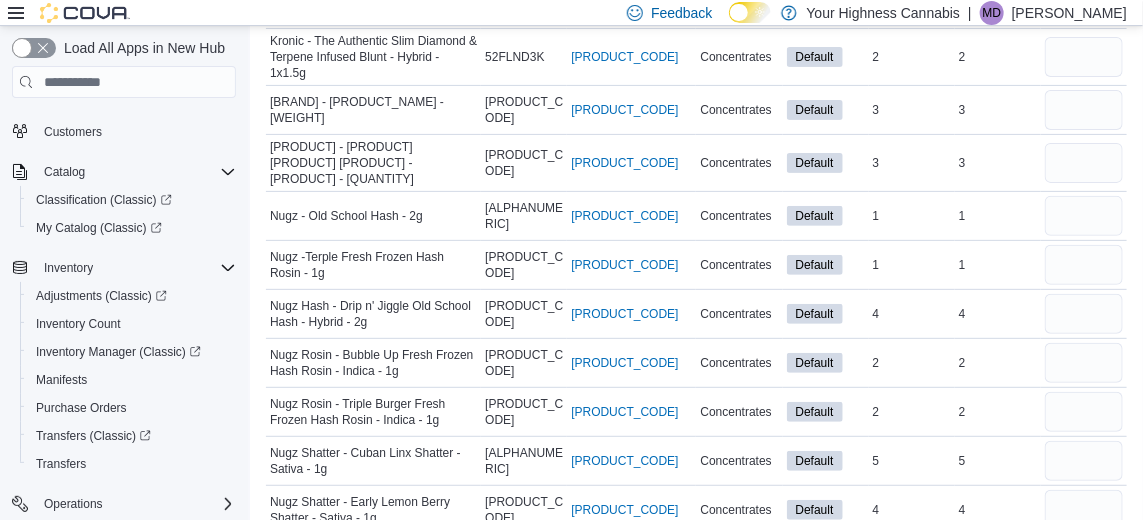 click on "Real Time Stock 3" at bounding box center (998, 0) 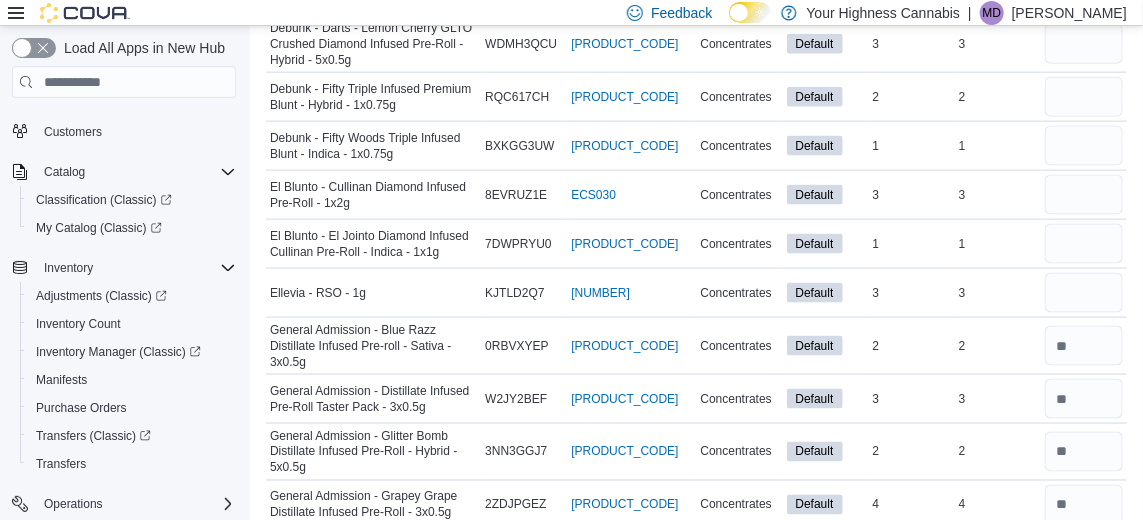 scroll, scrollTop: 880, scrollLeft: 0, axis: vertical 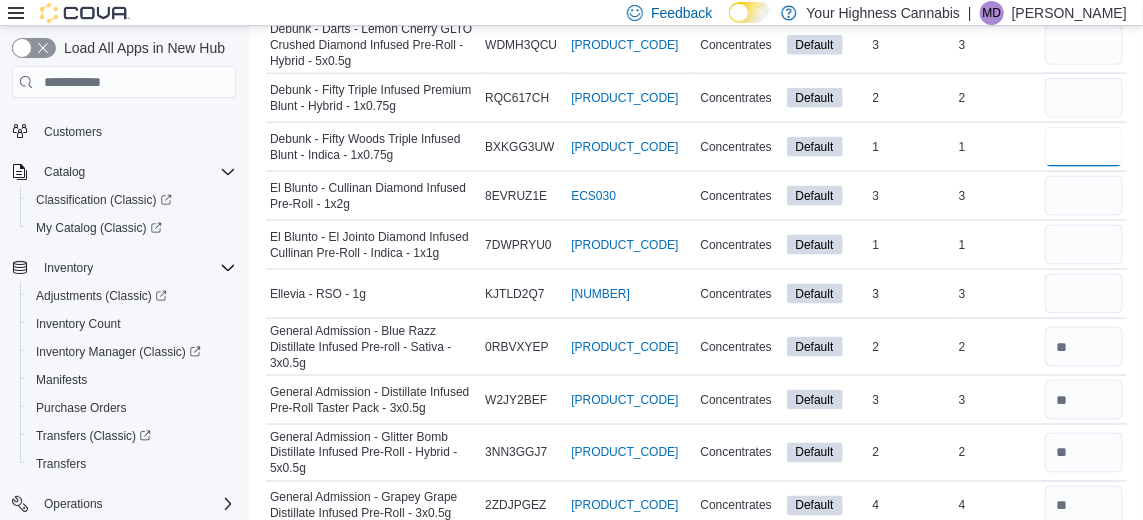 click at bounding box center [1084, 147] 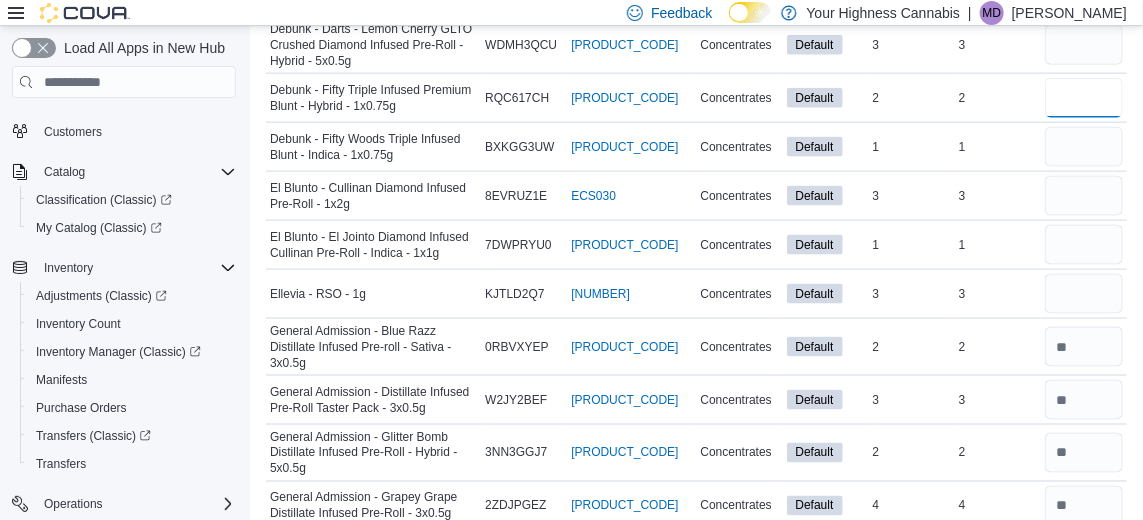 click at bounding box center (1084, 98) 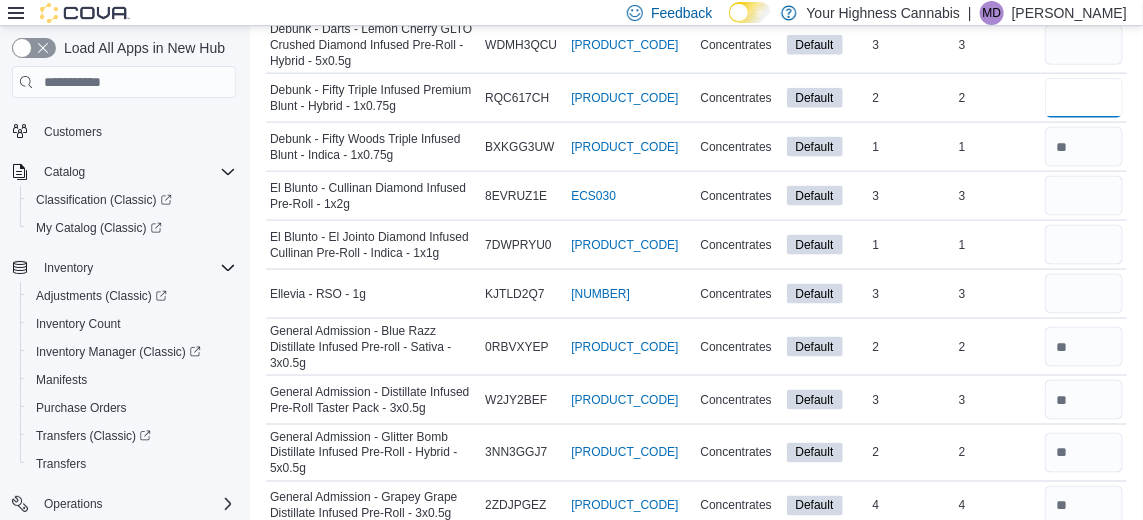 type on "*" 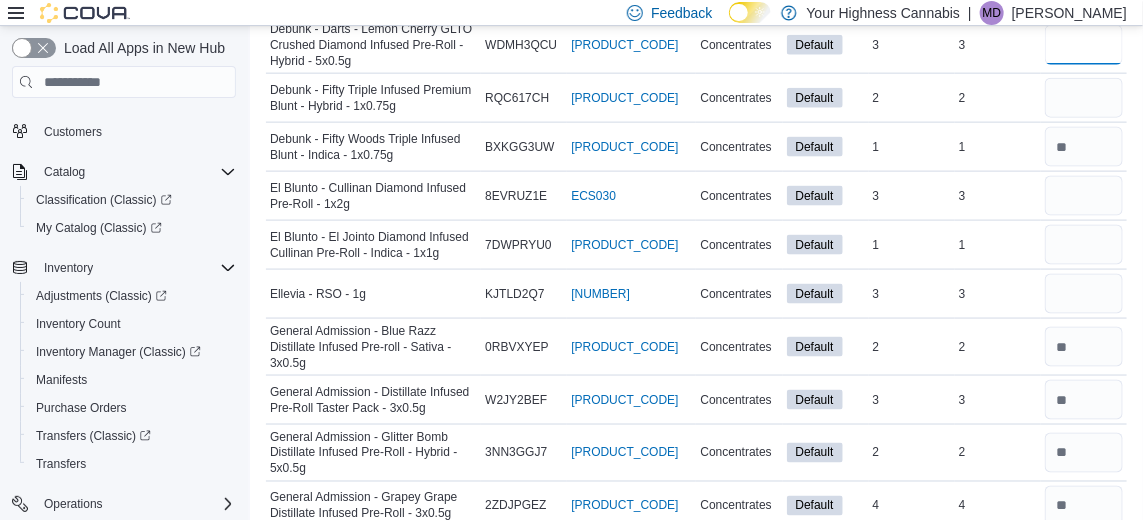 click at bounding box center [1084, 45] 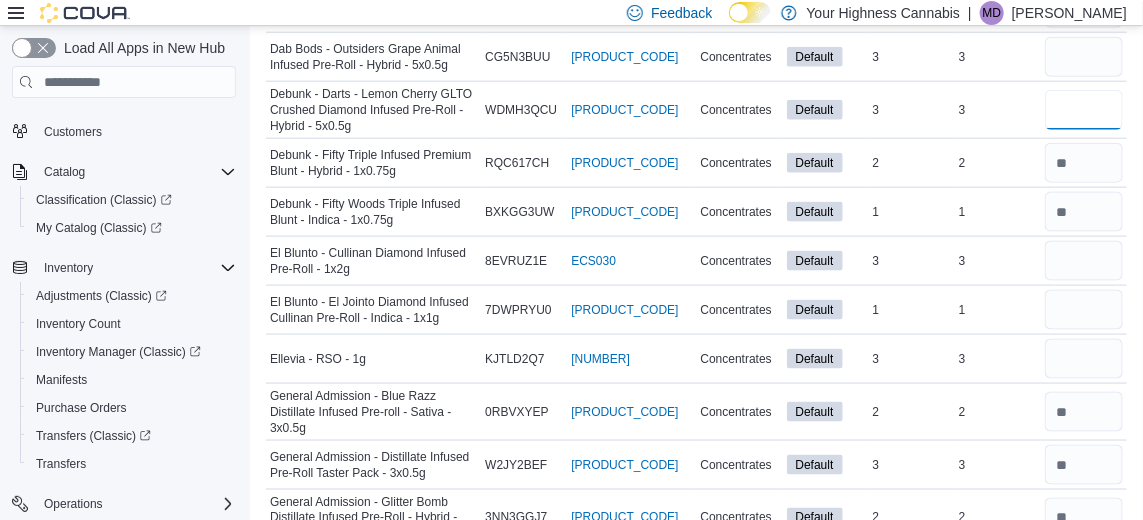 scroll, scrollTop: 806, scrollLeft: 0, axis: vertical 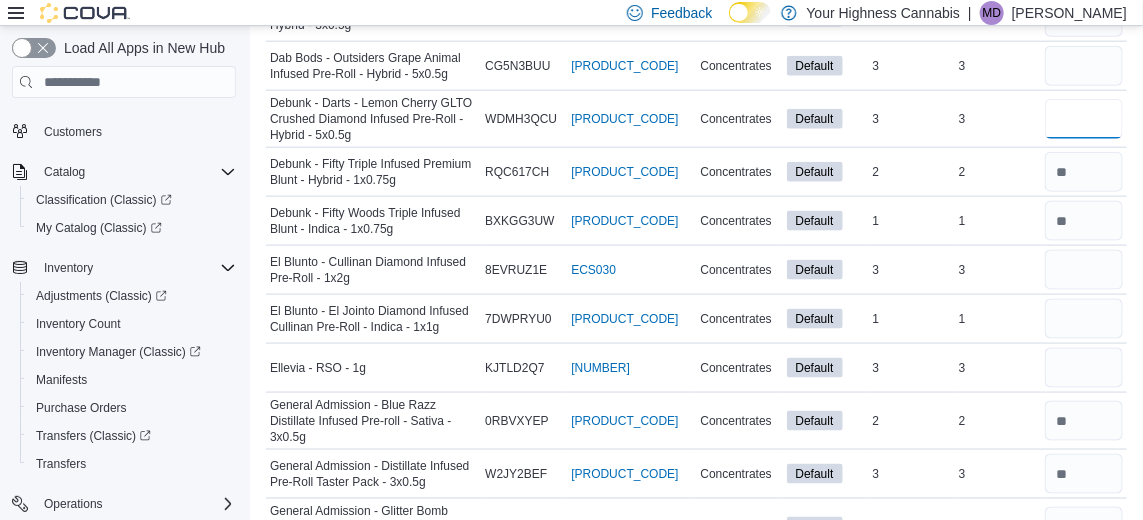 type on "*" 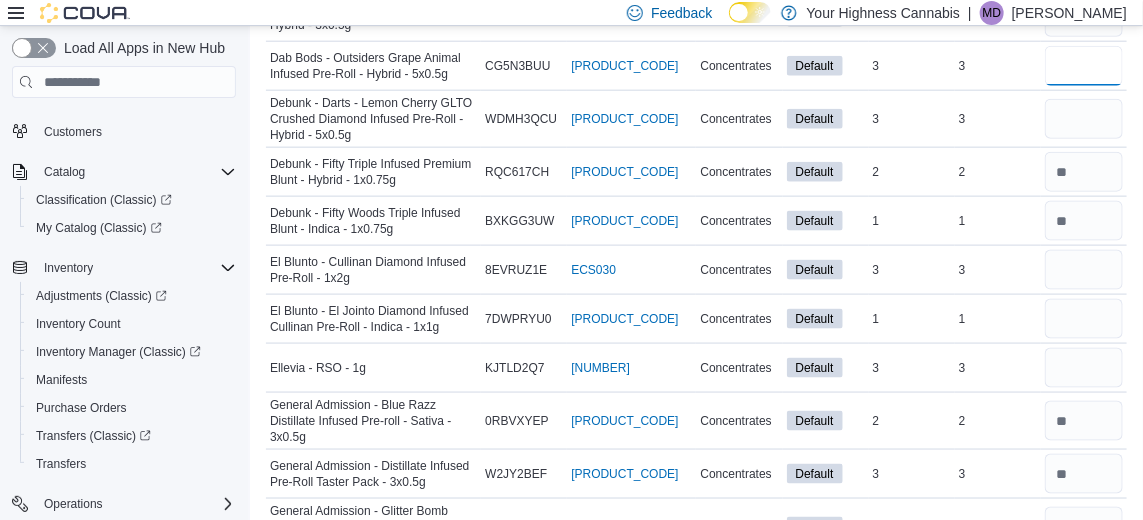 click at bounding box center [1084, 66] 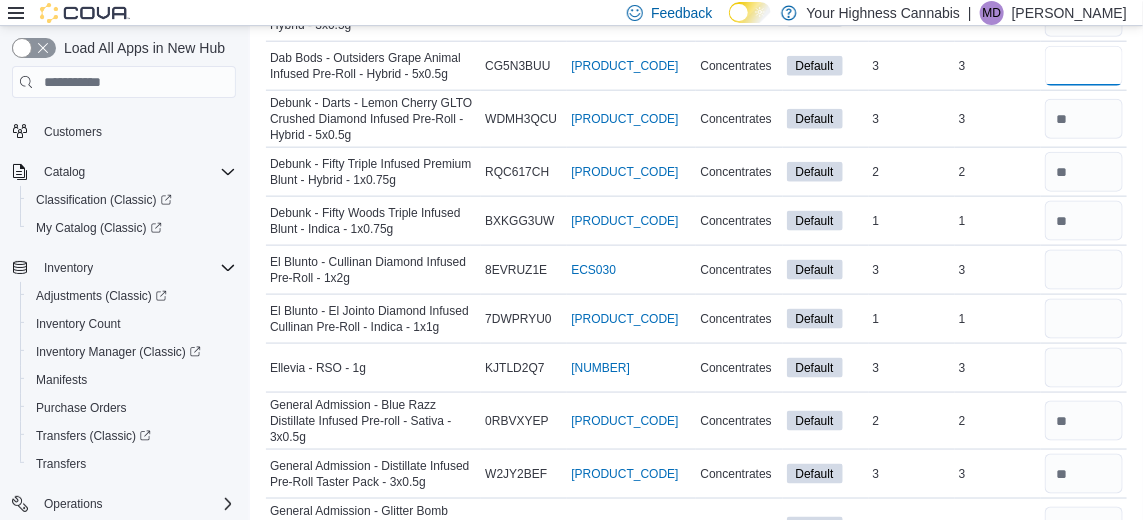 type on "*" 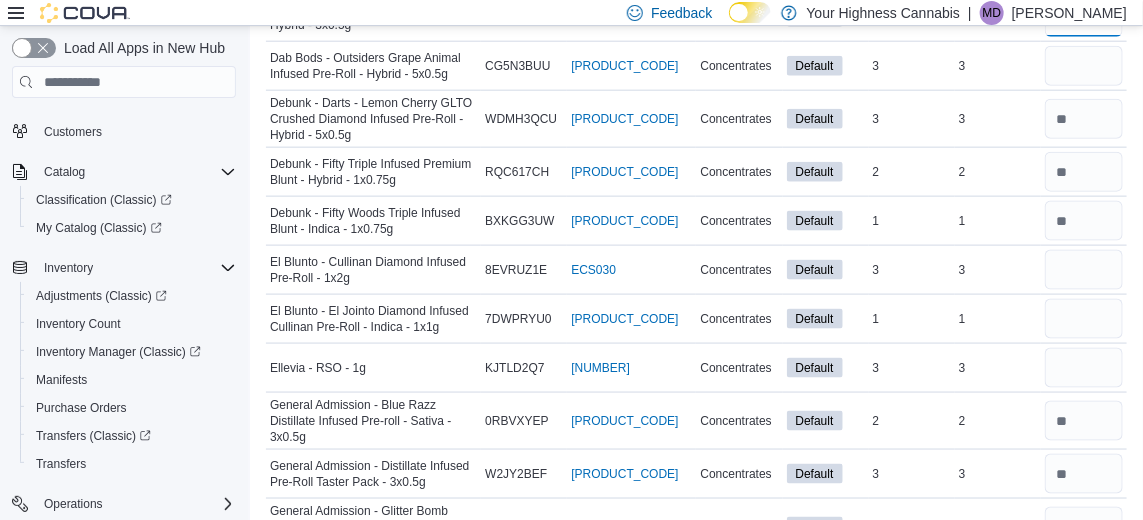 click at bounding box center (1084, 17) 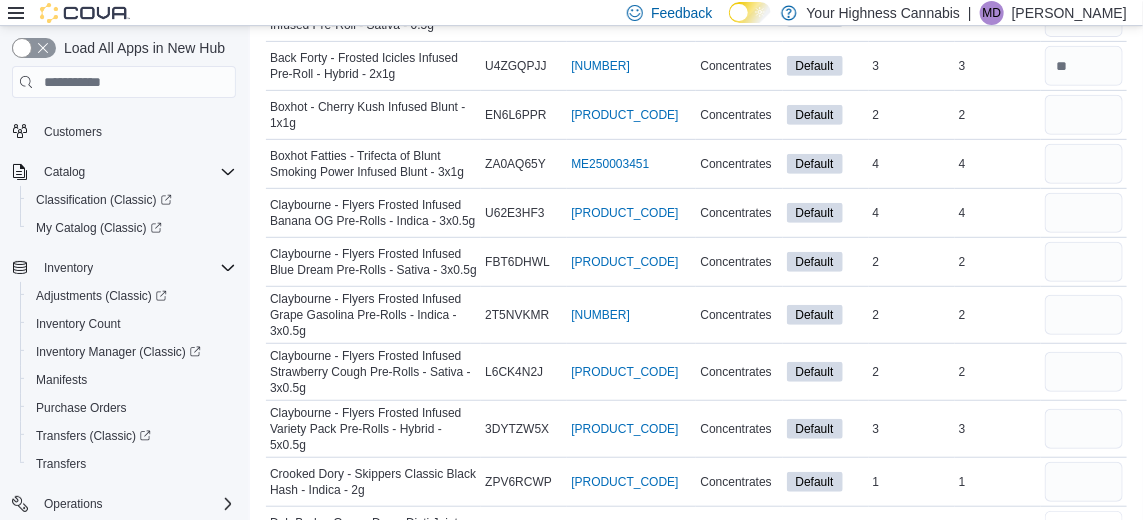 scroll, scrollTop: 291, scrollLeft: 0, axis: vertical 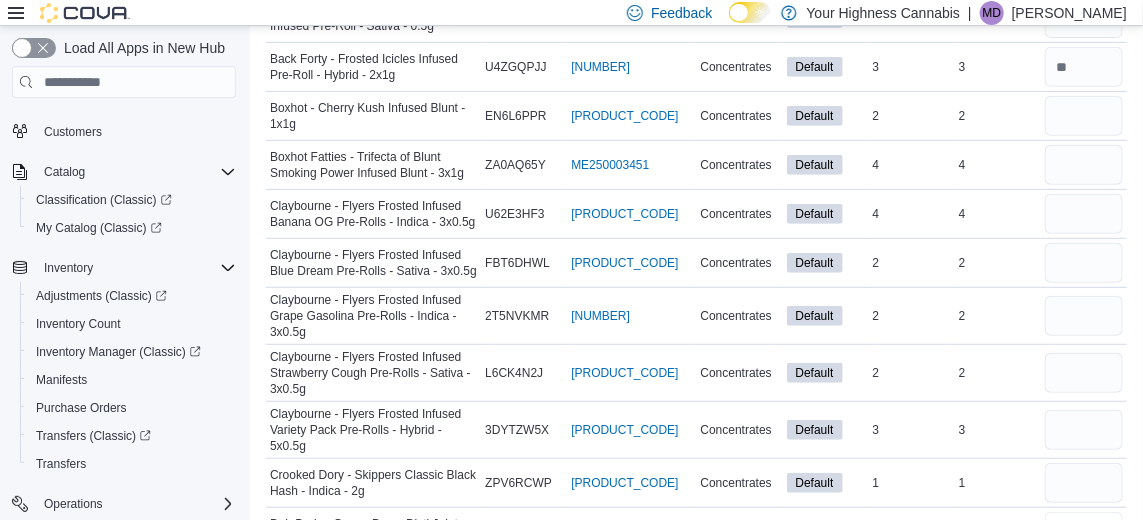 type on "*" 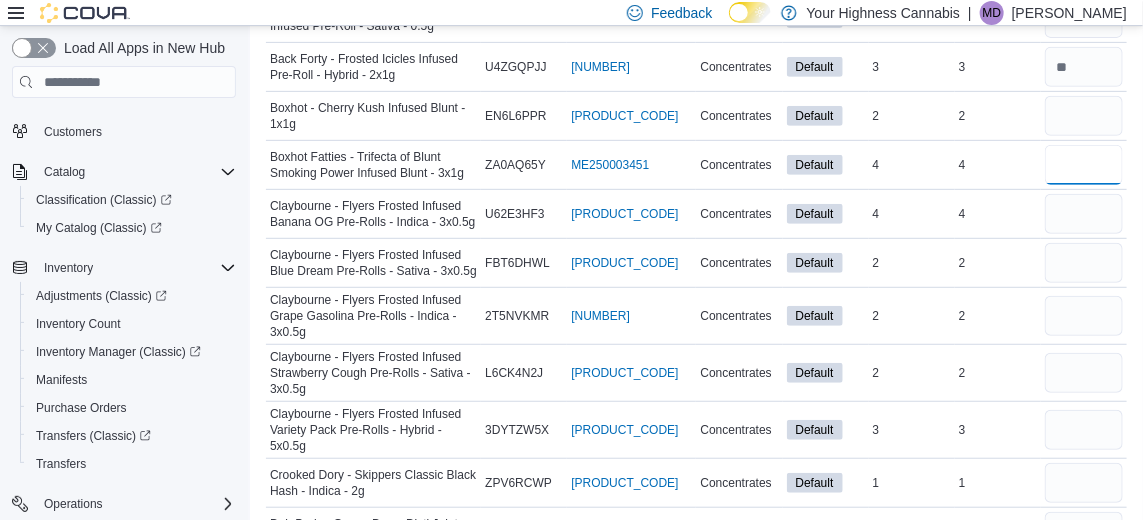 click at bounding box center (1084, 165) 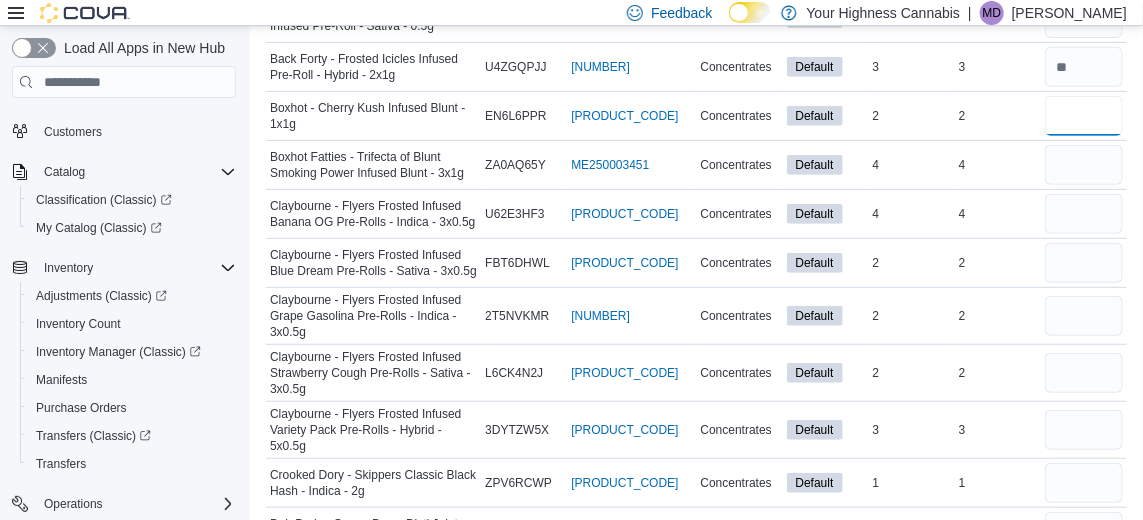 click at bounding box center [1084, 116] 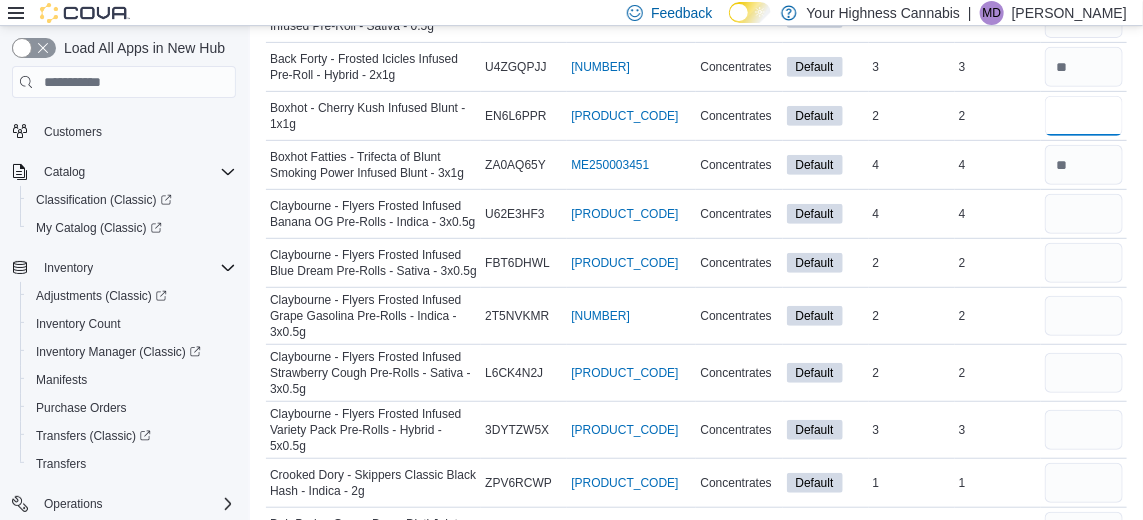 scroll, scrollTop: 282, scrollLeft: 0, axis: vertical 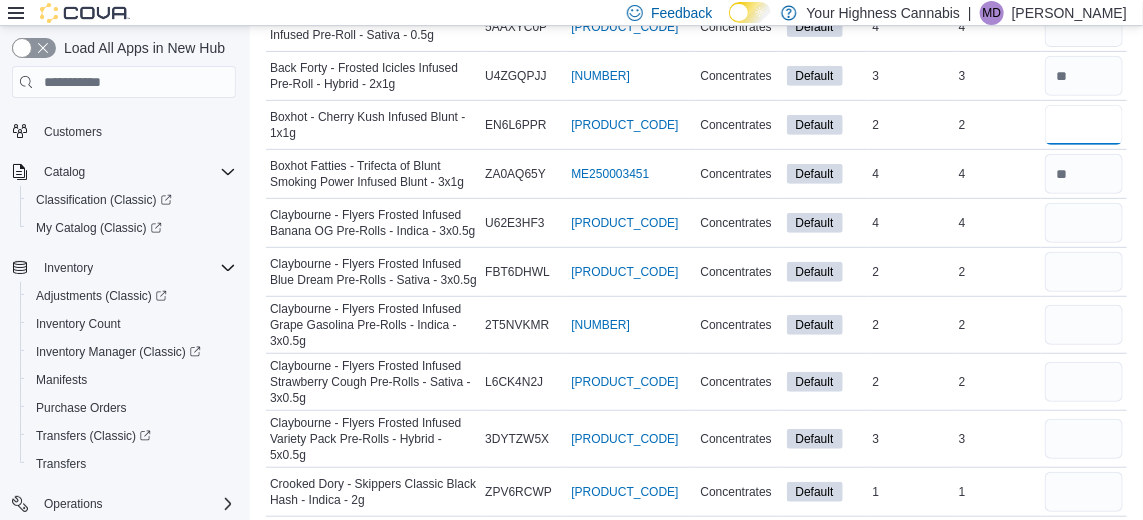 type on "*" 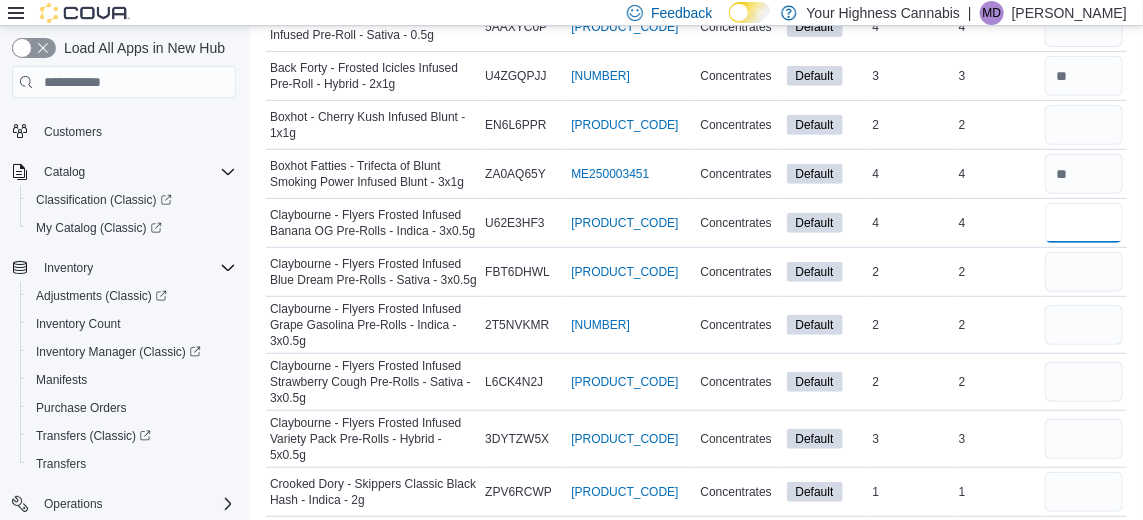 click at bounding box center [1084, 223] 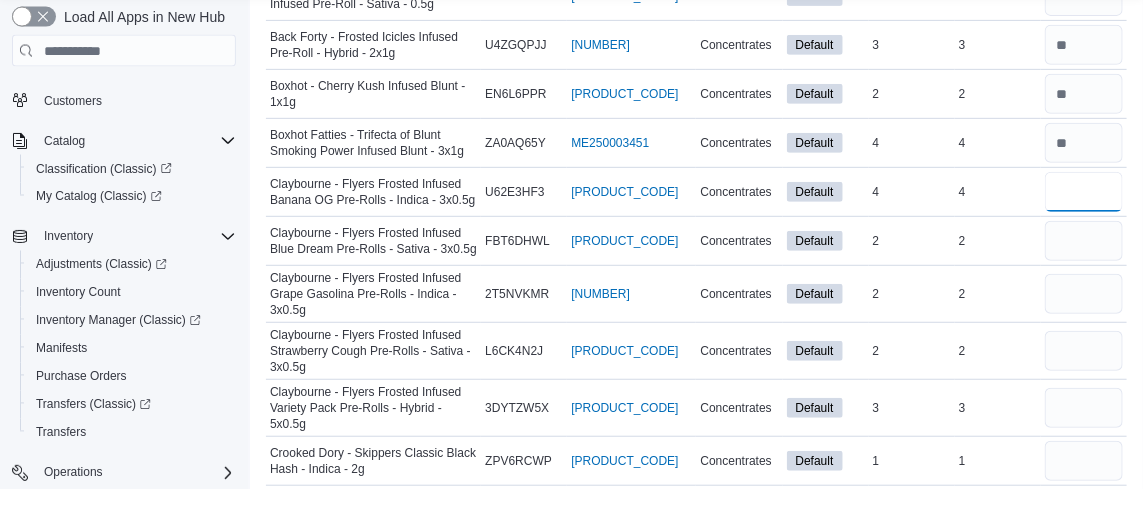 scroll, scrollTop: 282, scrollLeft: 0, axis: vertical 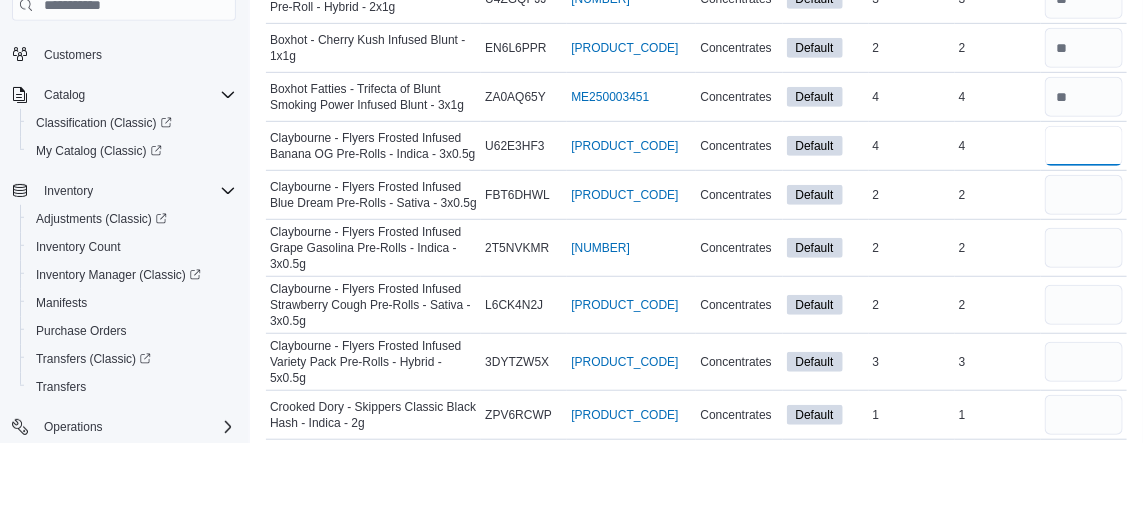type on "*" 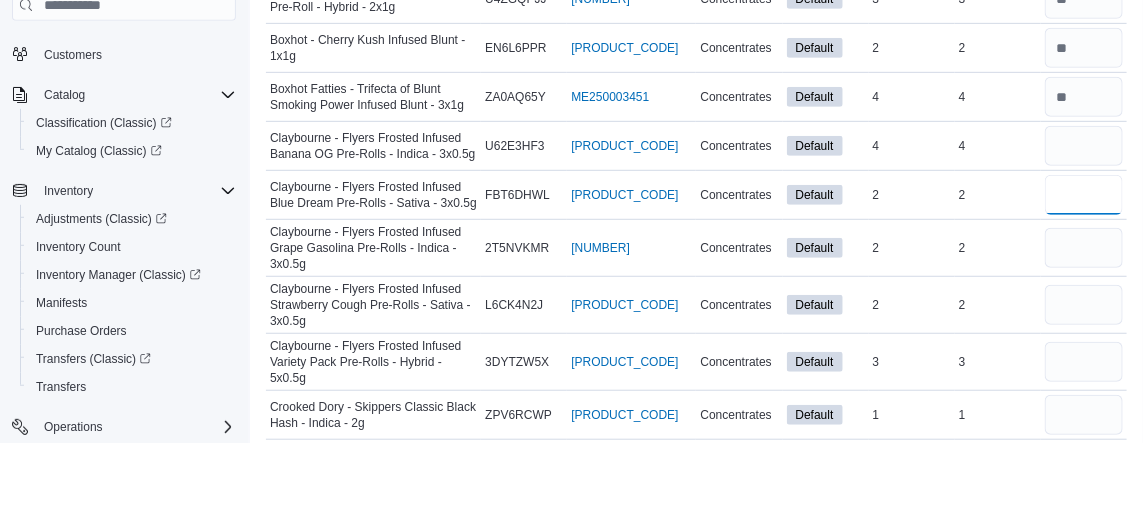 click at bounding box center (1084, 272) 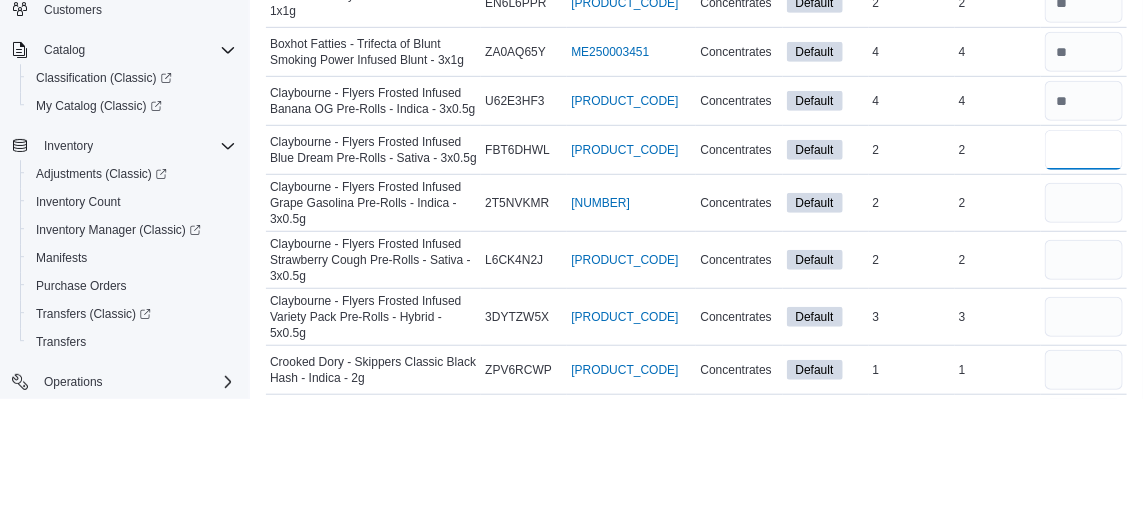 scroll, scrollTop: 282, scrollLeft: 0, axis: vertical 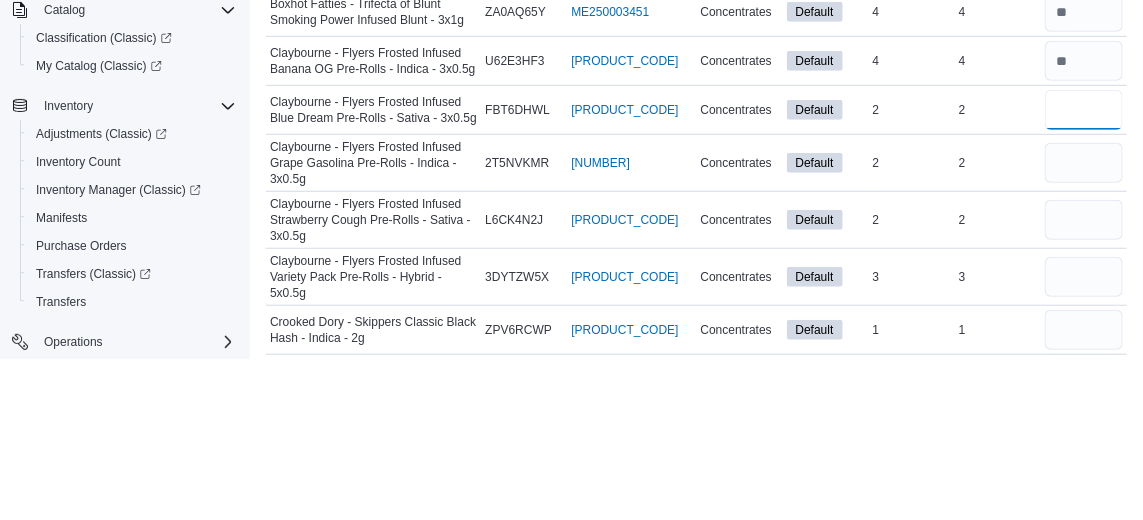 type on "*" 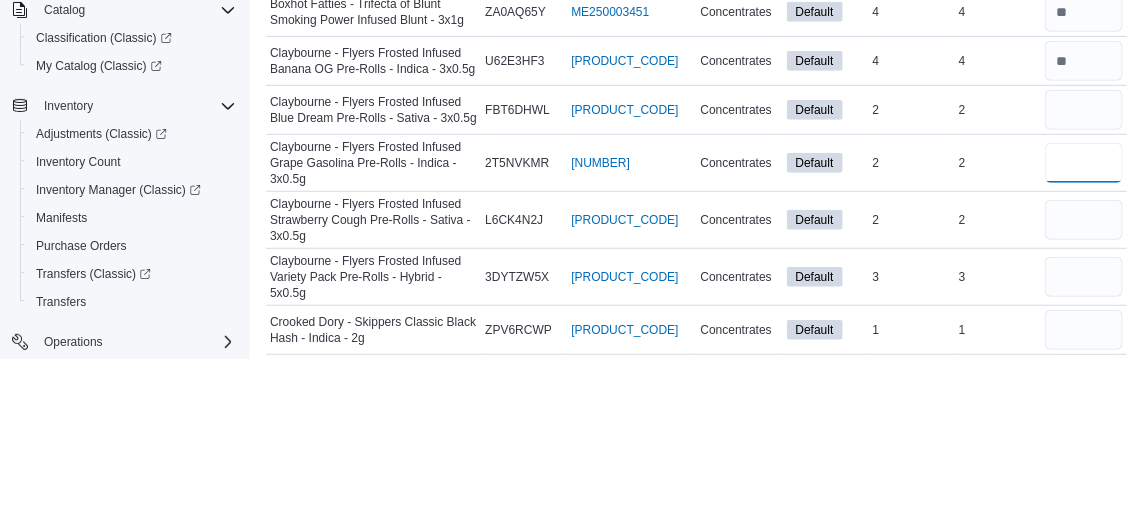 click at bounding box center (1084, 325) 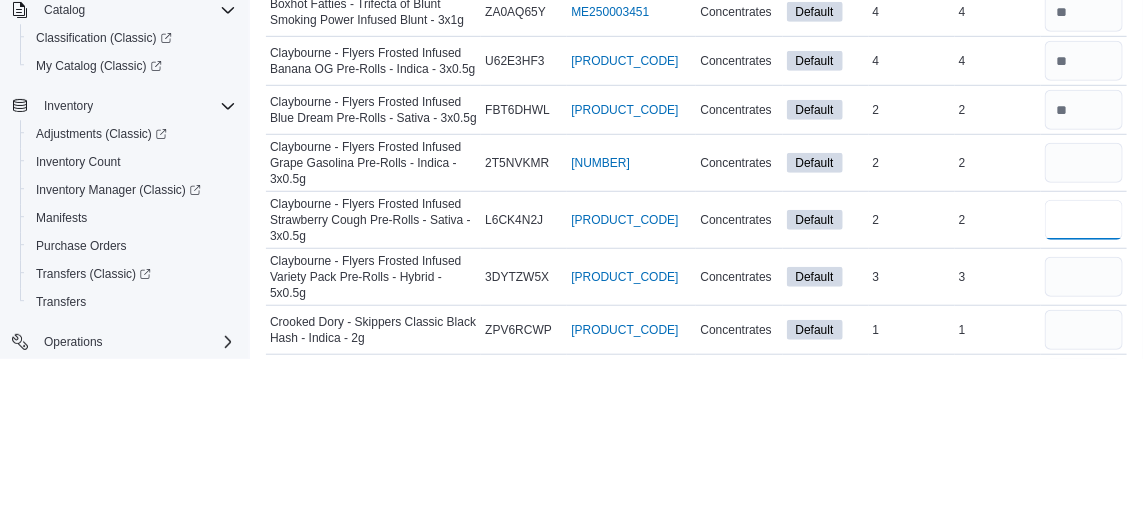 click at bounding box center (1084, 382) 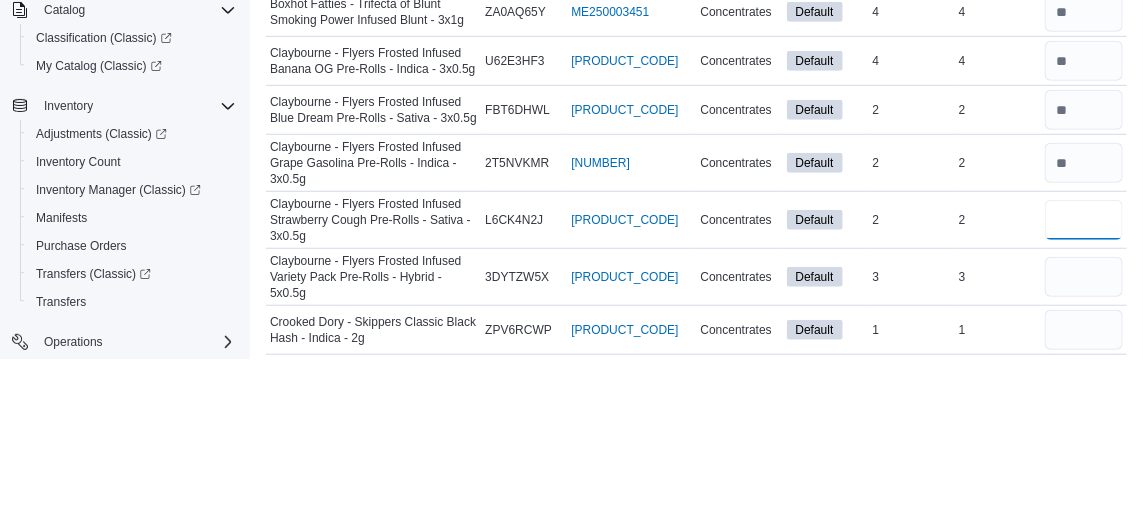 scroll, scrollTop: 282, scrollLeft: 0, axis: vertical 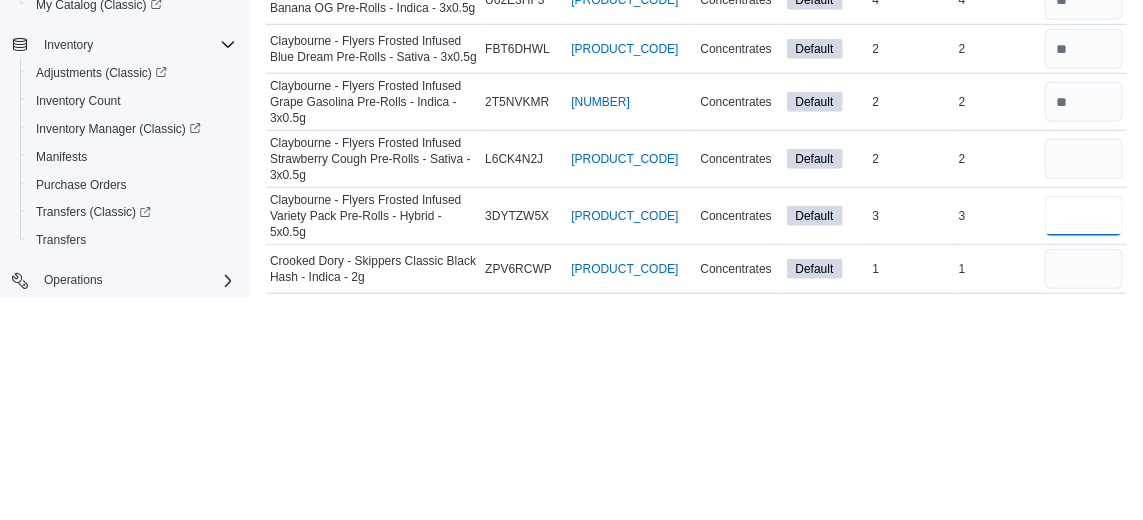 click at bounding box center (1084, 439) 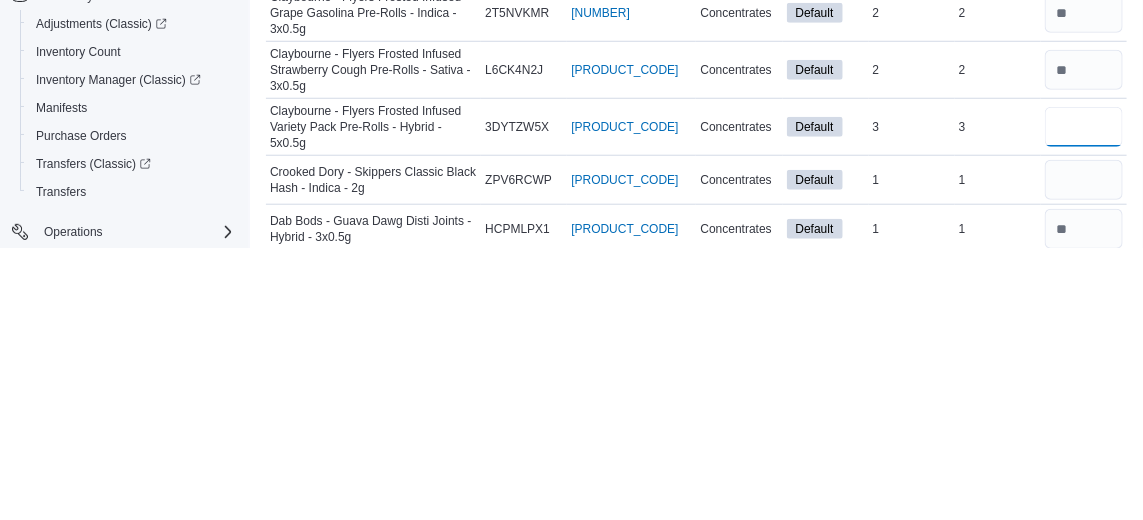 scroll, scrollTop: 323, scrollLeft: 0, axis: vertical 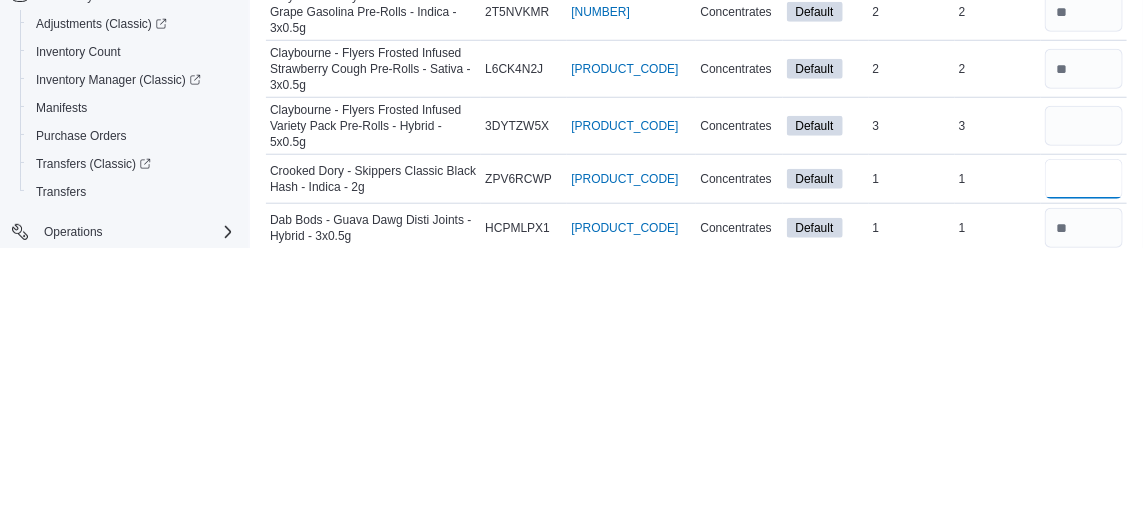 click at bounding box center [1084, 451] 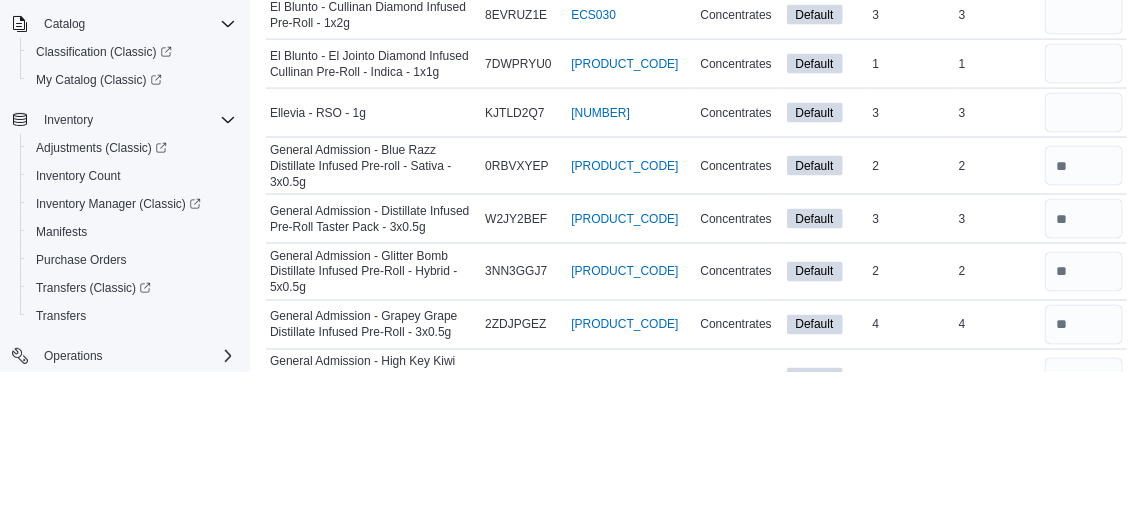 scroll, scrollTop: 913, scrollLeft: 0, axis: vertical 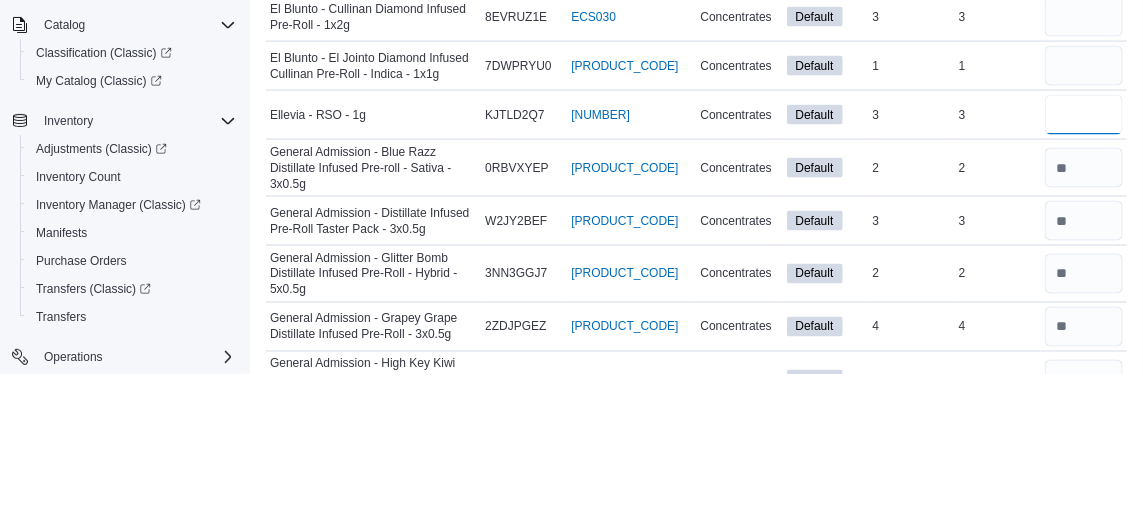 click at bounding box center (1084, 261) 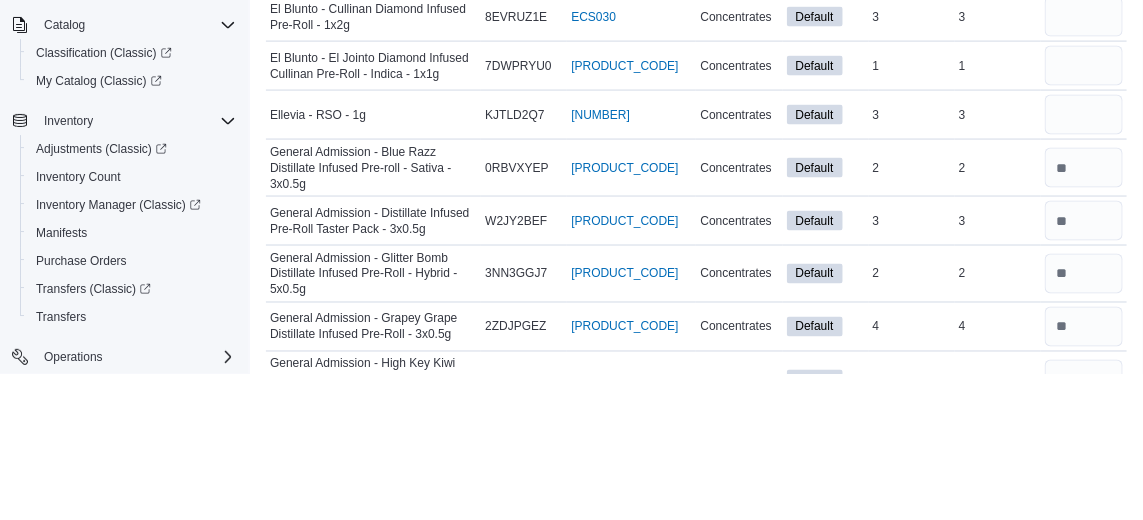 click on "Real Time Stock 1" at bounding box center [998, 212] 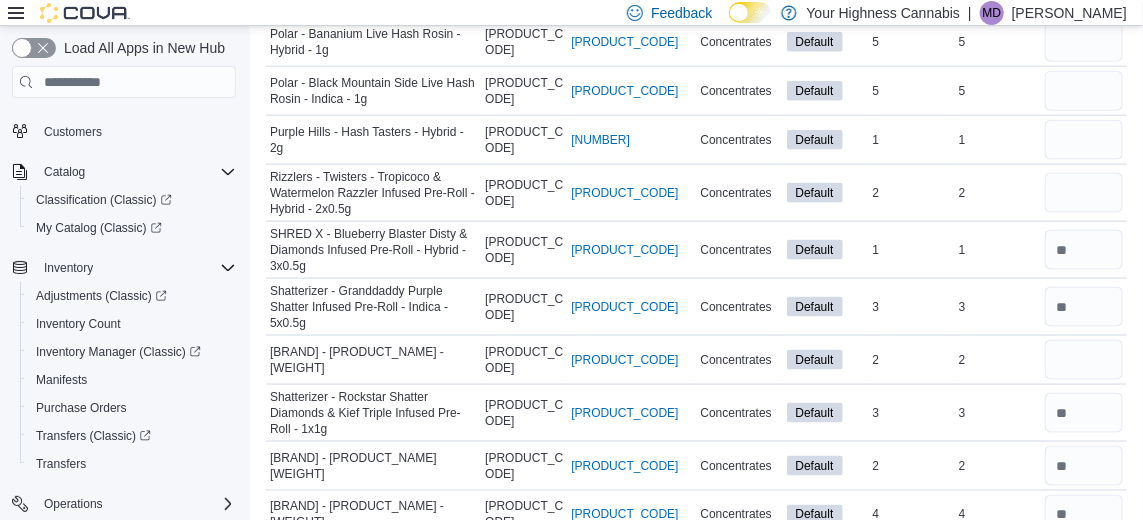 scroll, scrollTop: 3526, scrollLeft: 0, axis: vertical 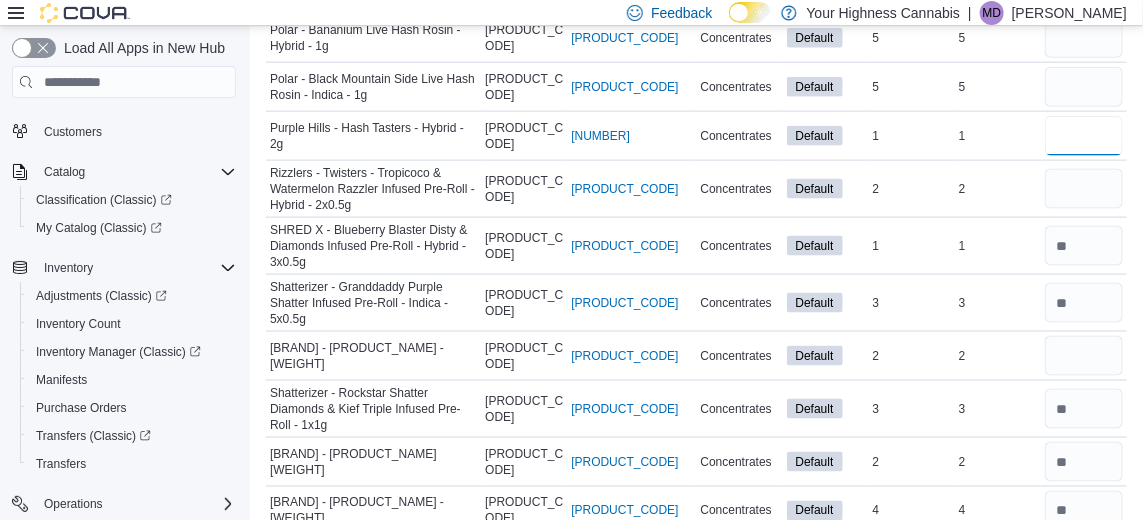 click at bounding box center (1084, 136) 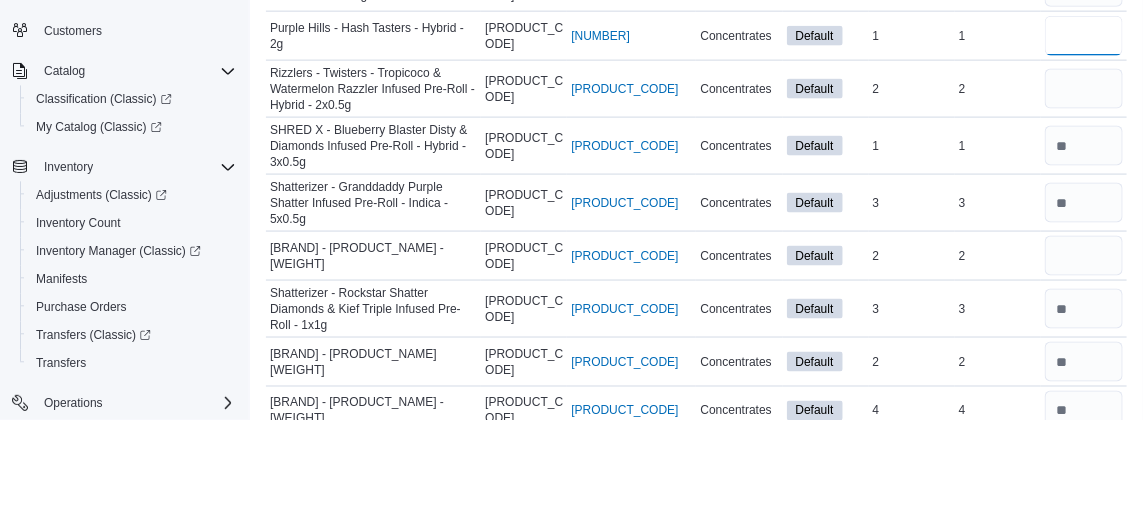 scroll, scrollTop: 3526, scrollLeft: 0, axis: vertical 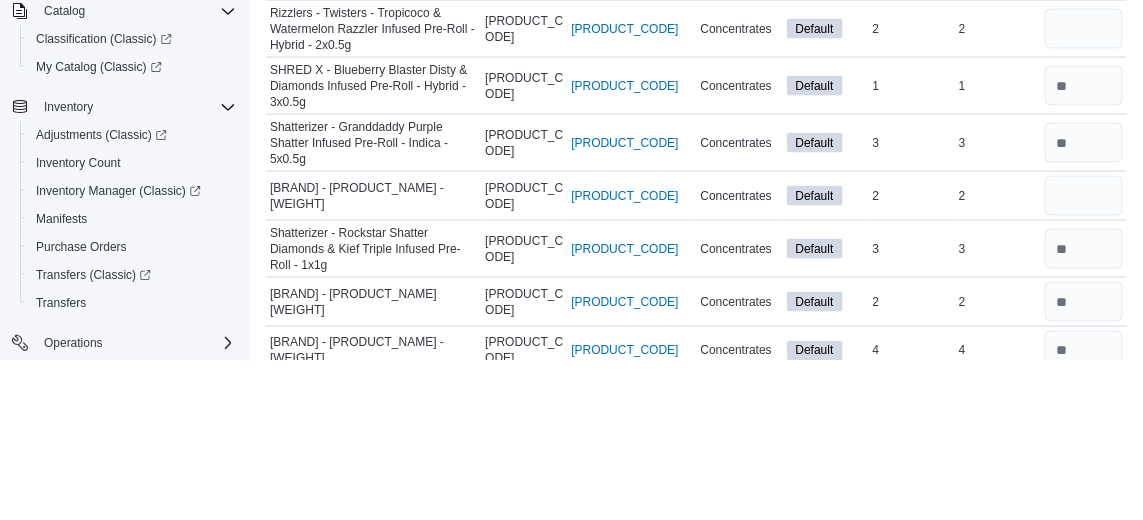 click on "In Stock 2" at bounding box center (912, 189) 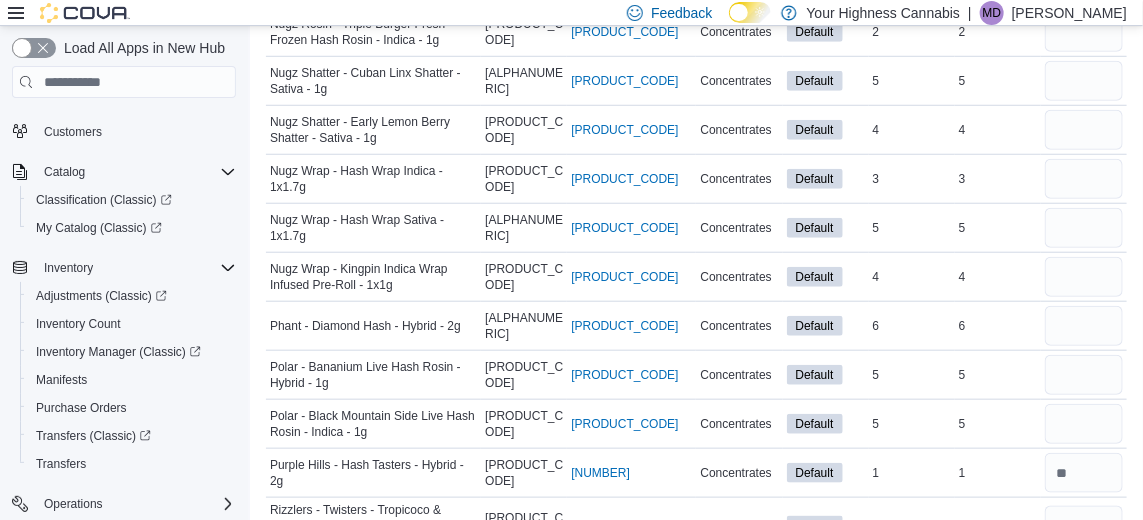 scroll, scrollTop: 3190, scrollLeft: 0, axis: vertical 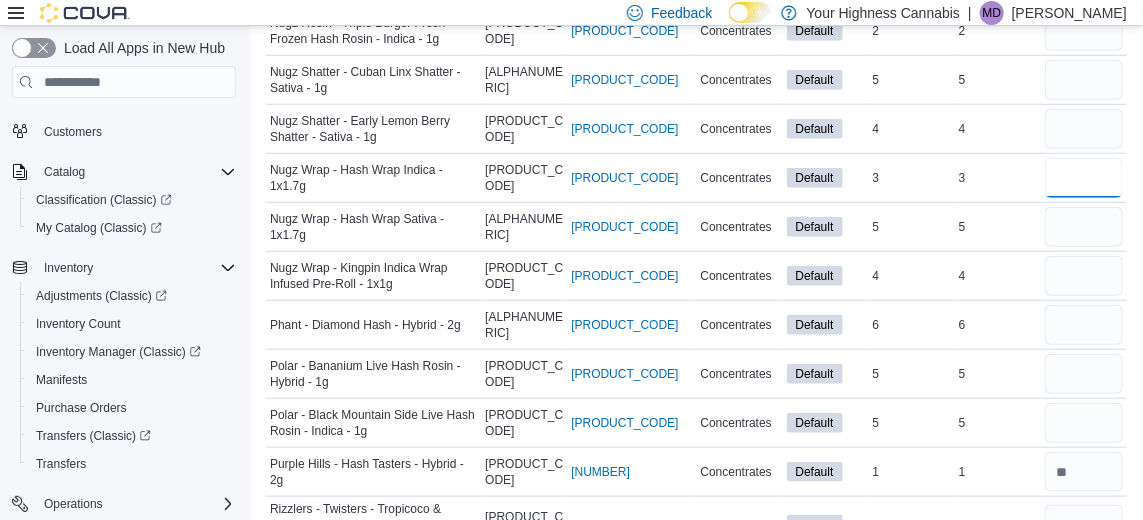 click at bounding box center (1084, 178) 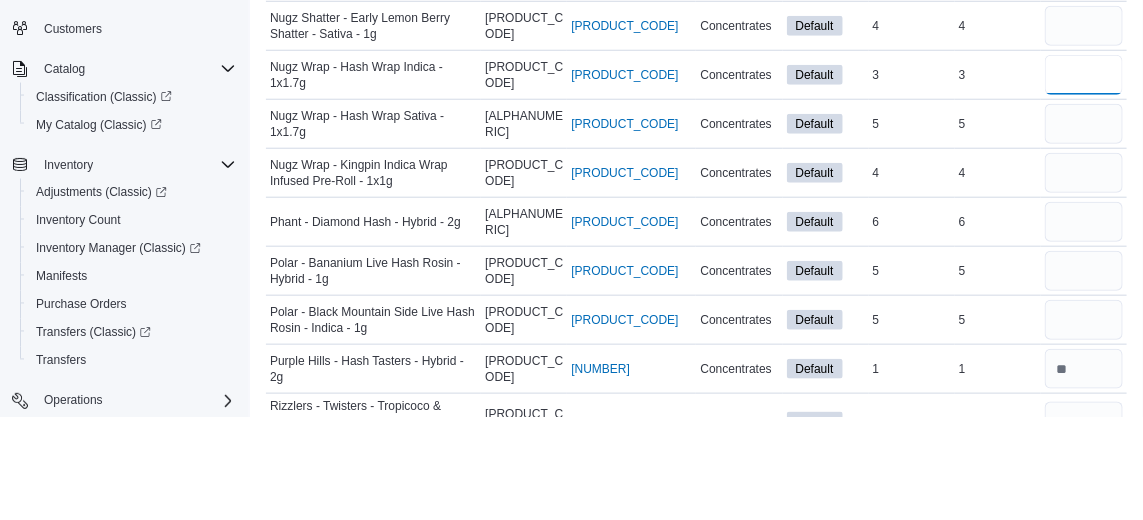 scroll, scrollTop: 3190, scrollLeft: 0, axis: vertical 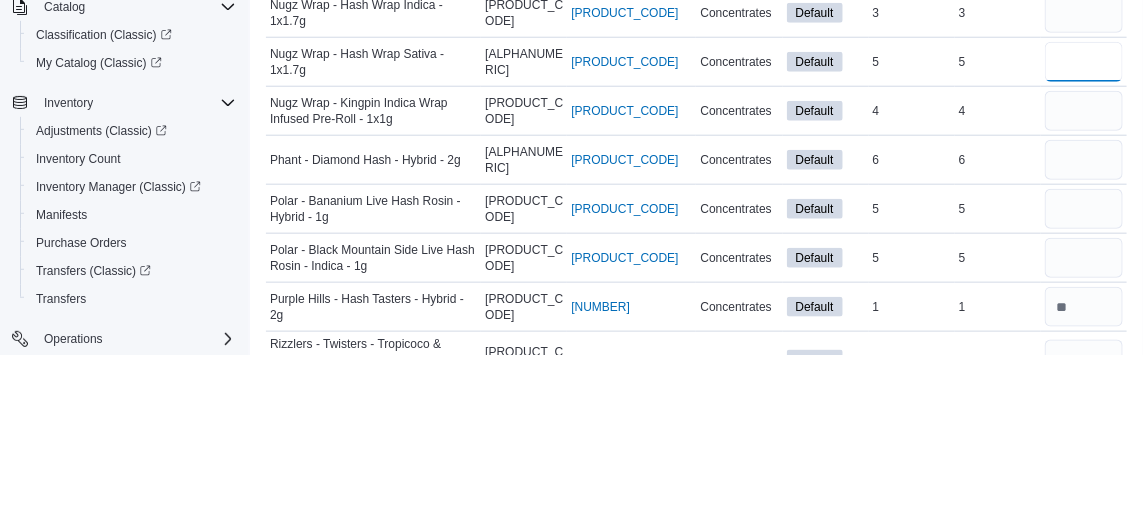 click at bounding box center (1084, 227) 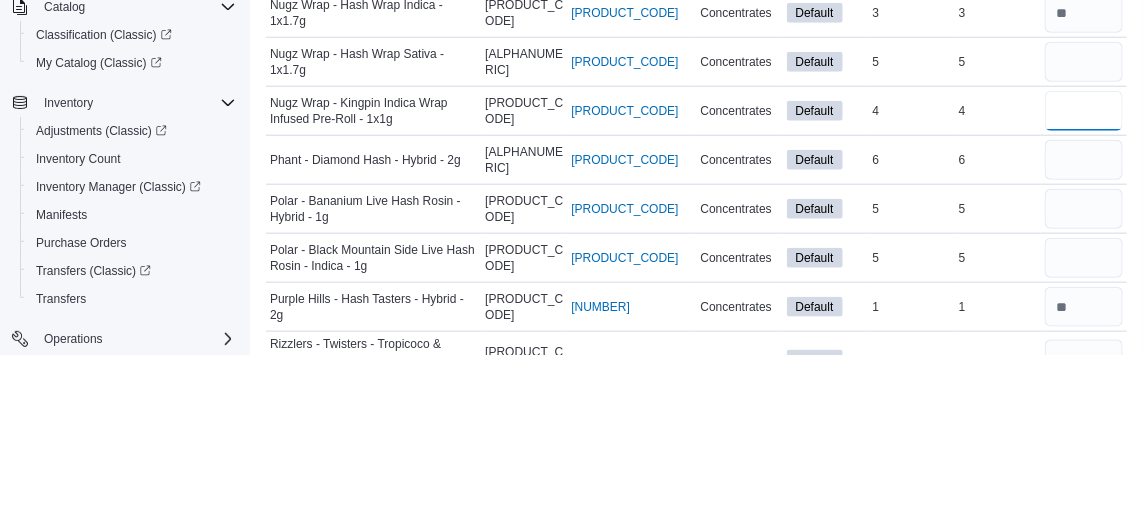 click at bounding box center [1084, 276] 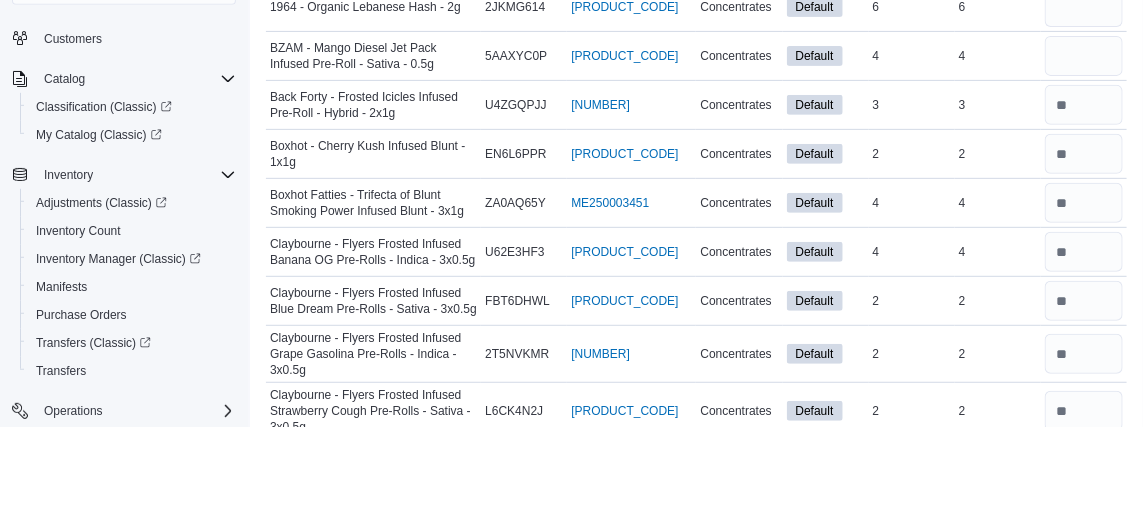 scroll, scrollTop: 160, scrollLeft: 0, axis: vertical 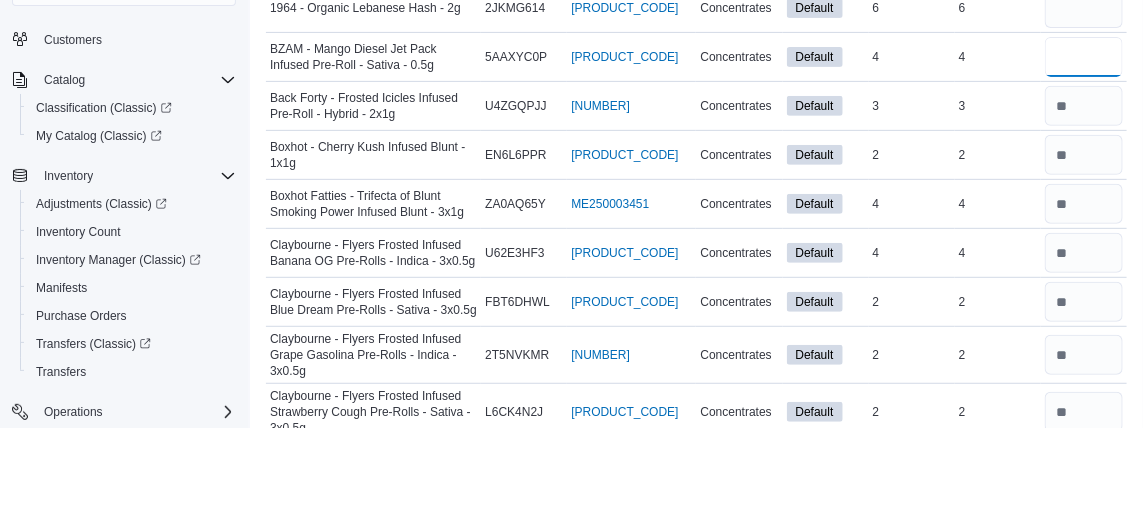 click at bounding box center (1084, 149) 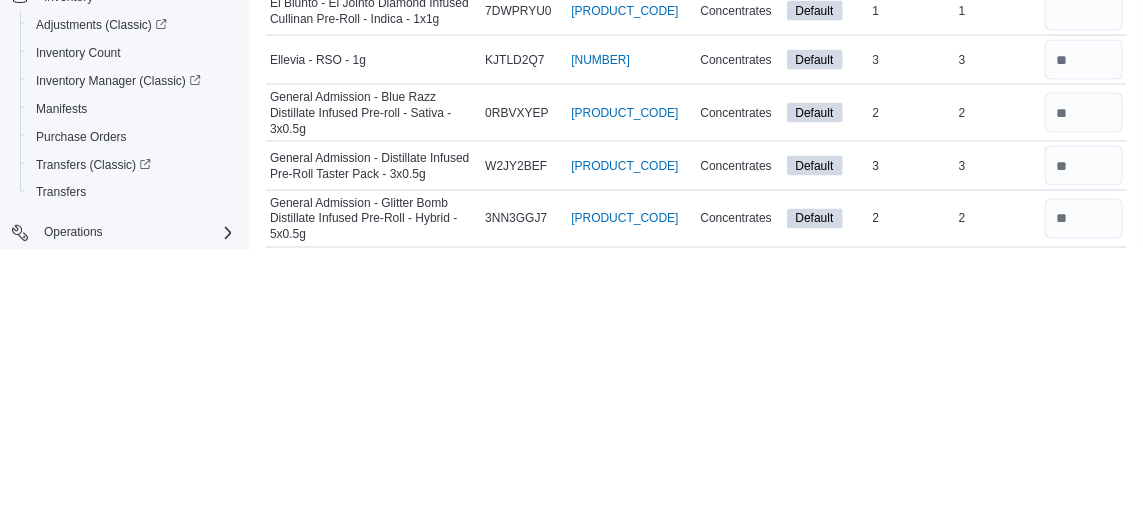 scroll, scrollTop: 846, scrollLeft: 0, axis: vertical 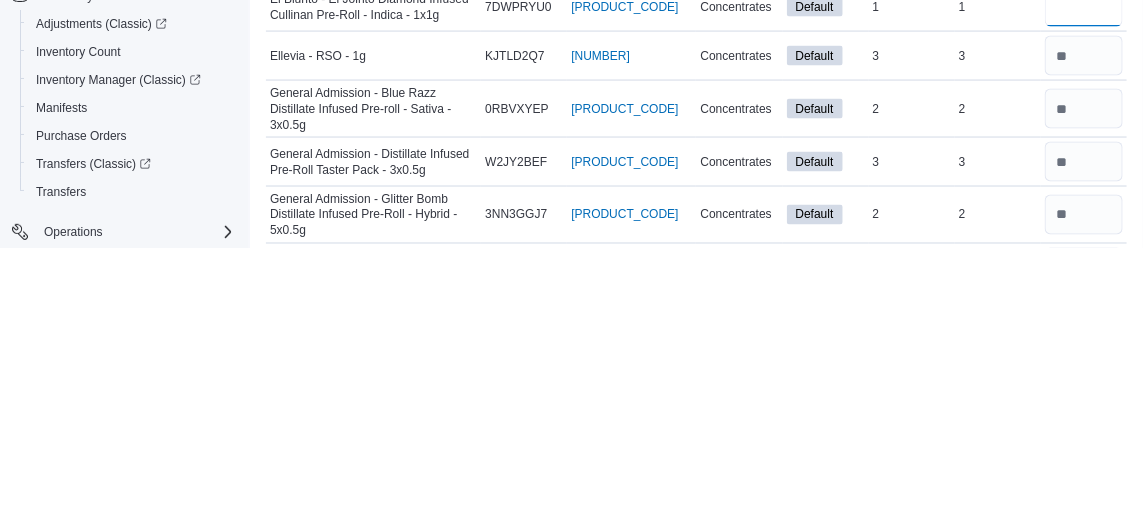 click at bounding box center (1084, 279) 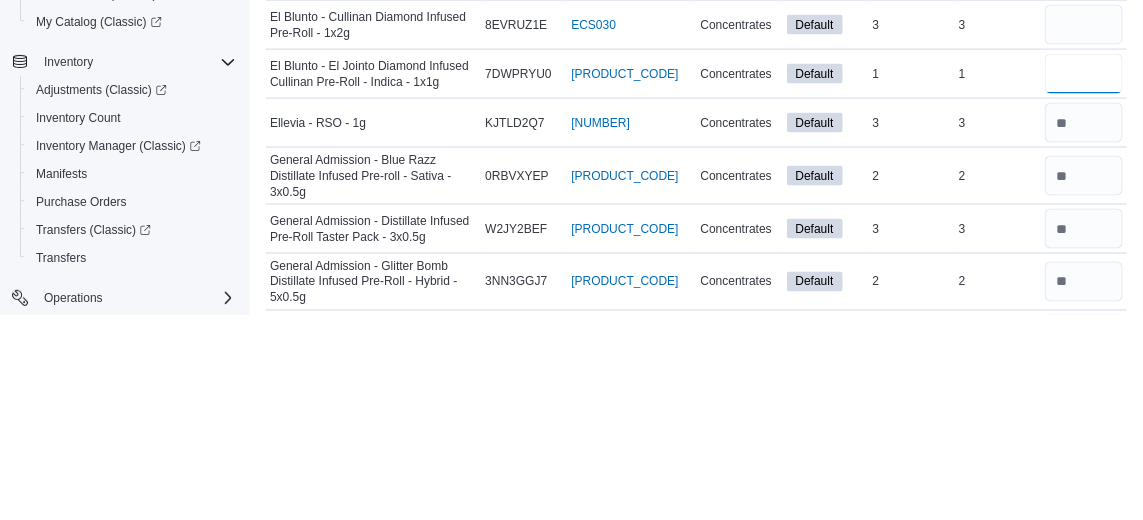 scroll, scrollTop: 846, scrollLeft: 0, axis: vertical 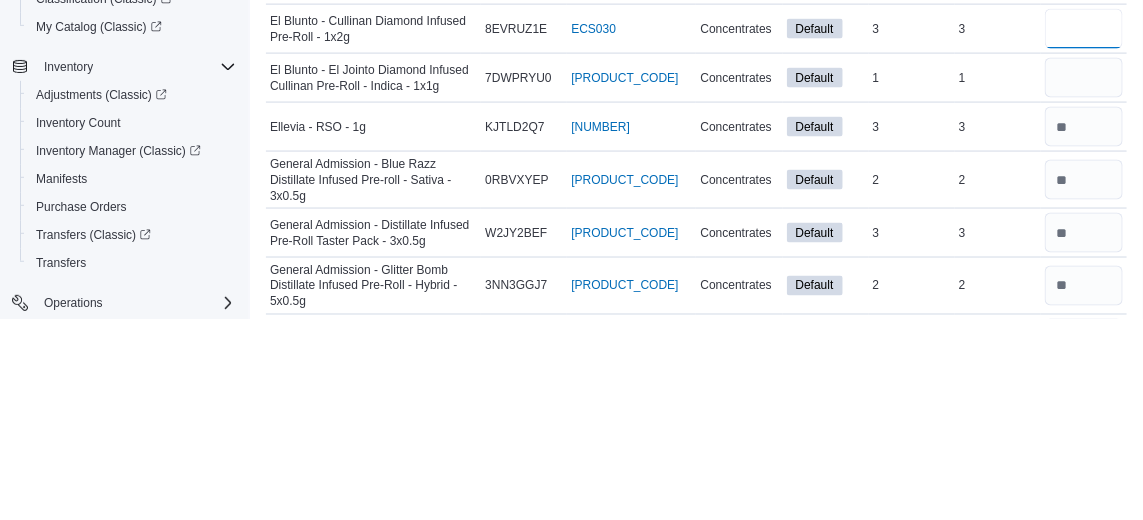 click at bounding box center [1084, 230] 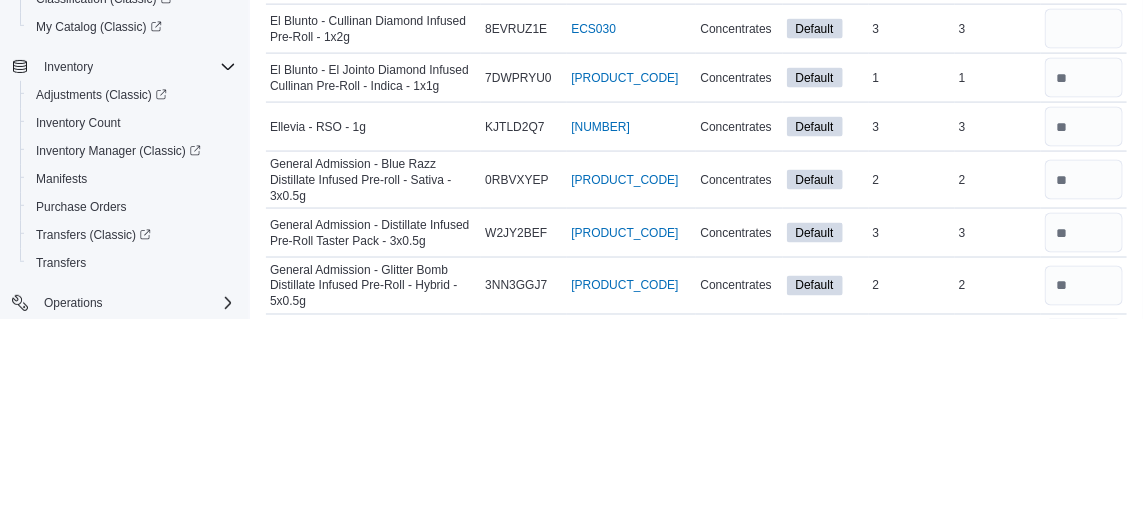 click on "In Stock 3" at bounding box center (912, 328) 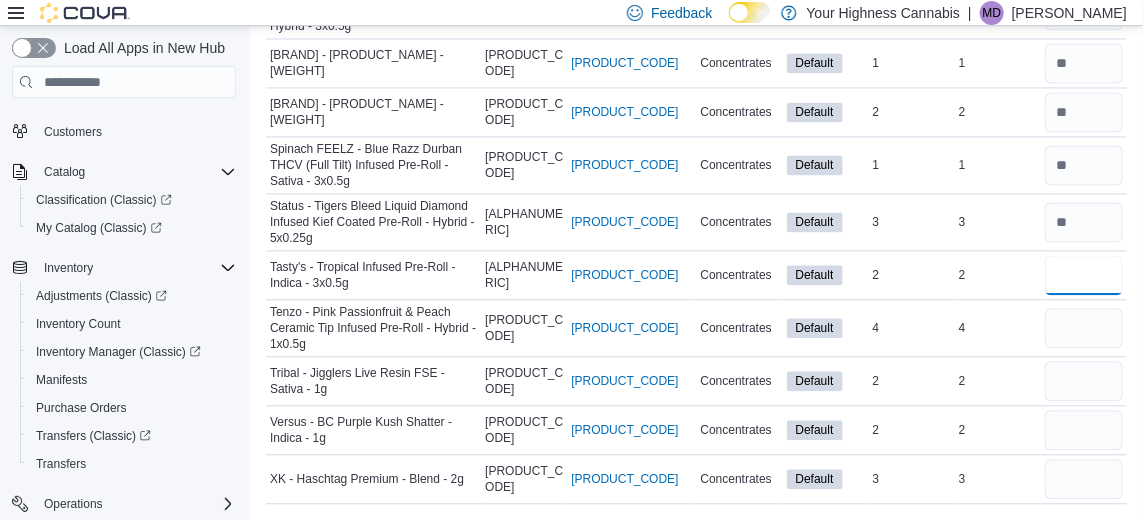 click at bounding box center [1084, 275] 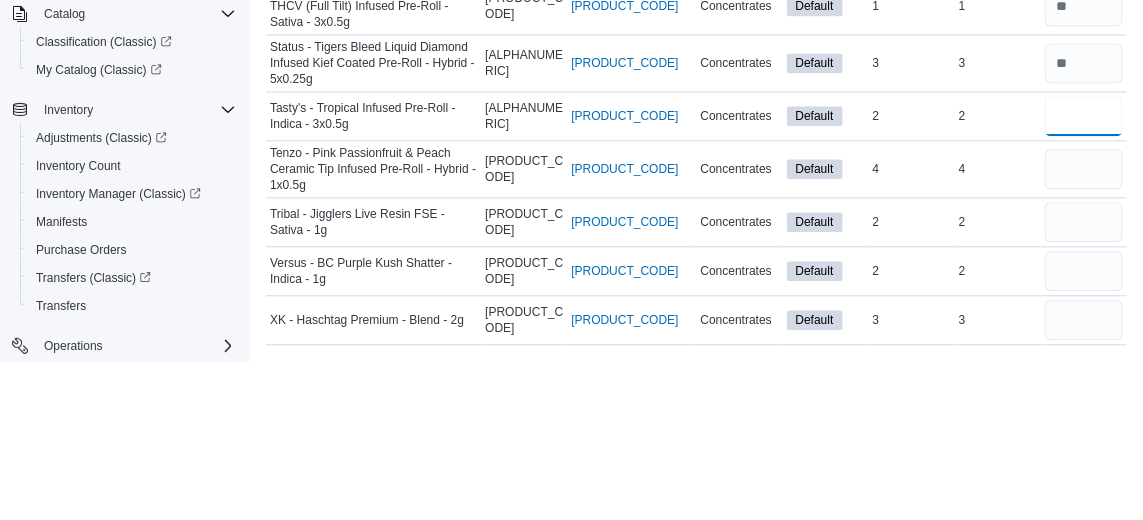 scroll, scrollTop: 4161, scrollLeft: 0, axis: vertical 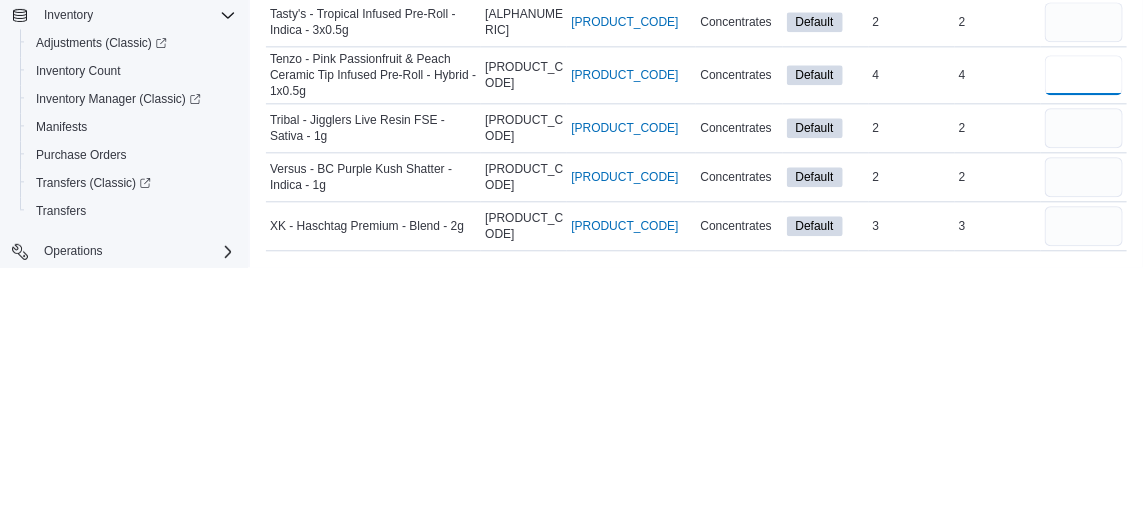 click at bounding box center [1084, 328] 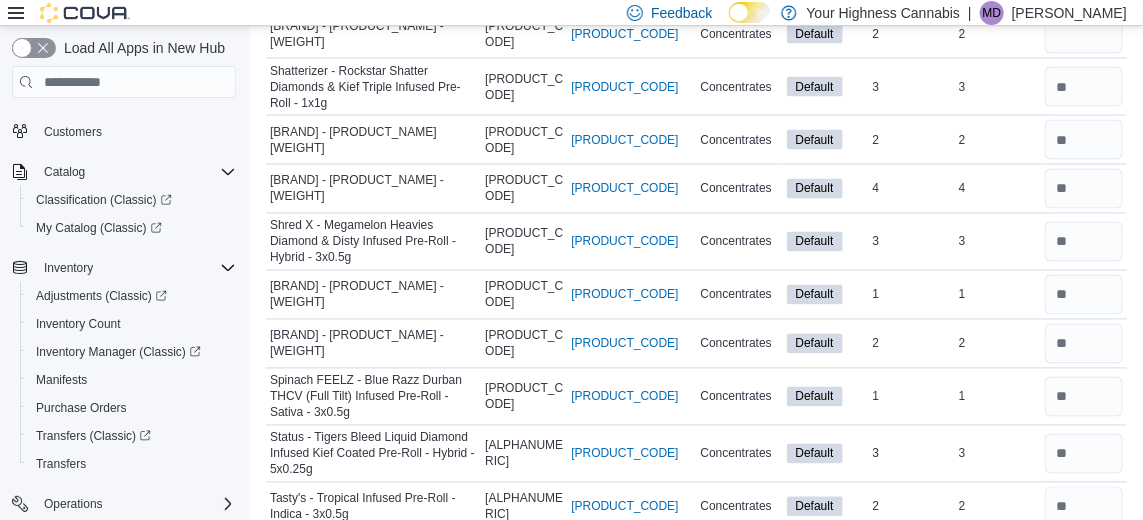 scroll, scrollTop: 3824, scrollLeft: 0, axis: vertical 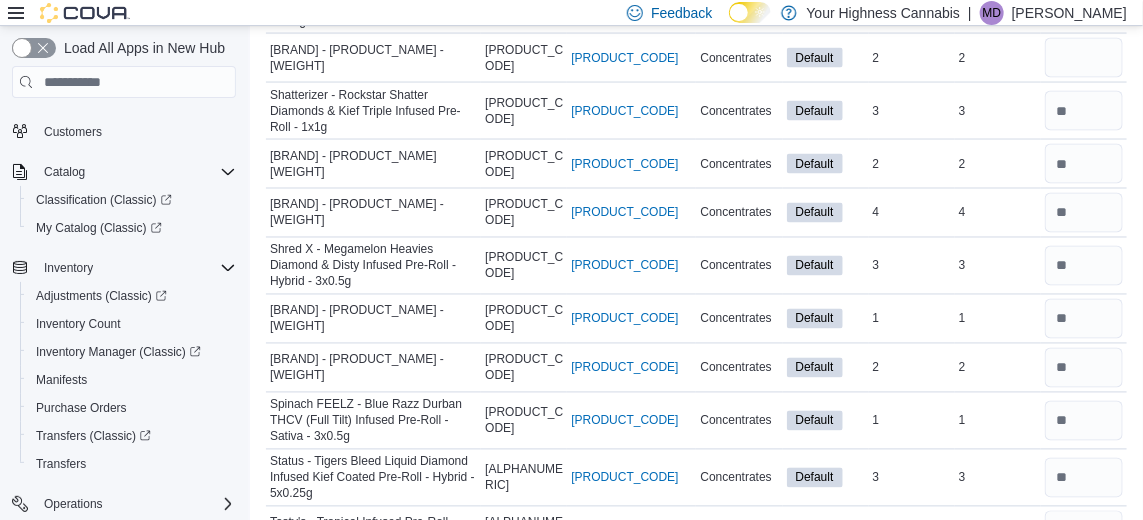 click at bounding box center (1084, -109) 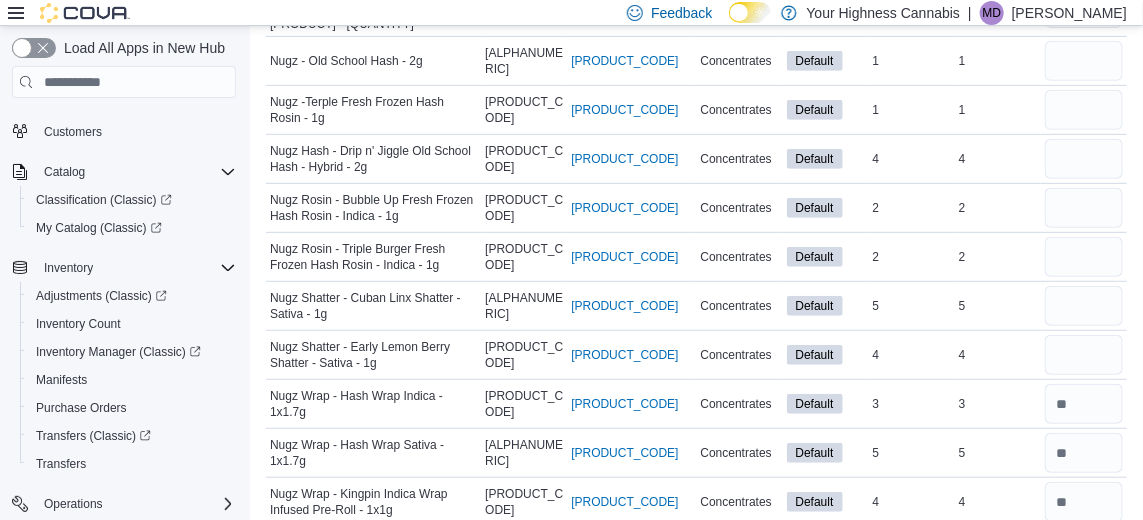 scroll, scrollTop: 2954, scrollLeft: 0, axis: vertical 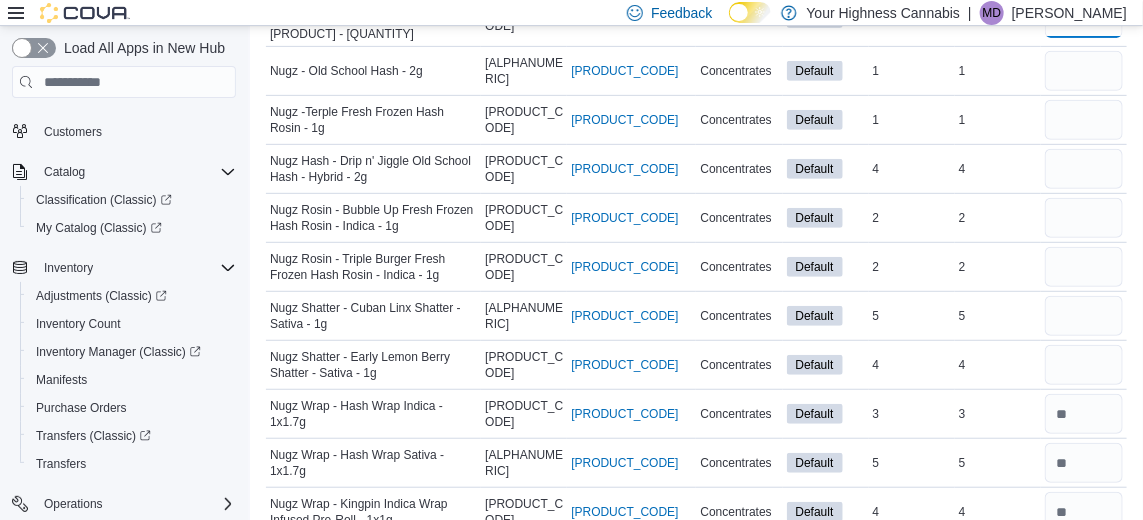click at bounding box center [1084, 18] 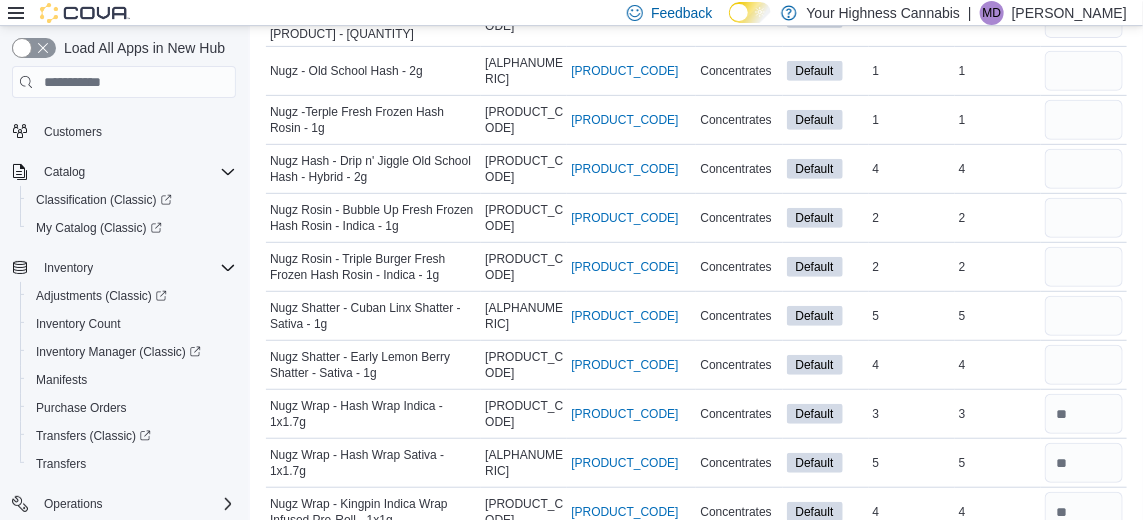 click at bounding box center [1084, -35] 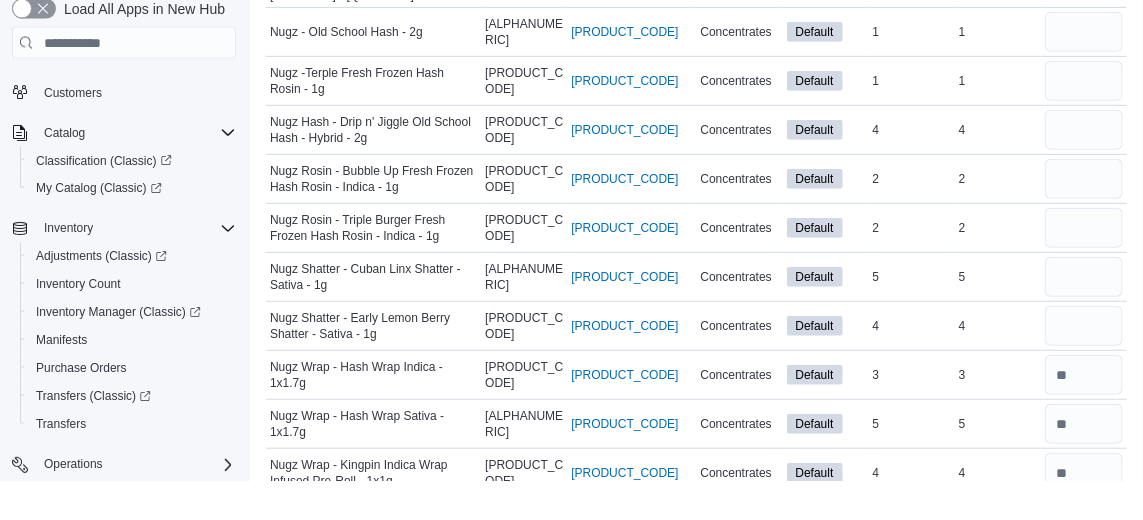 scroll, scrollTop: 2954, scrollLeft: 0, axis: vertical 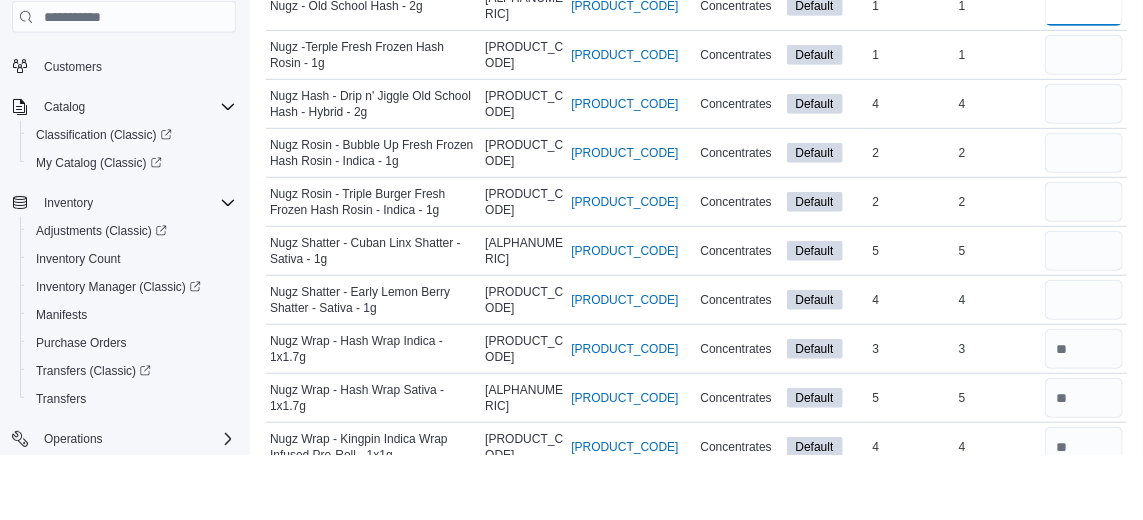 click at bounding box center (1084, 71) 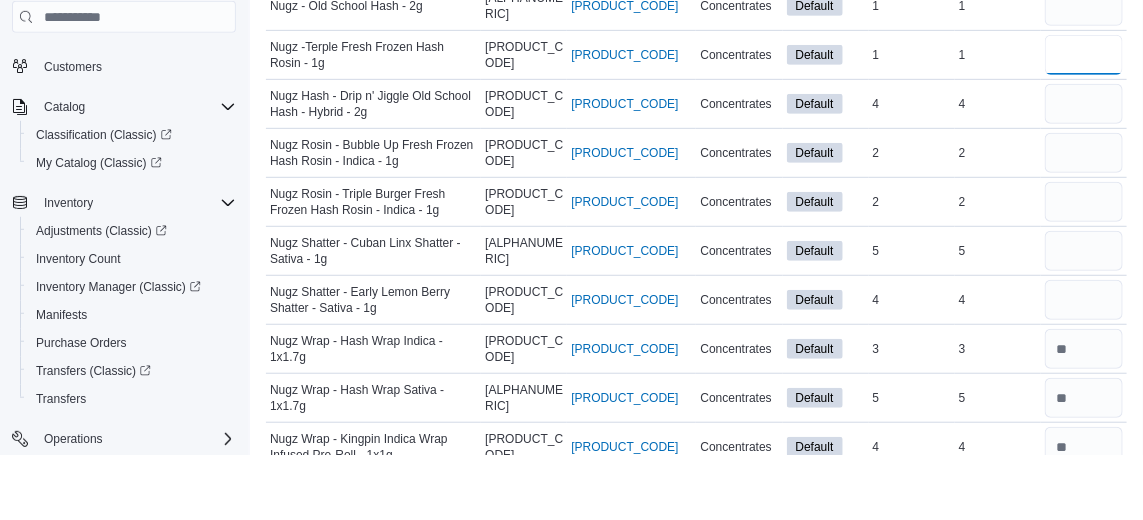 click at bounding box center (1084, 120) 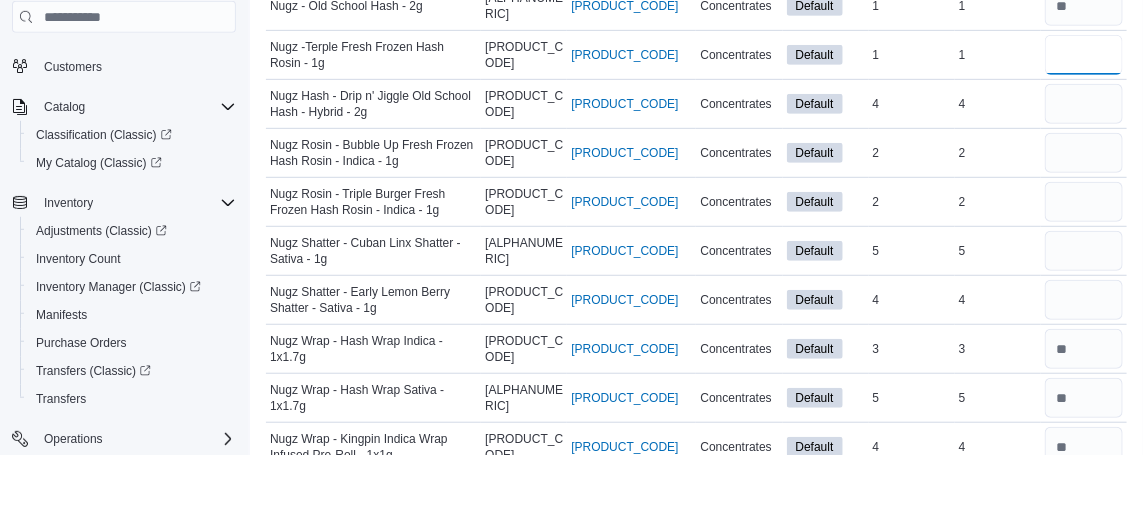 scroll, scrollTop: 2954, scrollLeft: 0, axis: vertical 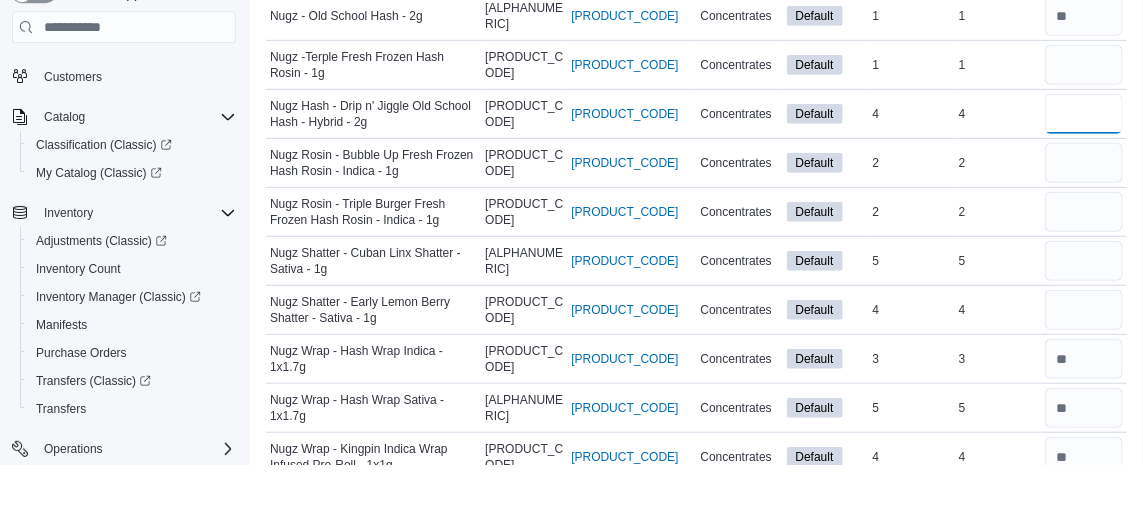 click at bounding box center (1084, 169) 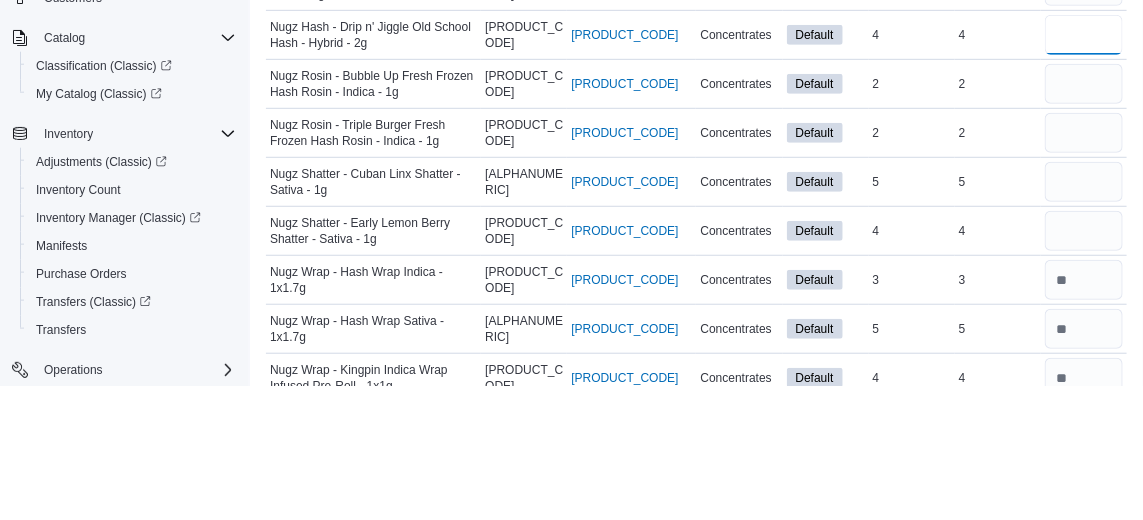 scroll, scrollTop: 2954, scrollLeft: 0, axis: vertical 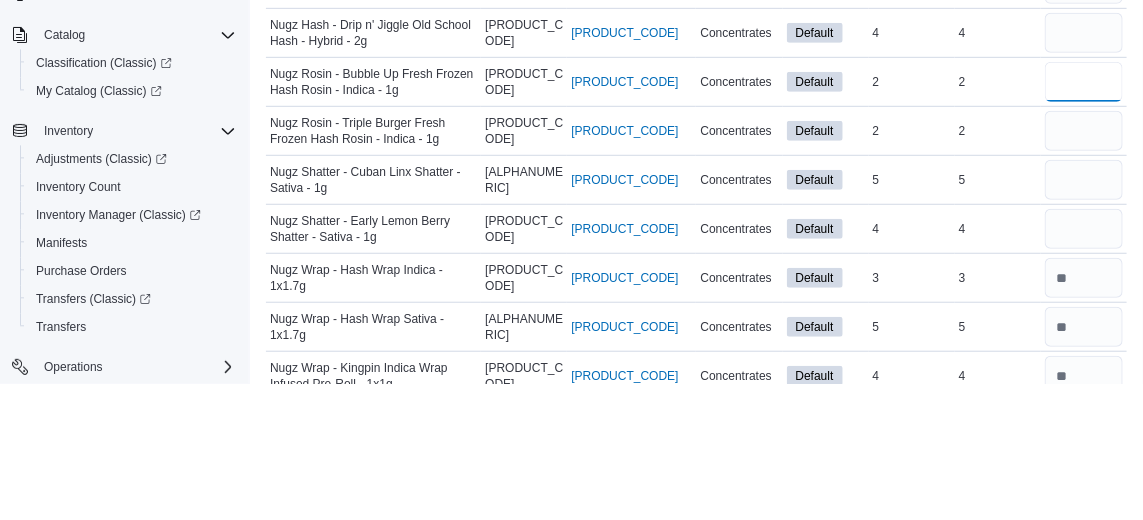 click at bounding box center (1084, 218) 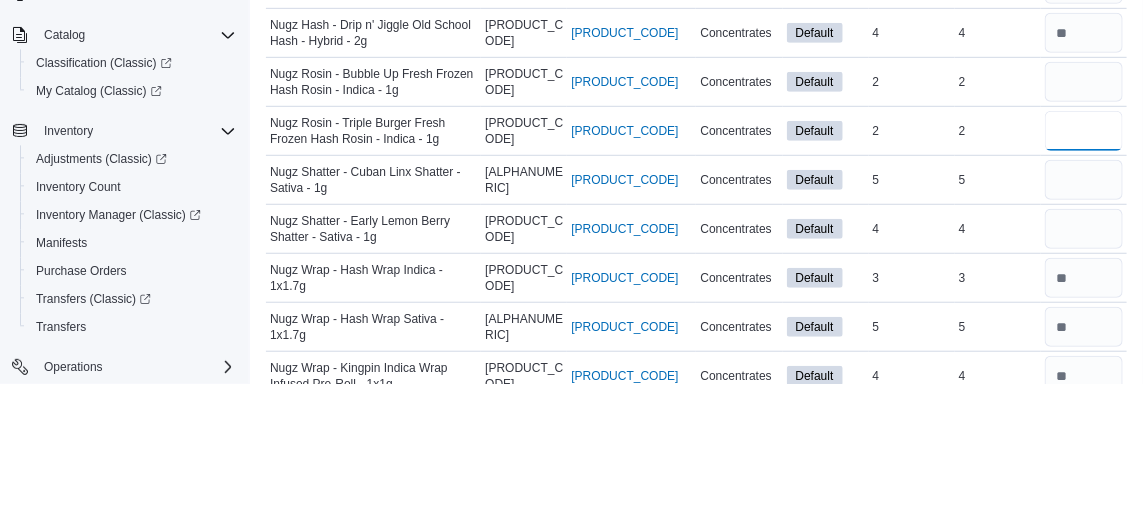 click at bounding box center (1084, 267) 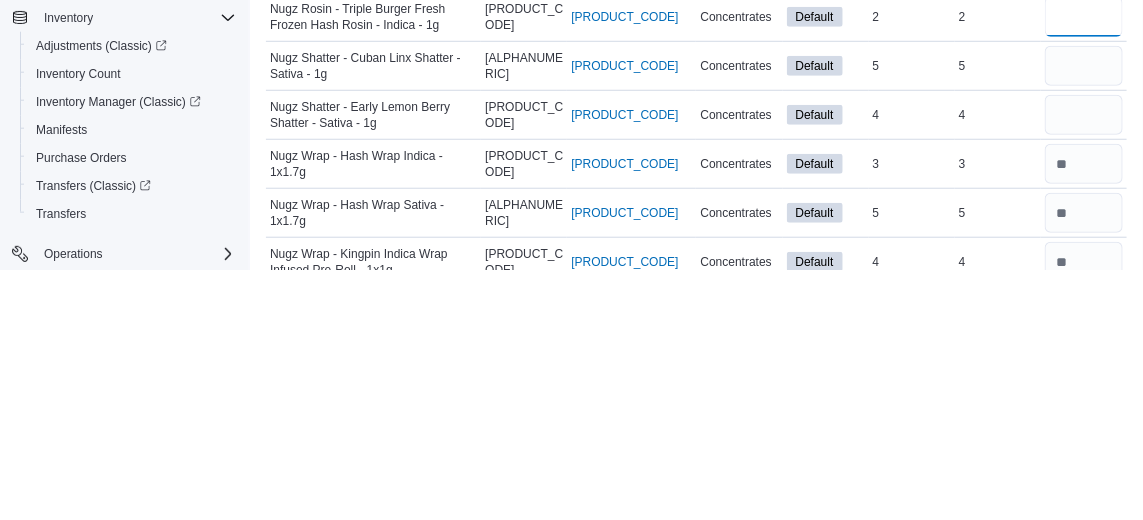scroll, scrollTop: 2954, scrollLeft: 0, axis: vertical 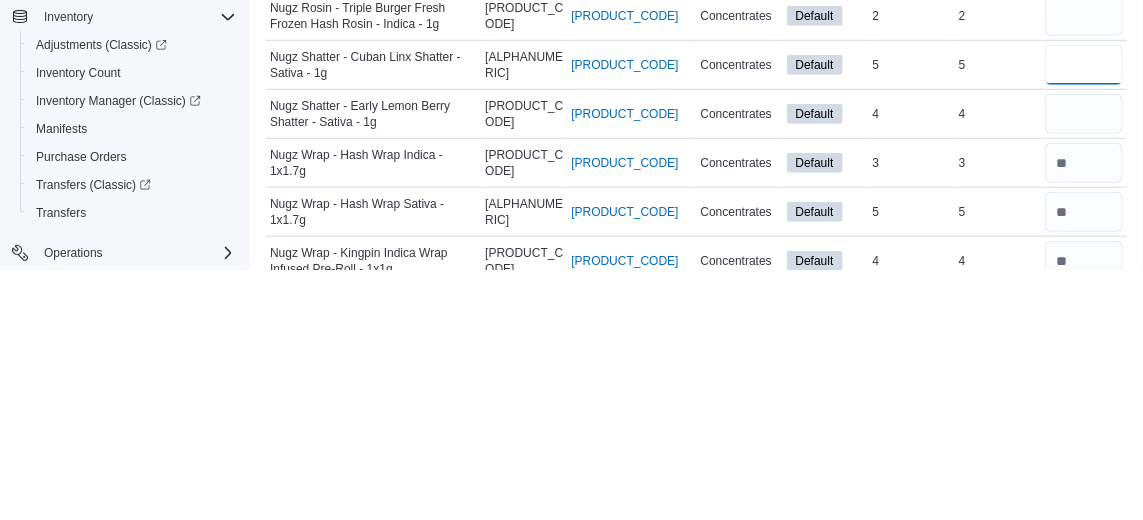 click at bounding box center (1084, 316) 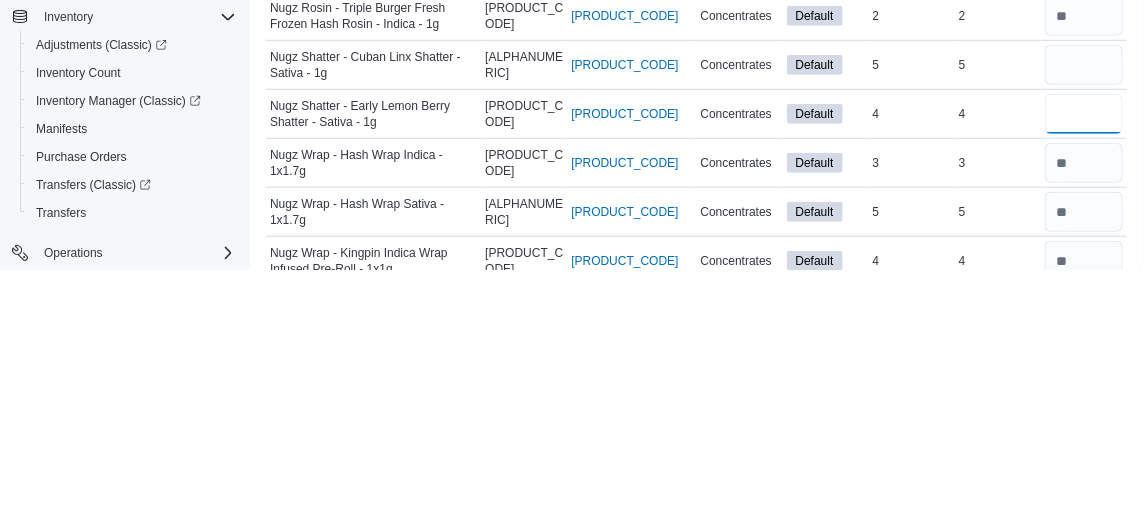 click at bounding box center [1084, 365] 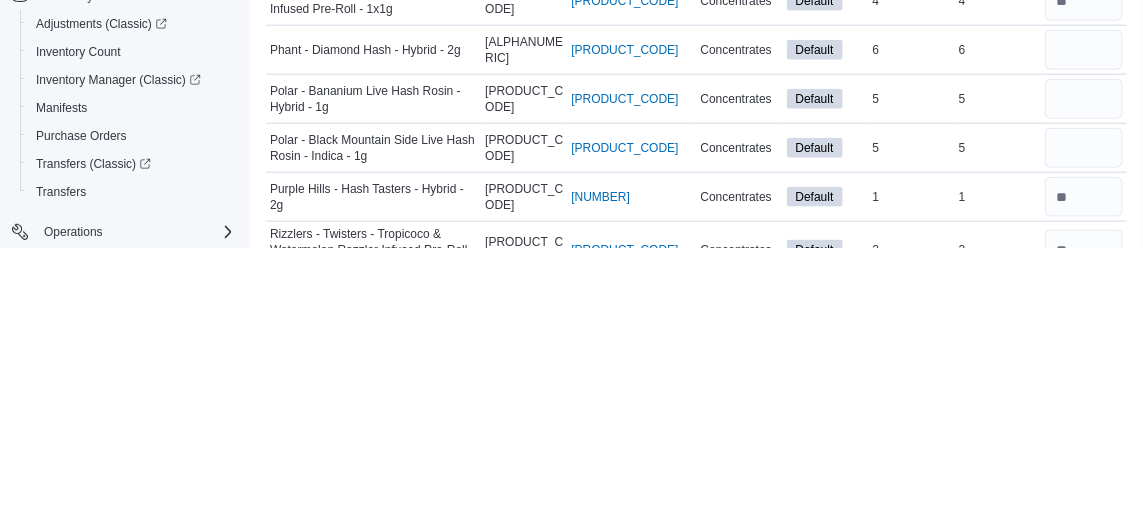 scroll, scrollTop: 3203, scrollLeft: 0, axis: vertical 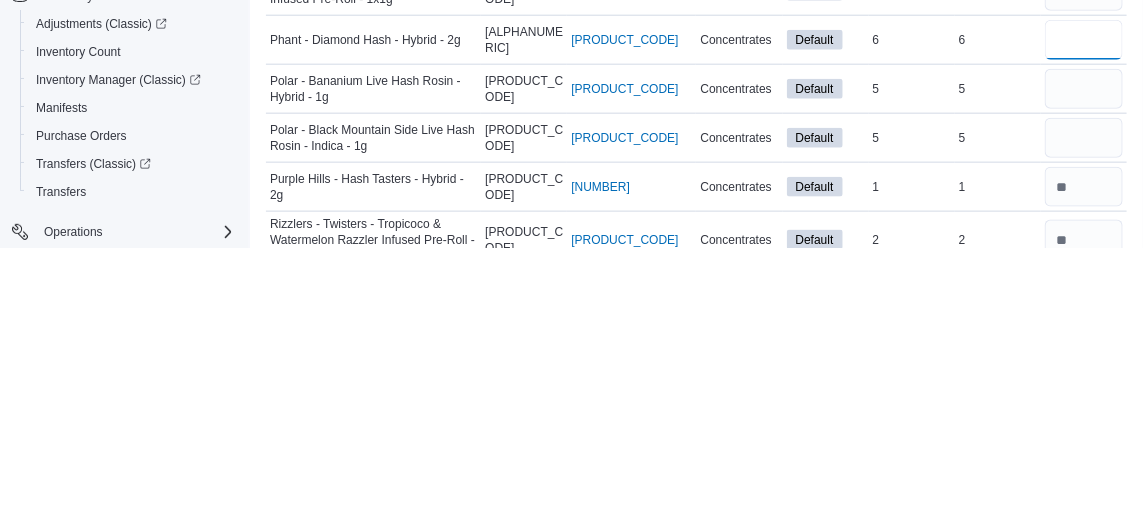 click at bounding box center (1084, 312) 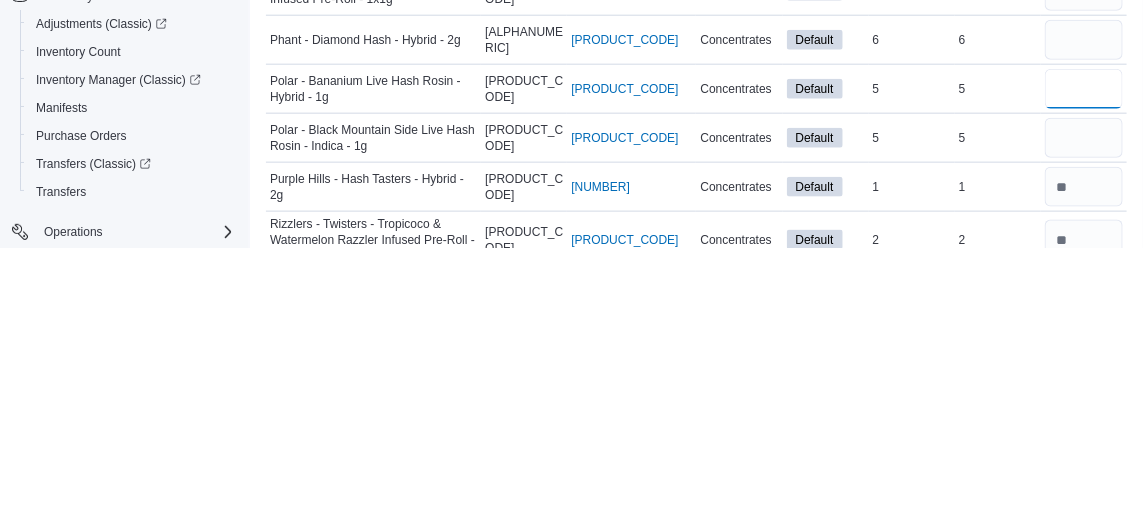 click at bounding box center (1084, 361) 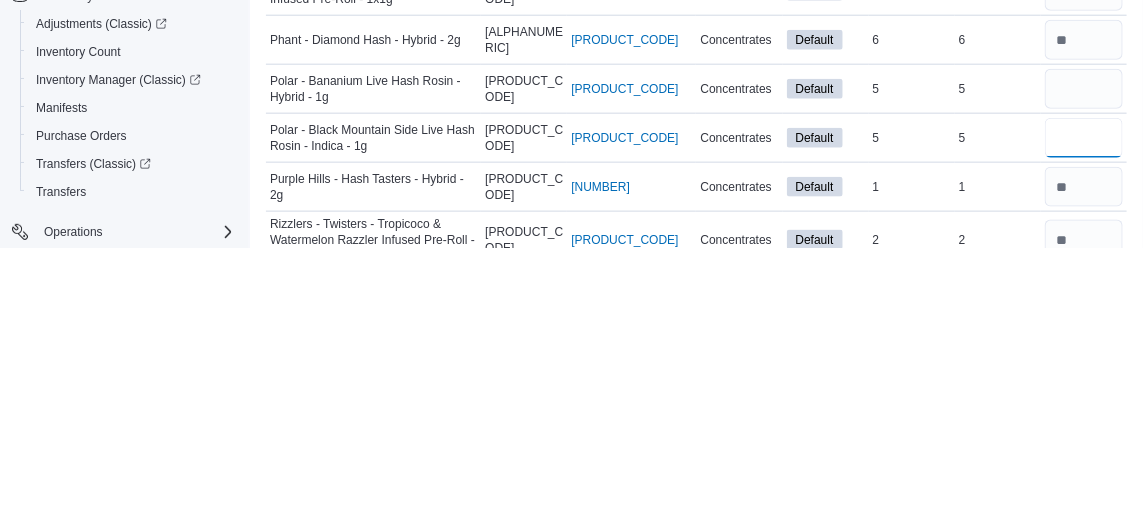 click at bounding box center (1084, 410) 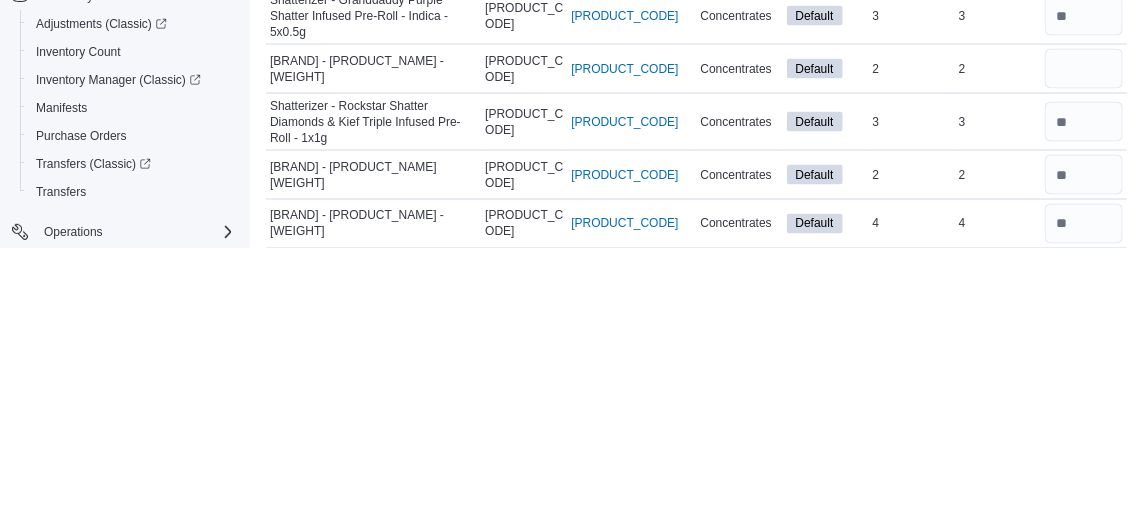scroll, scrollTop: 3541, scrollLeft: 0, axis: vertical 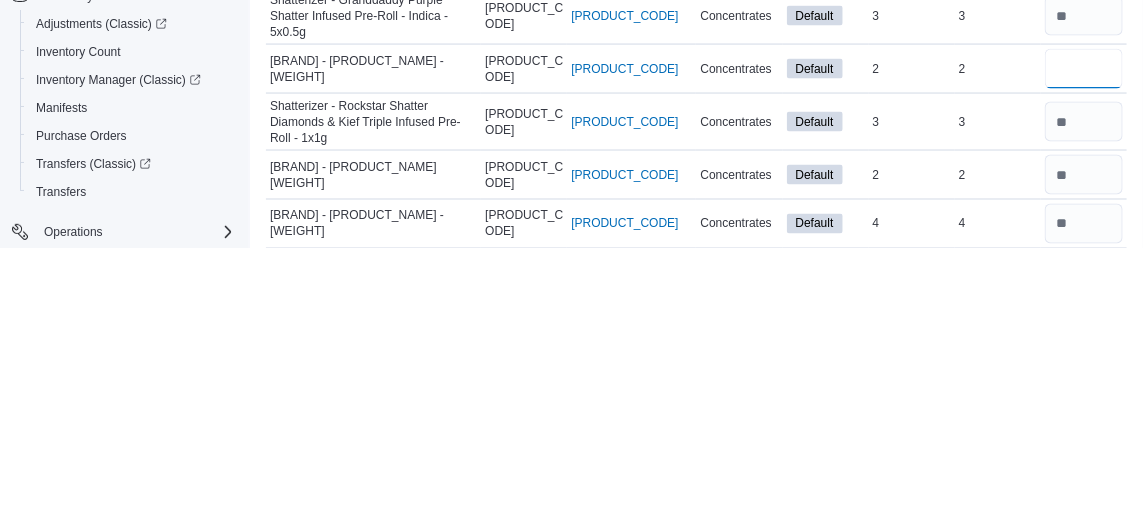 click at bounding box center (1084, 341) 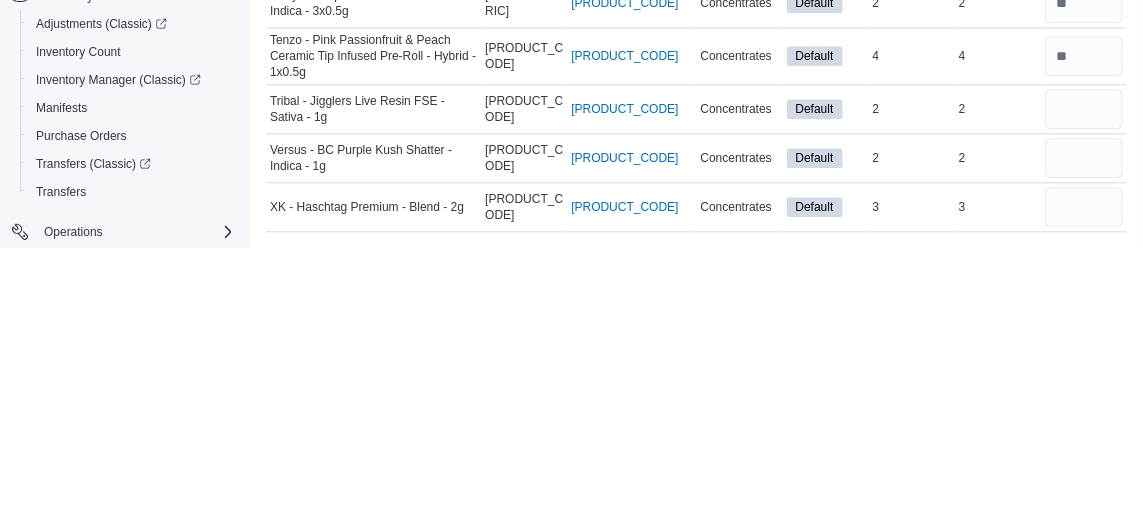 scroll, scrollTop: 4234, scrollLeft: 0, axis: vertical 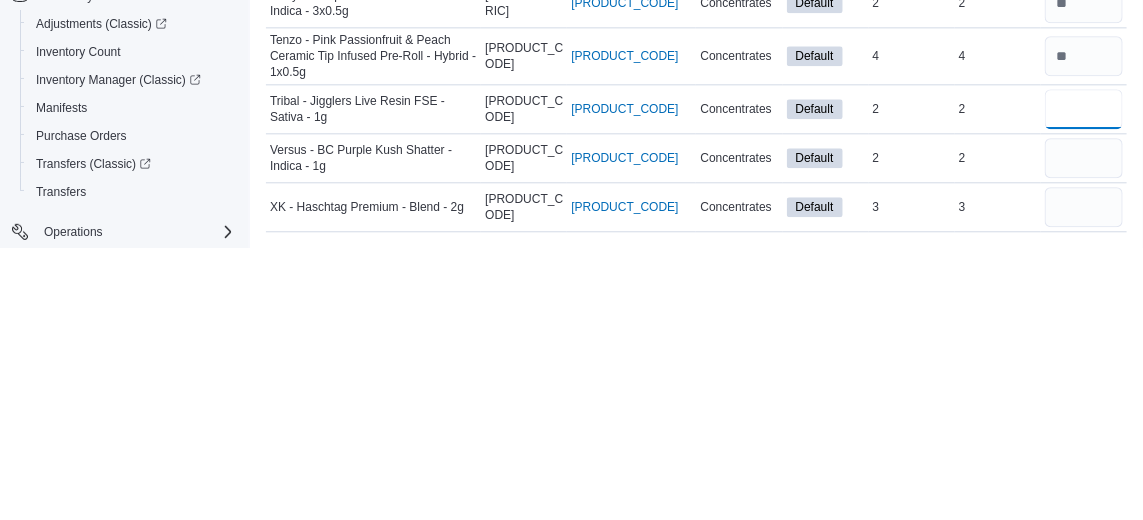 click at bounding box center [1084, 381] 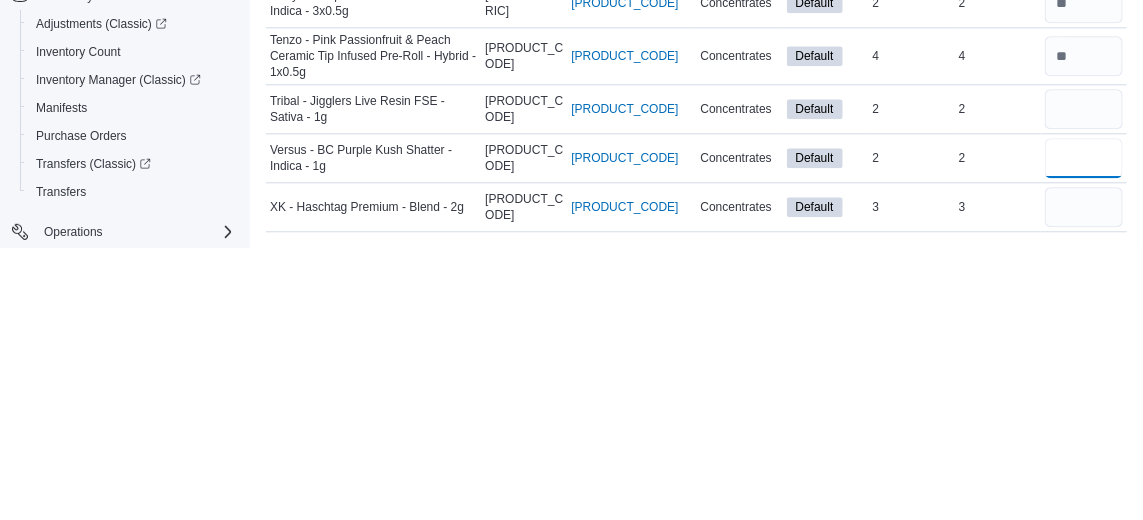 click at bounding box center [1084, 430] 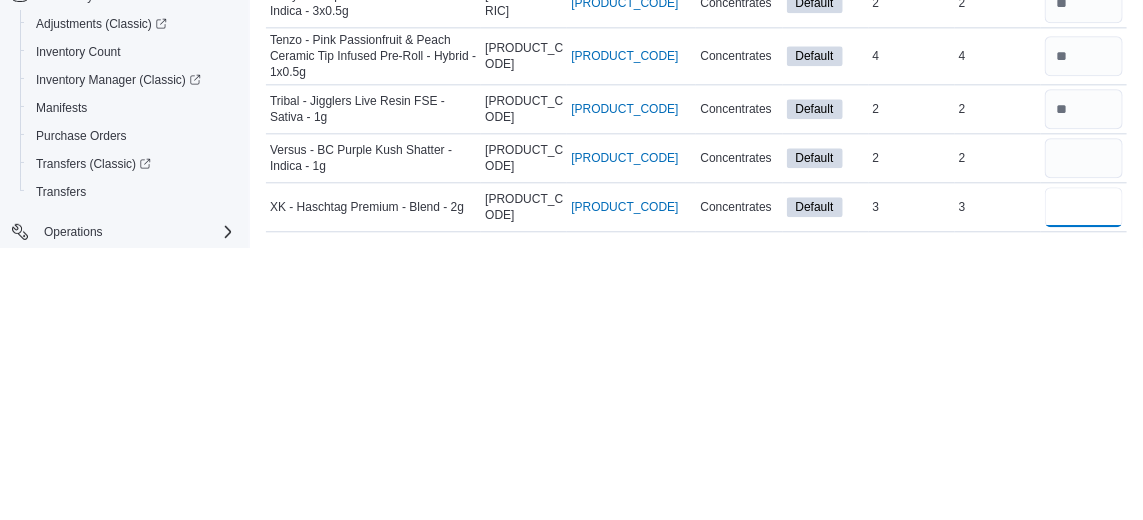 click at bounding box center [1084, 479] 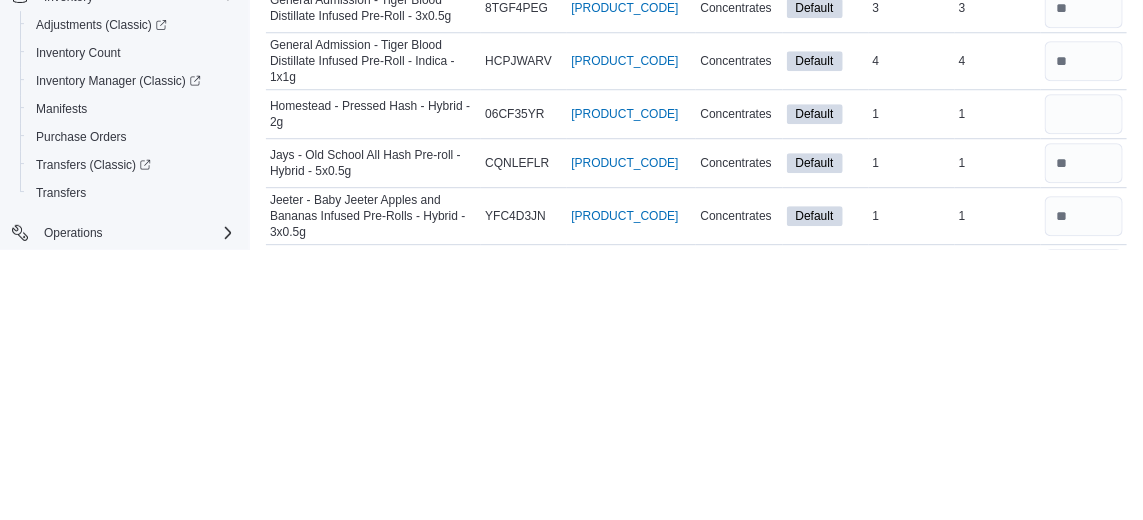 scroll, scrollTop: 1710, scrollLeft: 0, axis: vertical 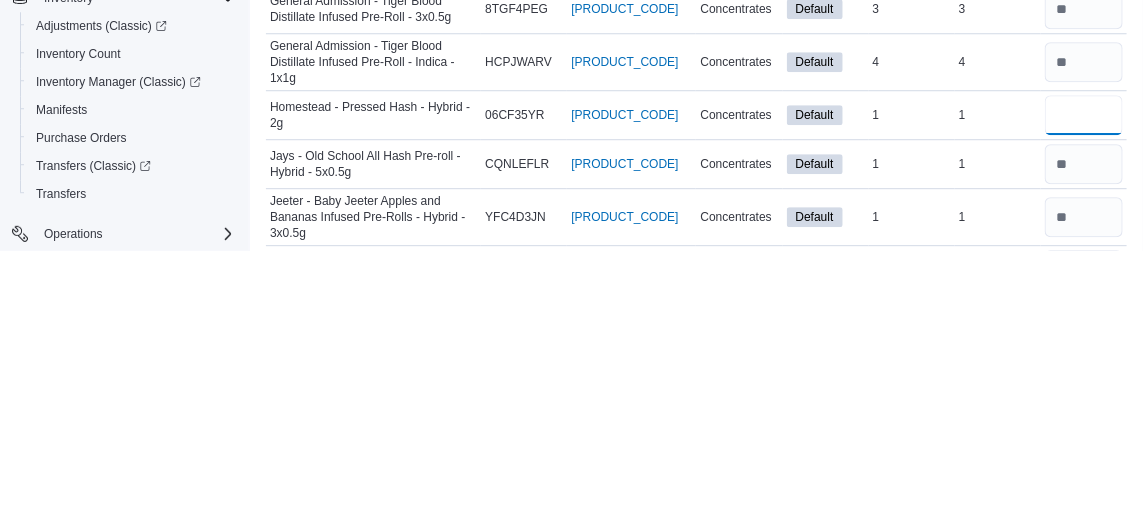 click at bounding box center (1084, 385) 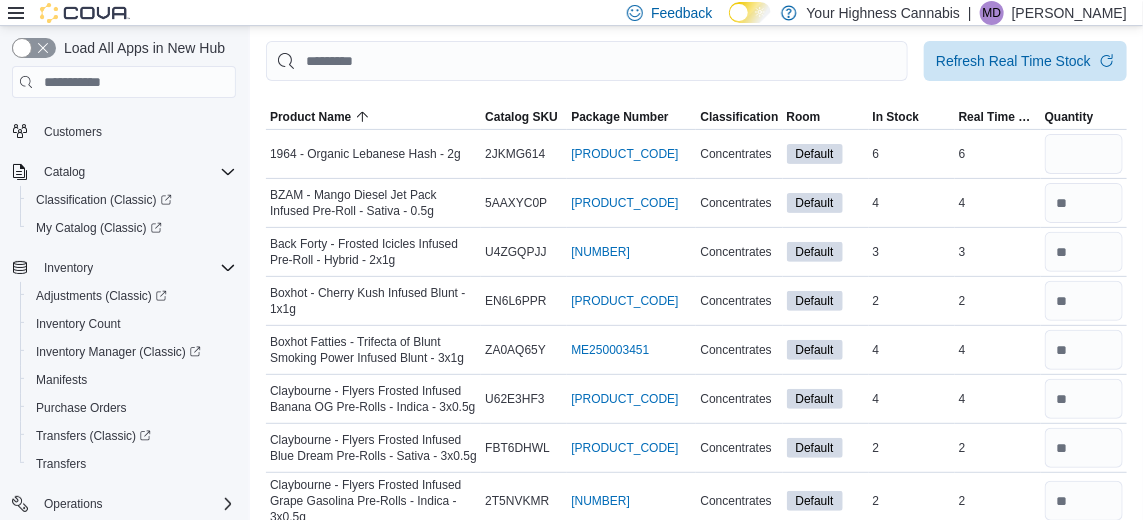 scroll, scrollTop: 105, scrollLeft: 0, axis: vertical 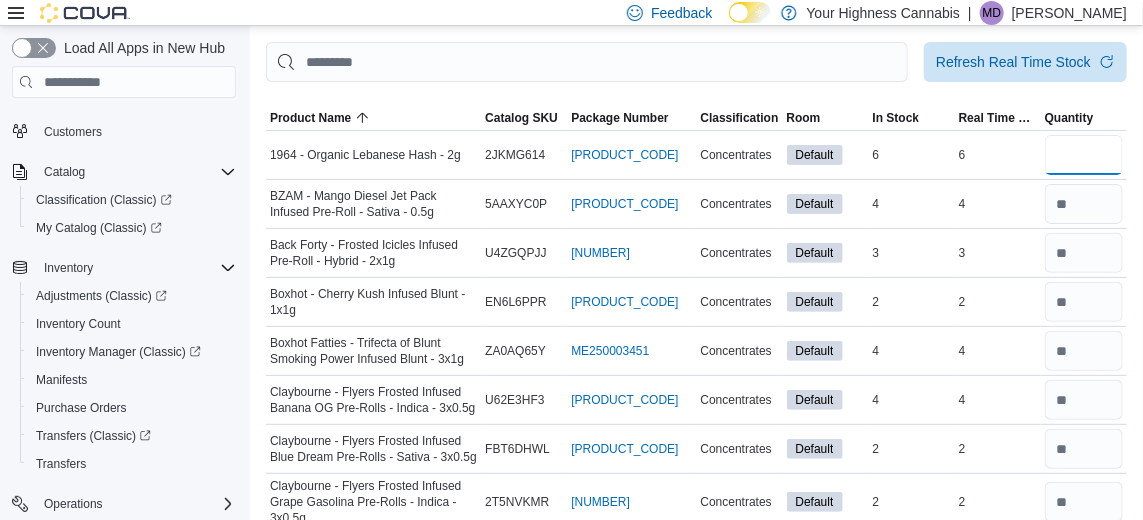 click at bounding box center (1084, 155) 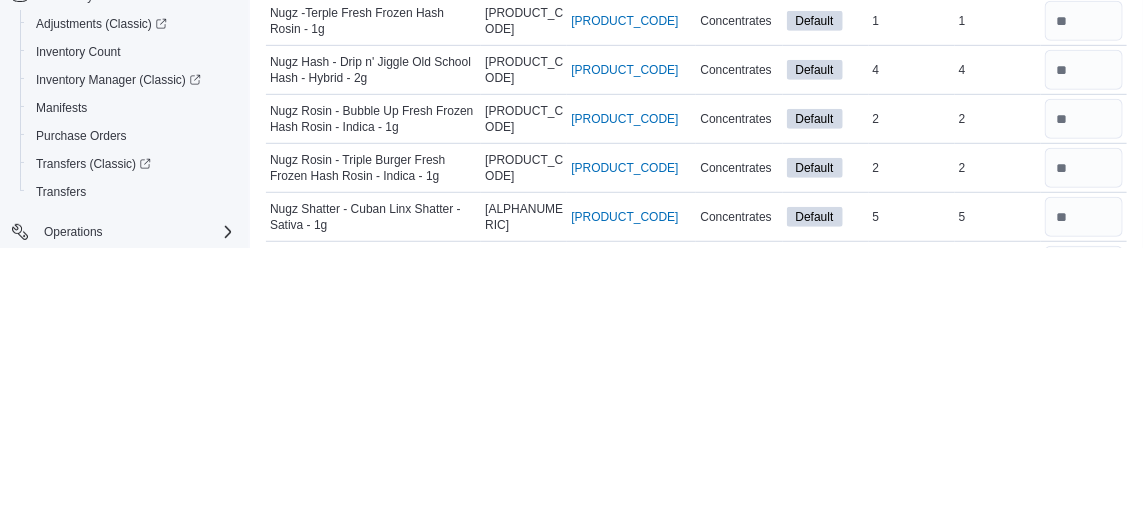 scroll, scrollTop: 2782, scrollLeft: 0, axis: vertical 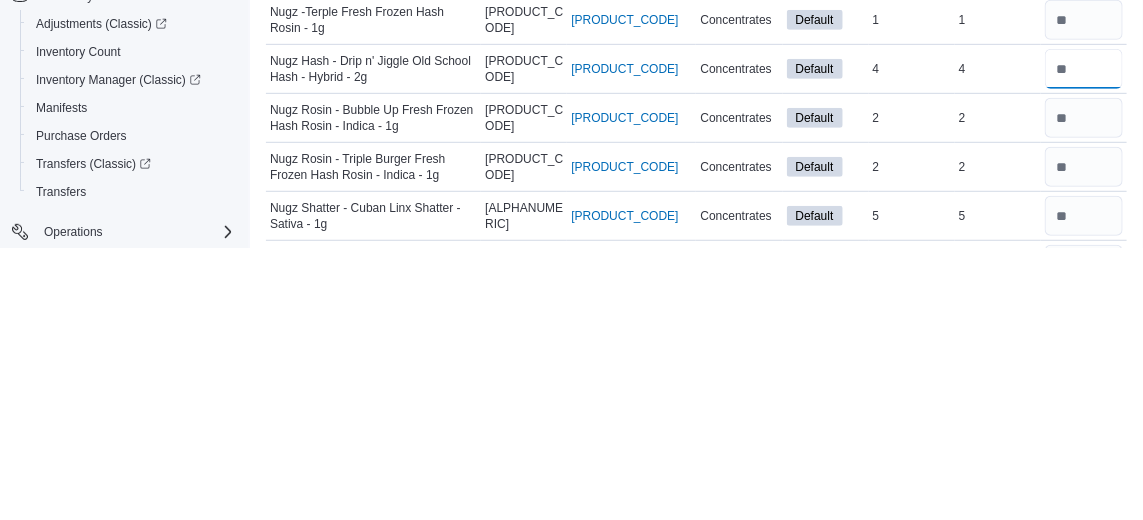 click at bounding box center (1084, 341) 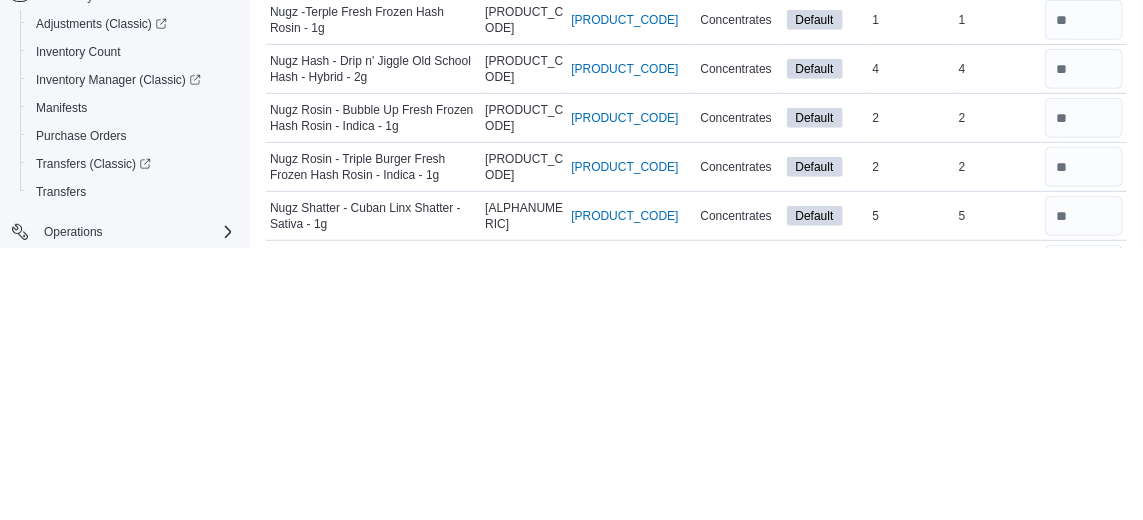 click on "In Stock 4" at bounding box center [912, 341] 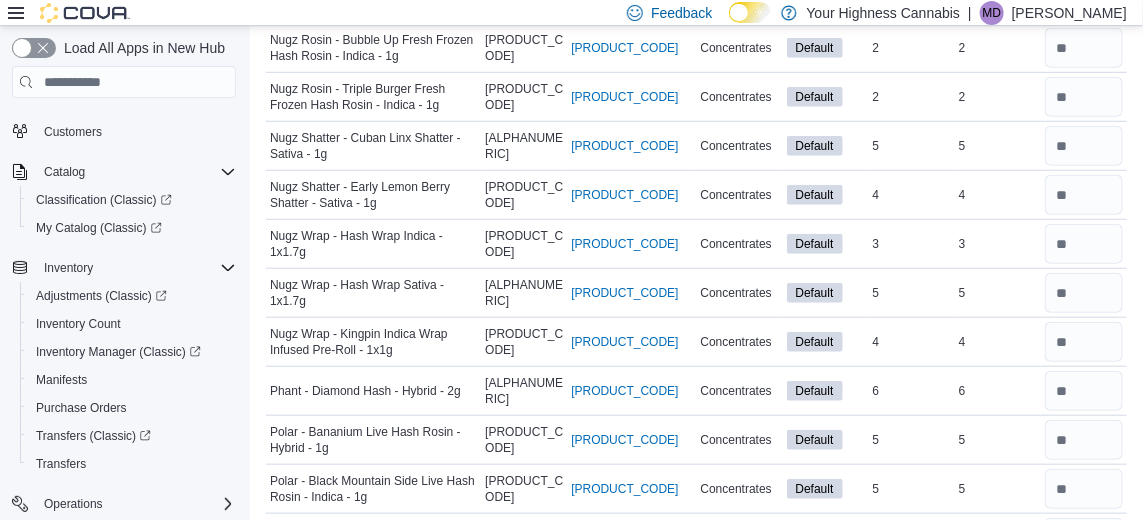 scroll, scrollTop: 3148, scrollLeft: 0, axis: vertical 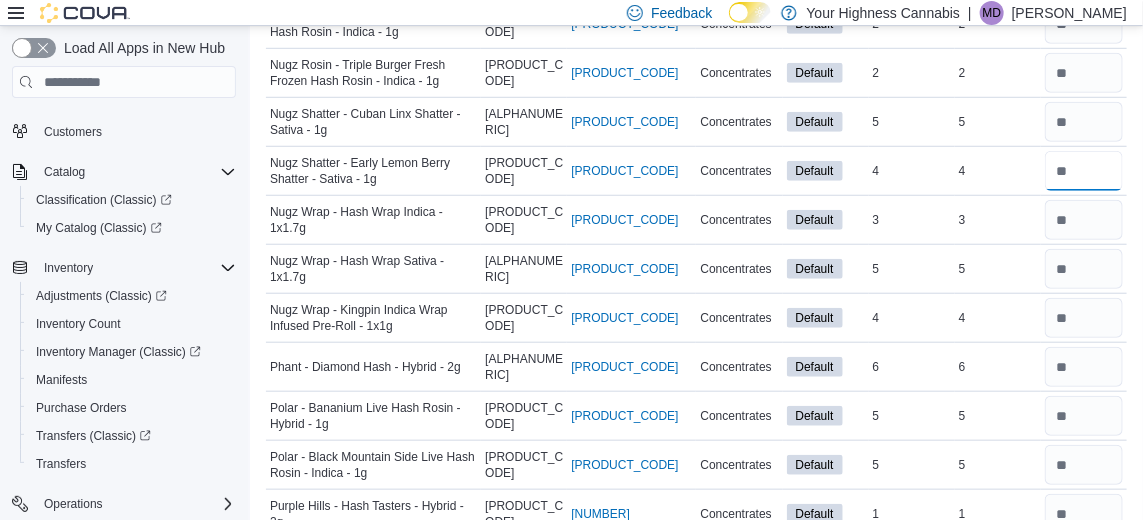 click at bounding box center (1084, 171) 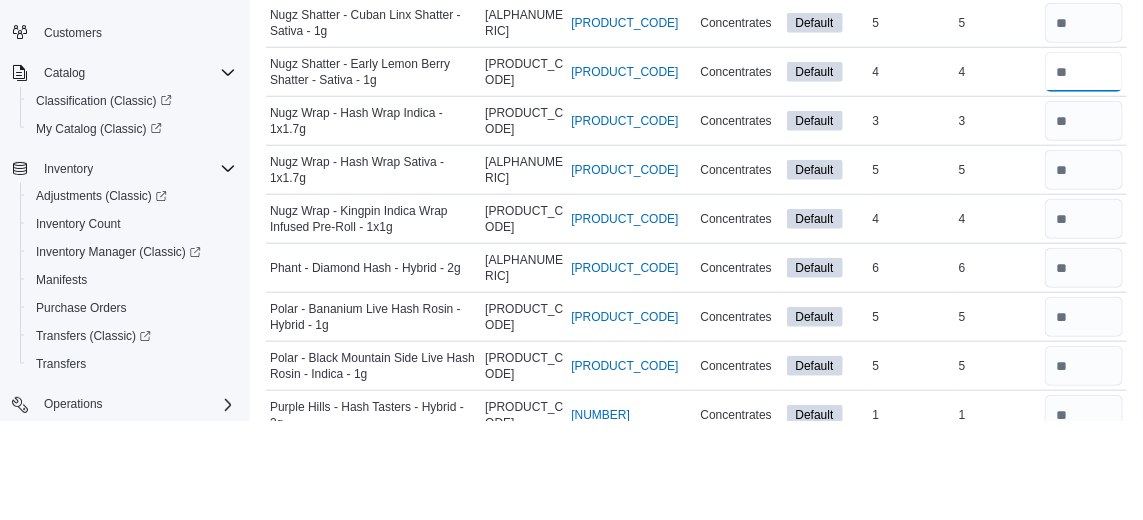 scroll, scrollTop: 3148, scrollLeft: 0, axis: vertical 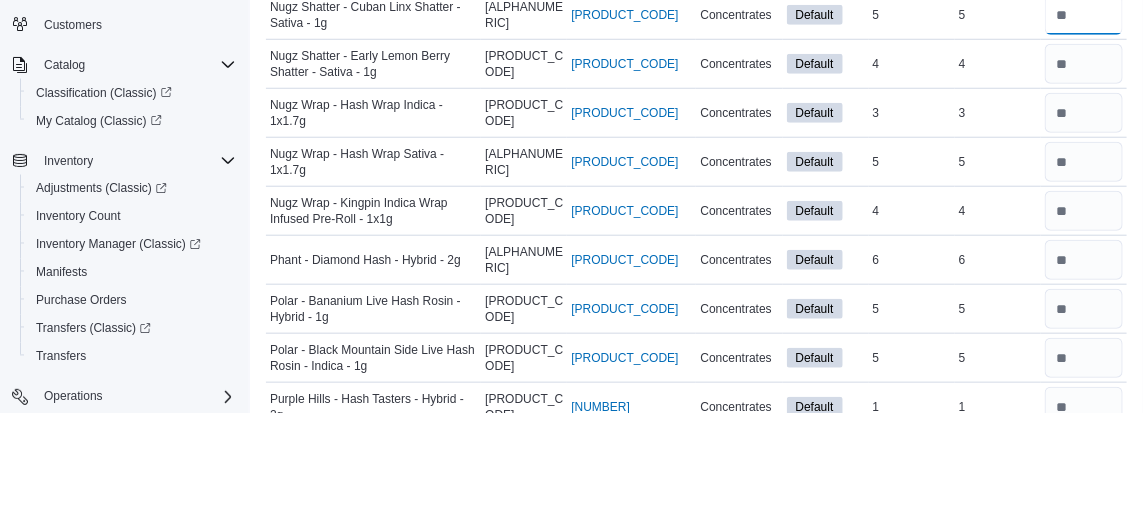 click at bounding box center [1084, 122] 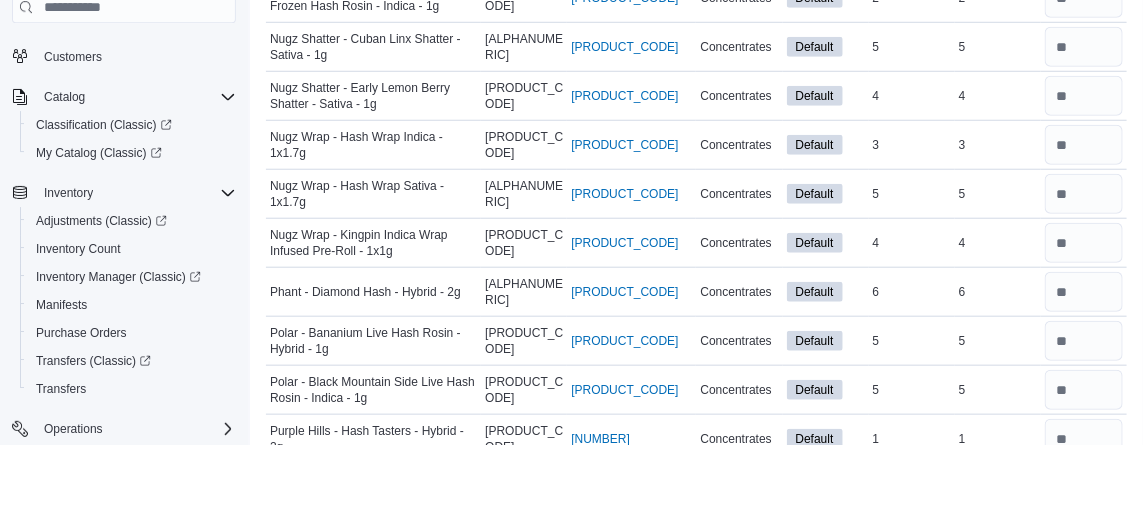 scroll, scrollTop: 3148, scrollLeft: 0, axis: vertical 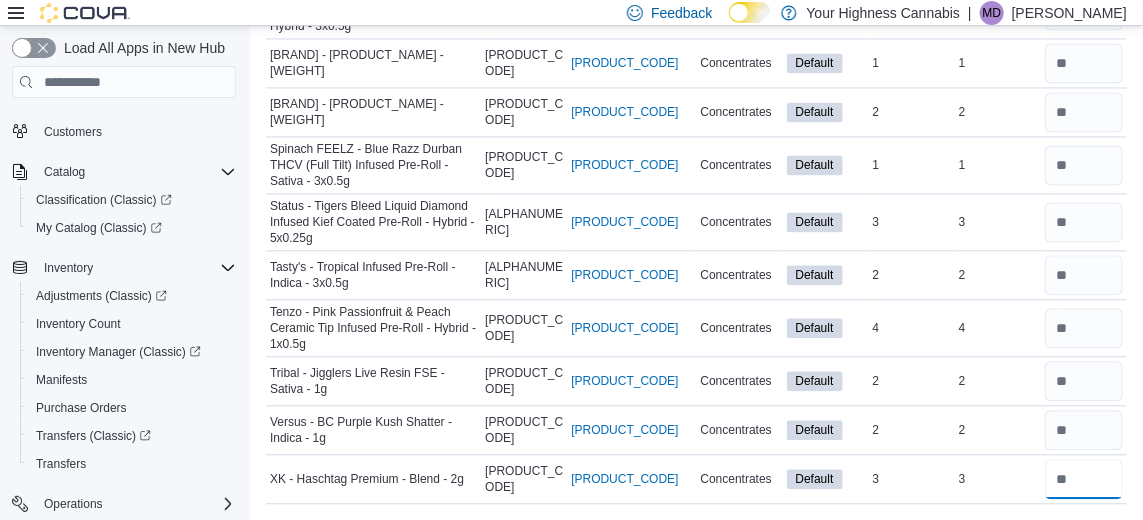 click at bounding box center [1084, 479] 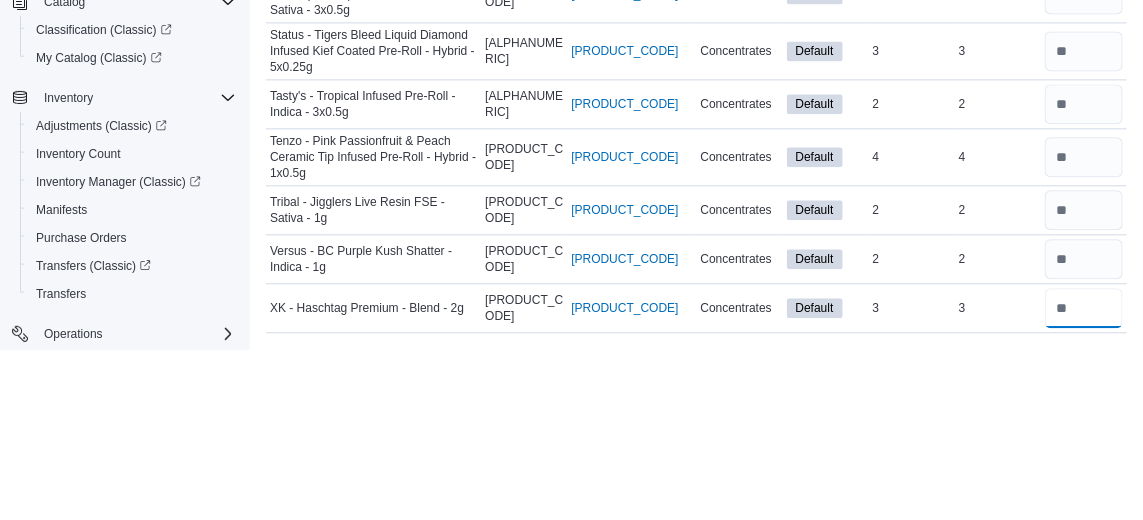 scroll, scrollTop: 4234, scrollLeft: 0, axis: vertical 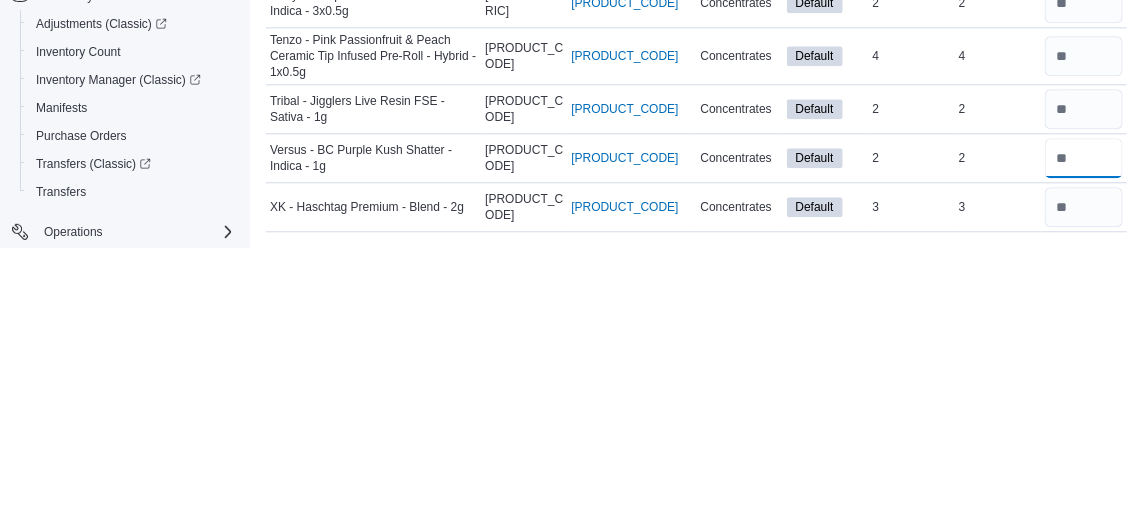 click at bounding box center (1084, 430) 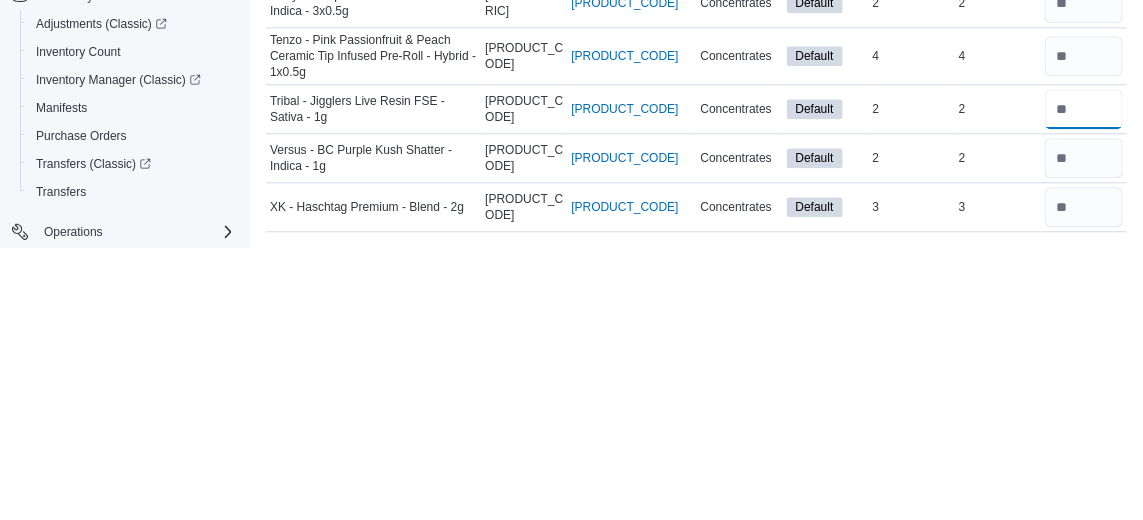 click at bounding box center [1084, 381] 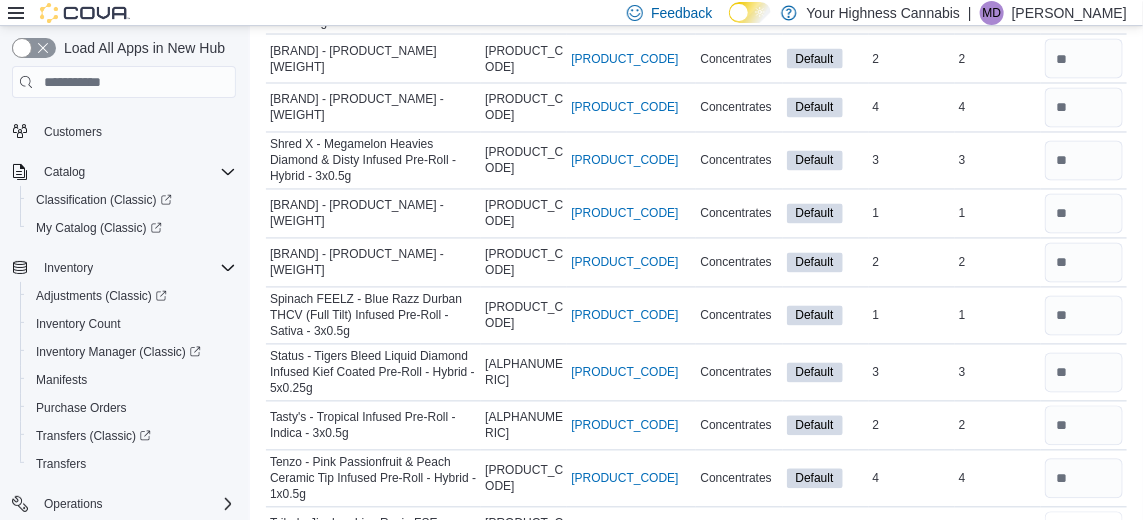 scroll, scrollTop: 3928, scrollLeft: 0, axis: vertical 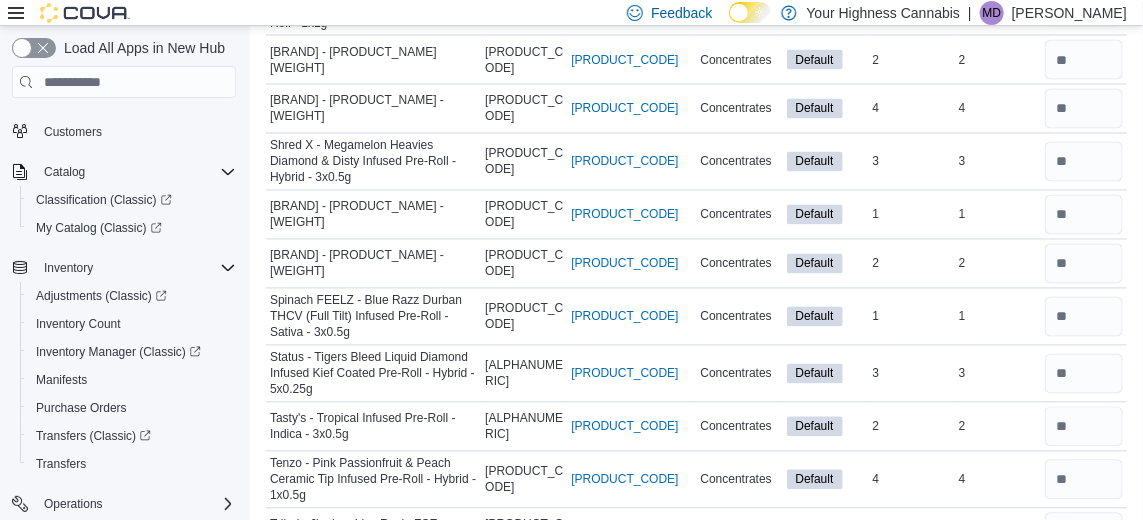 click at bounding box center [1084, -46] 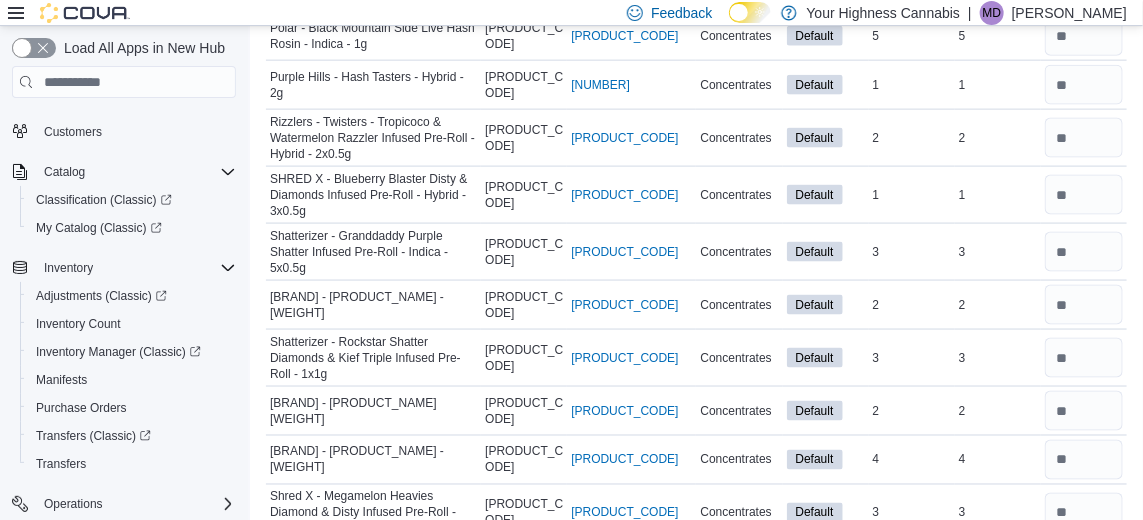 scroll, scrollTop: 3578, scrollLeft: 0, axis: vertical 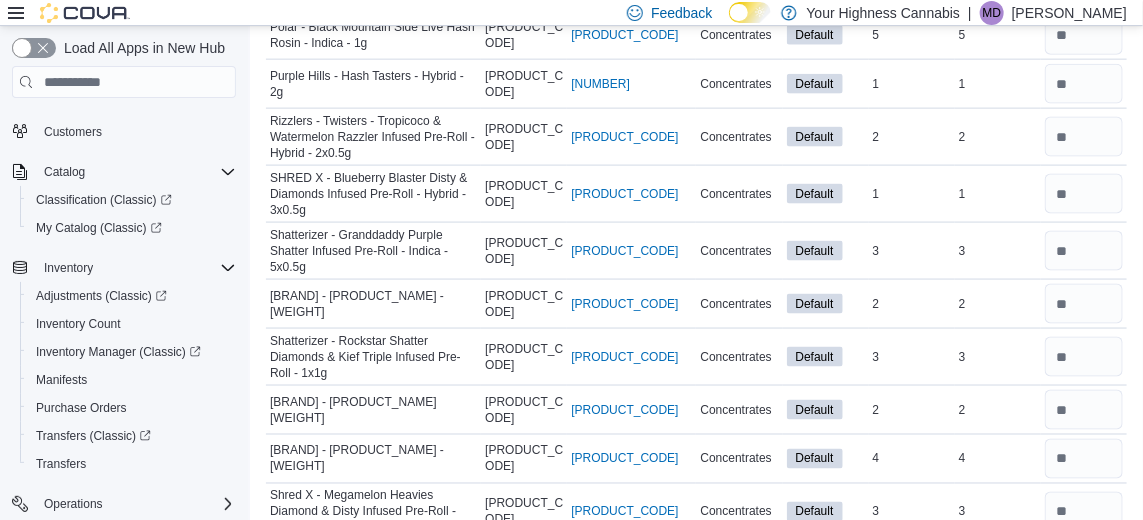 click at bounding box center (1084, -14) 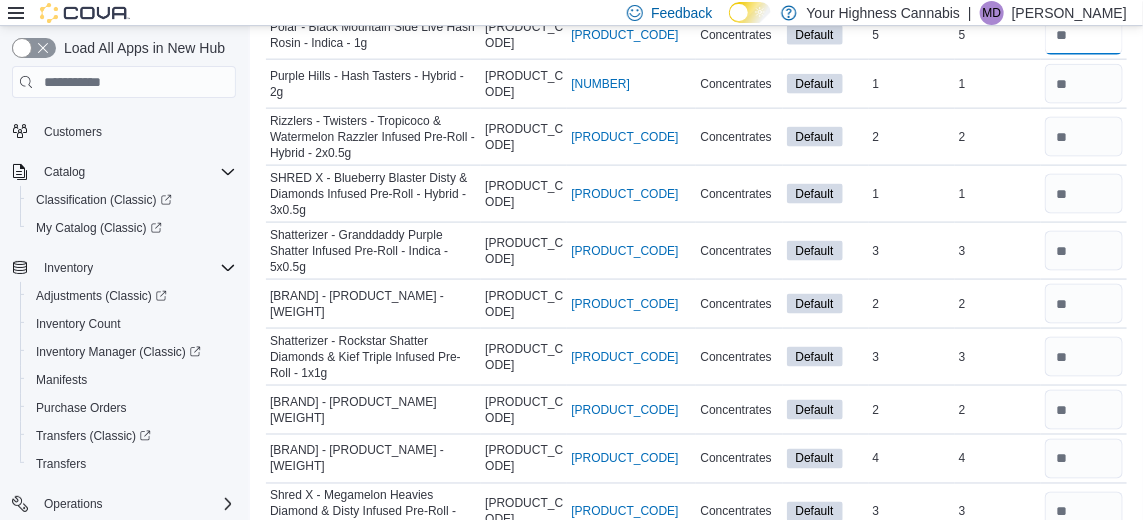 click at bounding box center (1084, 35) 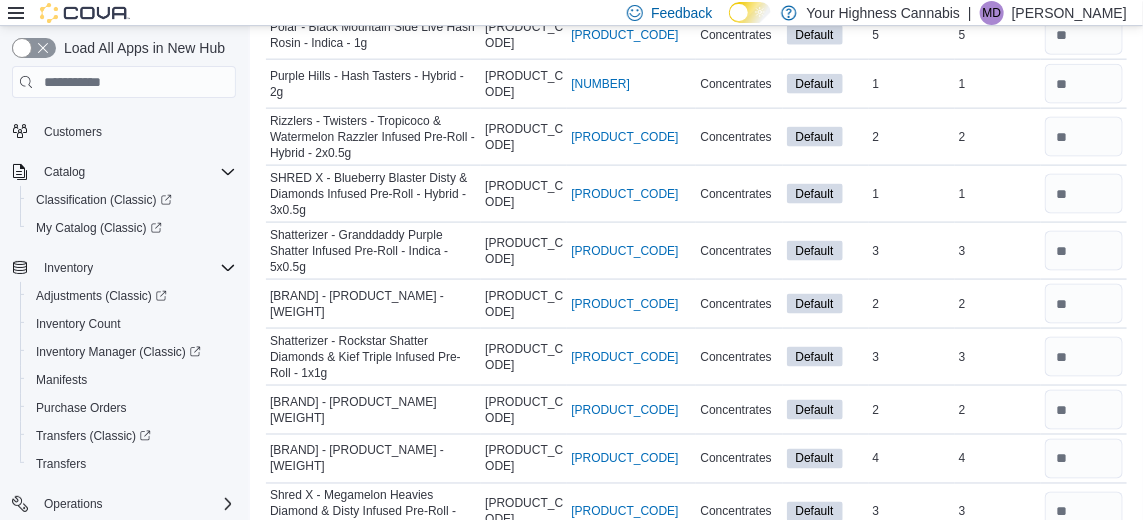 click at bounding box center [1084, -63] 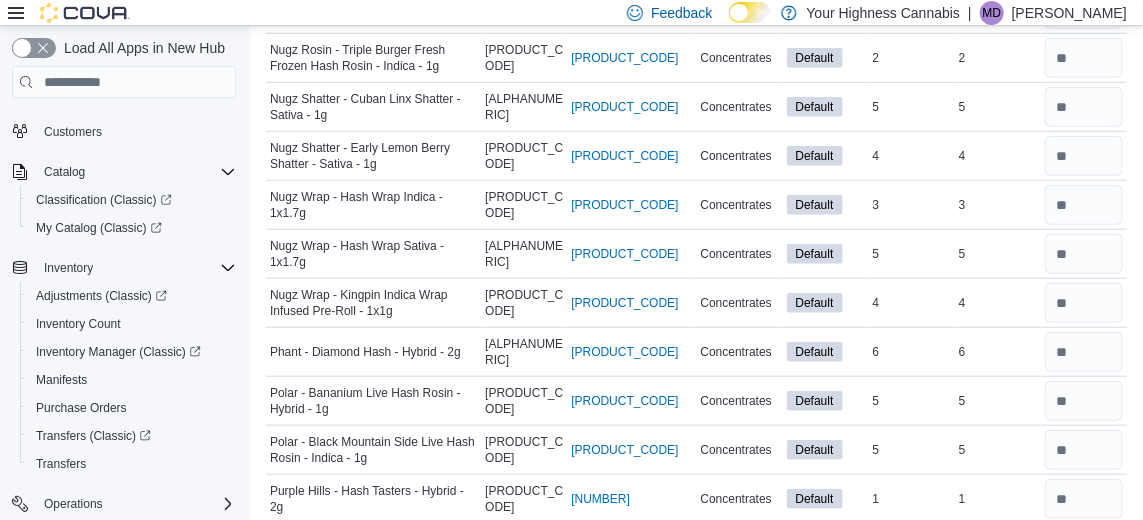 scroll, scrollTop: 3145, scrollLeft: 0, axis: vertical 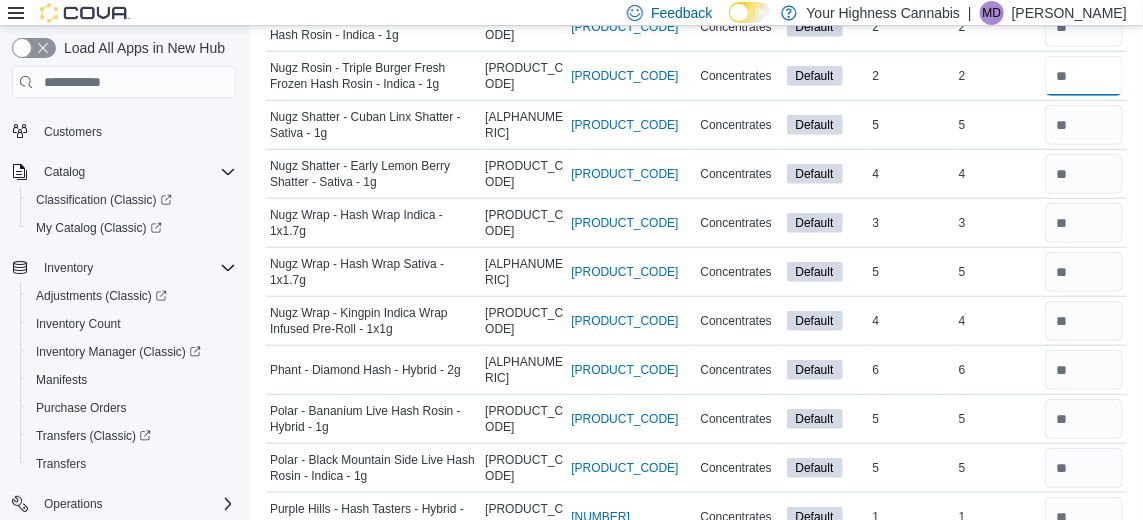 click at bounding box center (1084, 76) 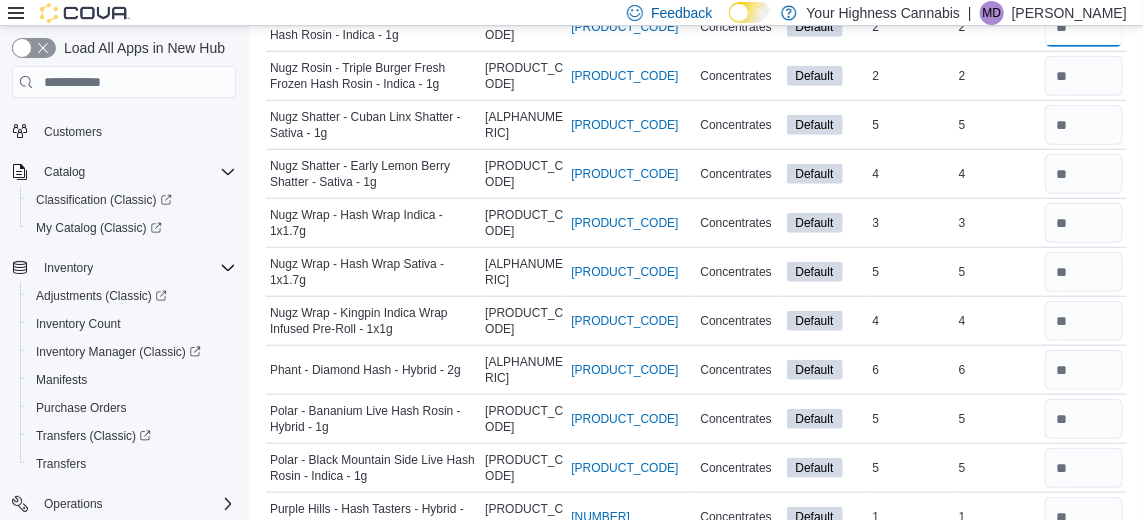 click at bounding box center (1084, 27) 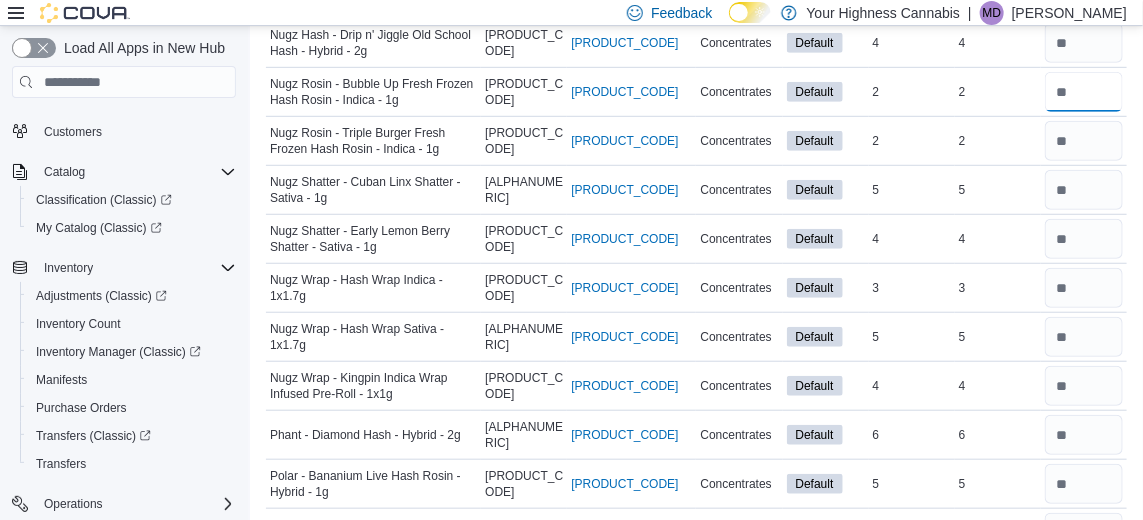 scroll, scrollTop: 3016, scrollLeft: 0, axis: vertical 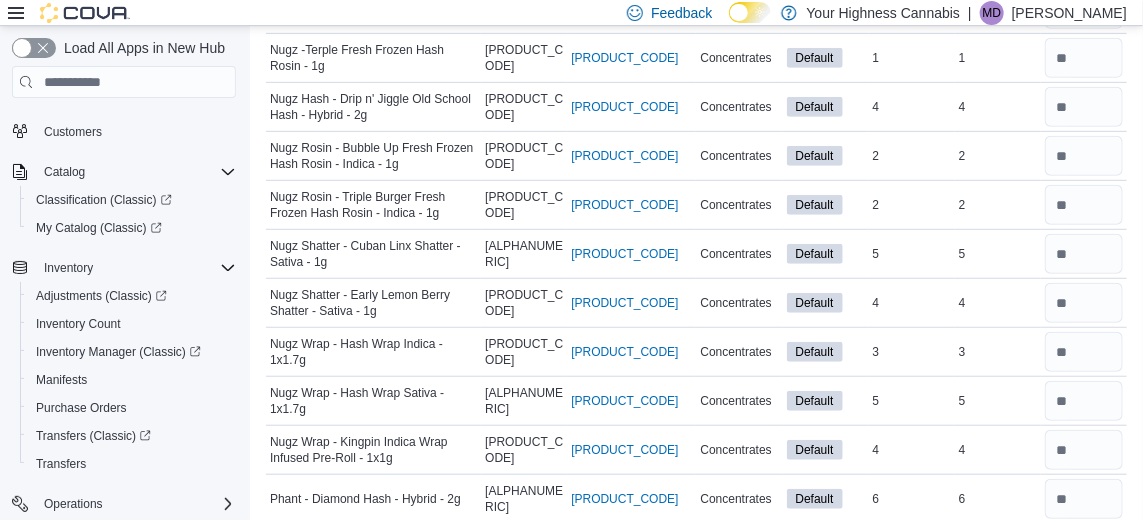 click on "Real Time Stock 1" at bounding box center [998, 58] 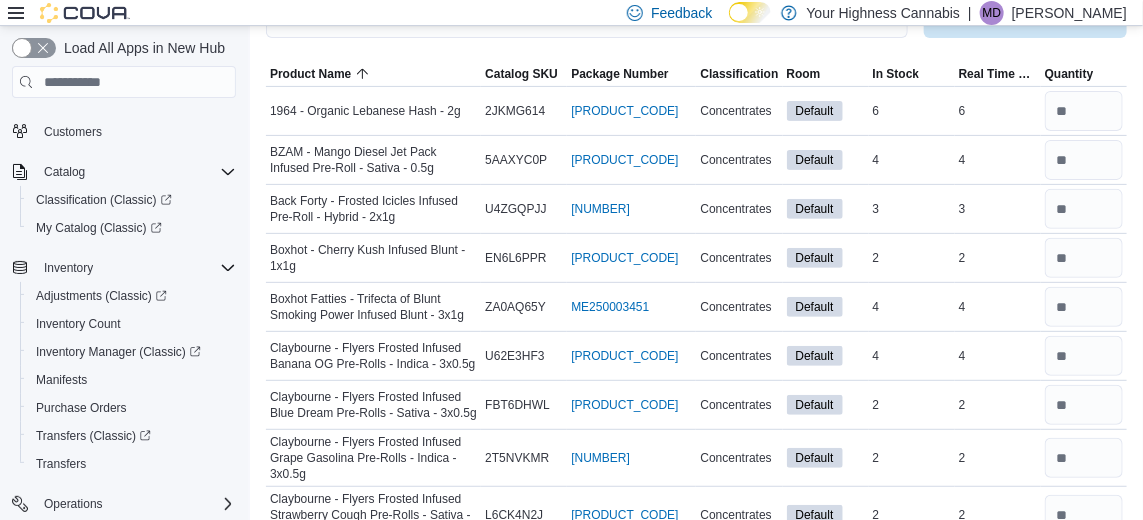 scroll, scrollTop: 149, scrollLeft: 0, axis: vertical 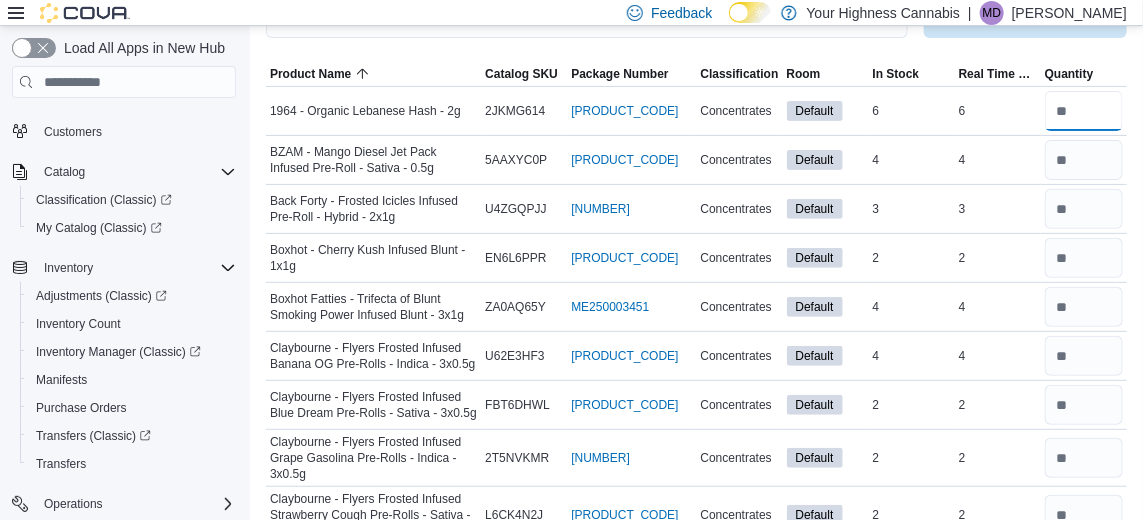 click at bounding box center [1084, 111] 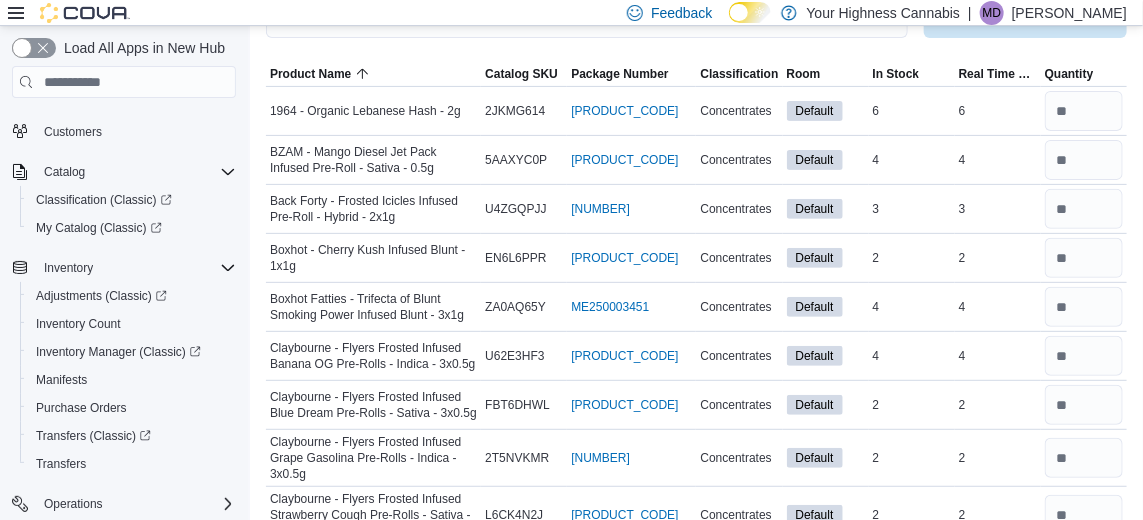 click on "In Stock 4" at bounding box center [912, 160] 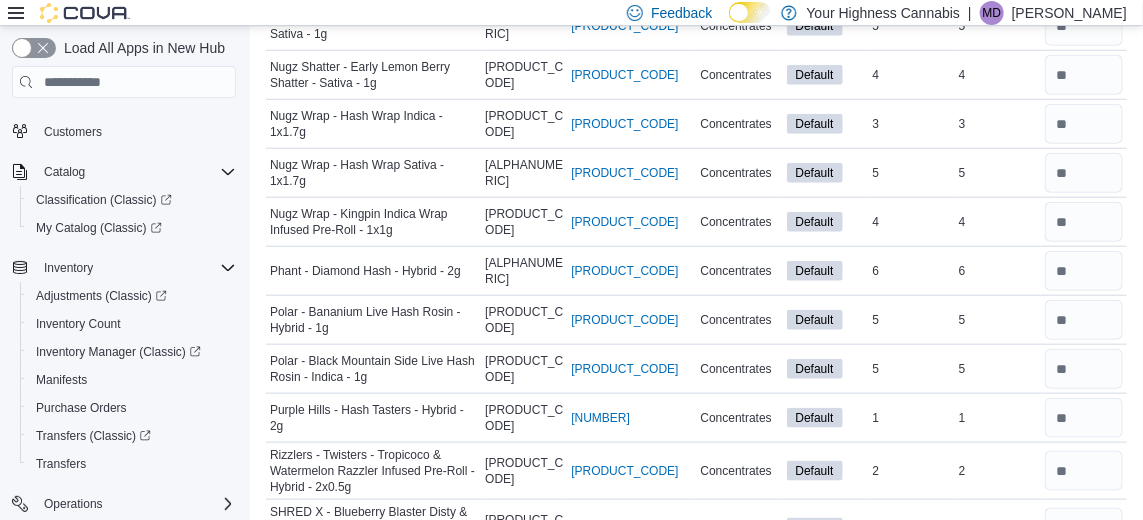 scroll, scrollTop: 3246, scrollLeft: 0, axis: vertical 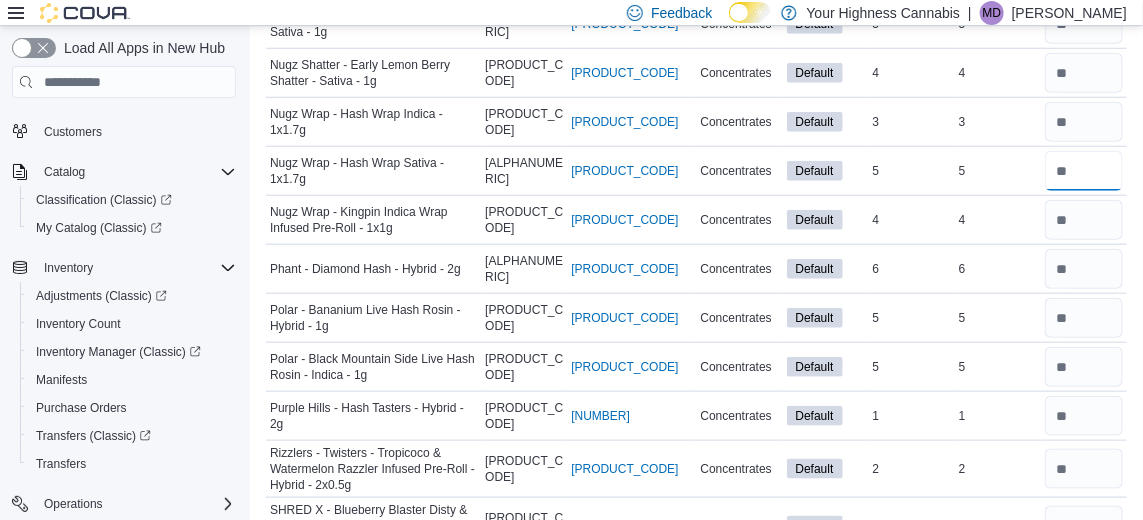 click at bounding box center (1084, 171) 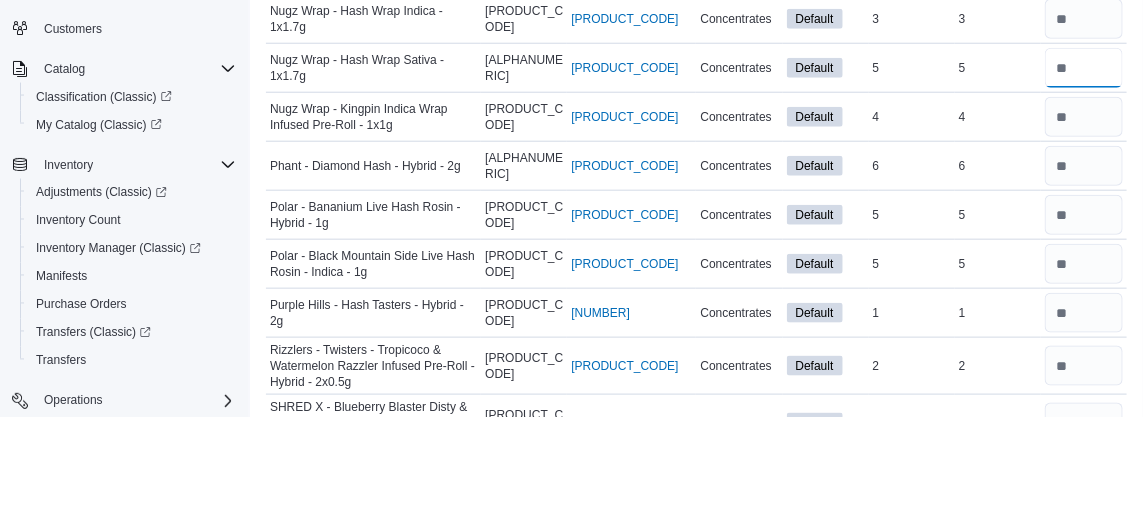 scroll, scrollTop: 3246, scrollLeft: 0, axis: vertical 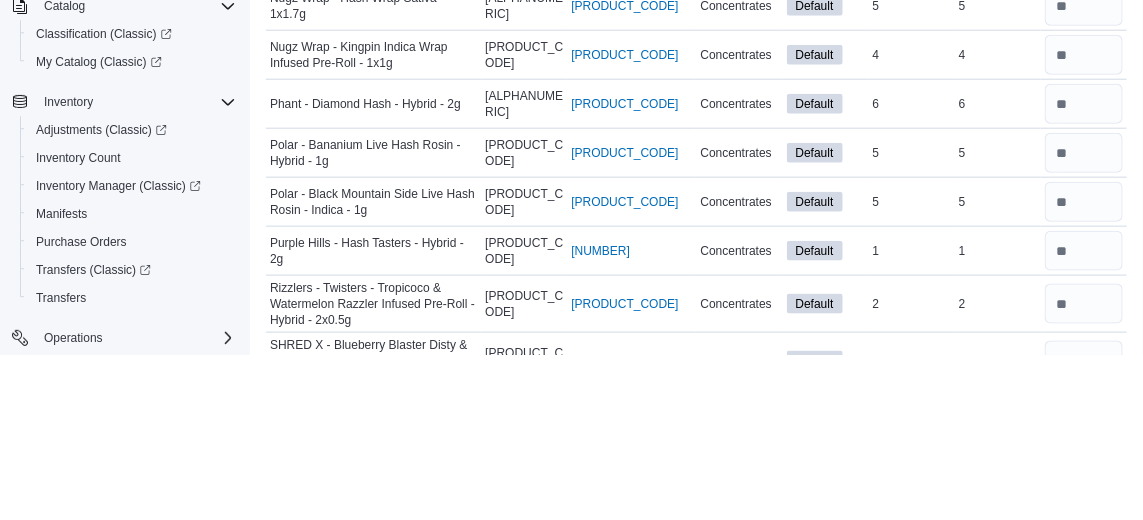 click on "4" at bounding box center (912, 220) 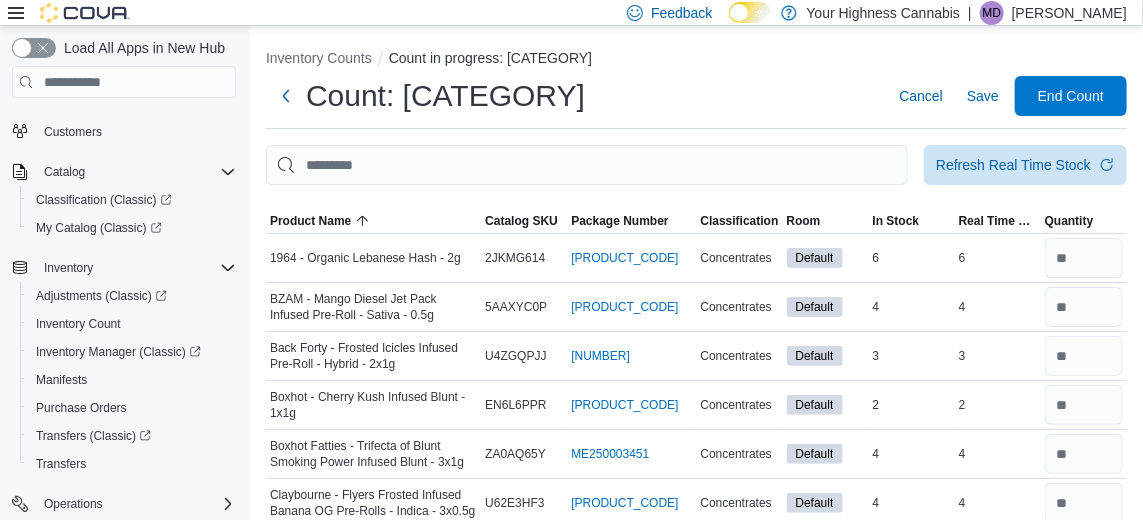 scroll, scrollTop: 0, scrollLeft: 0, axis: both 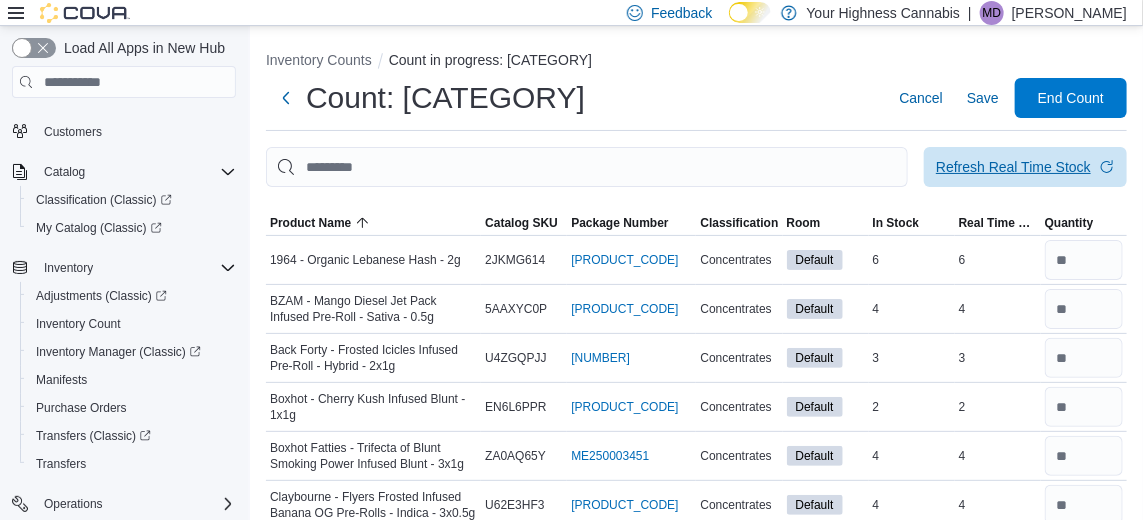 click on "Refresh Real Time Stock" at bounding box center [1025, 167] 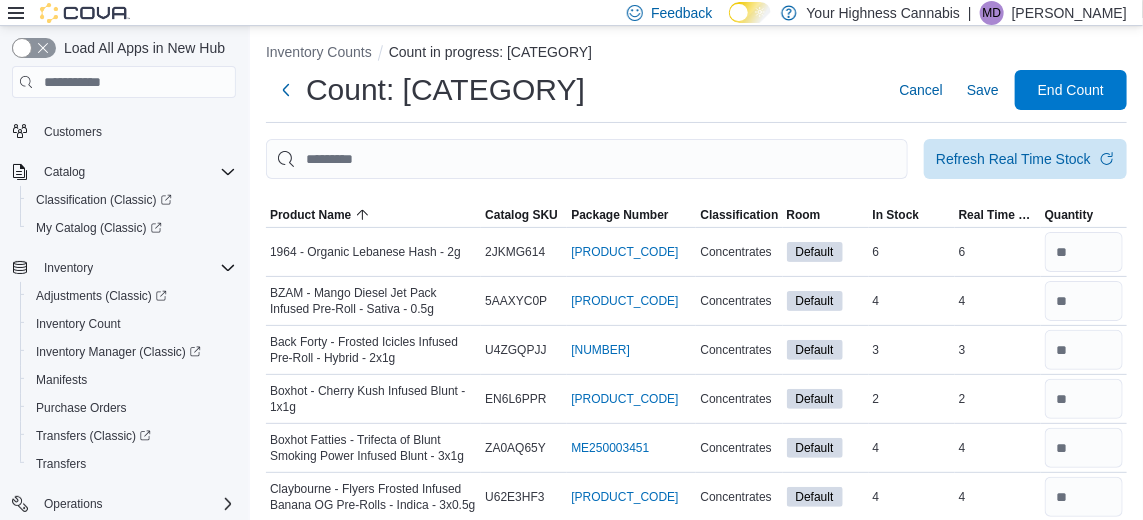 scroll, scrollTop: 0, scrollLeft: 0, axis: both 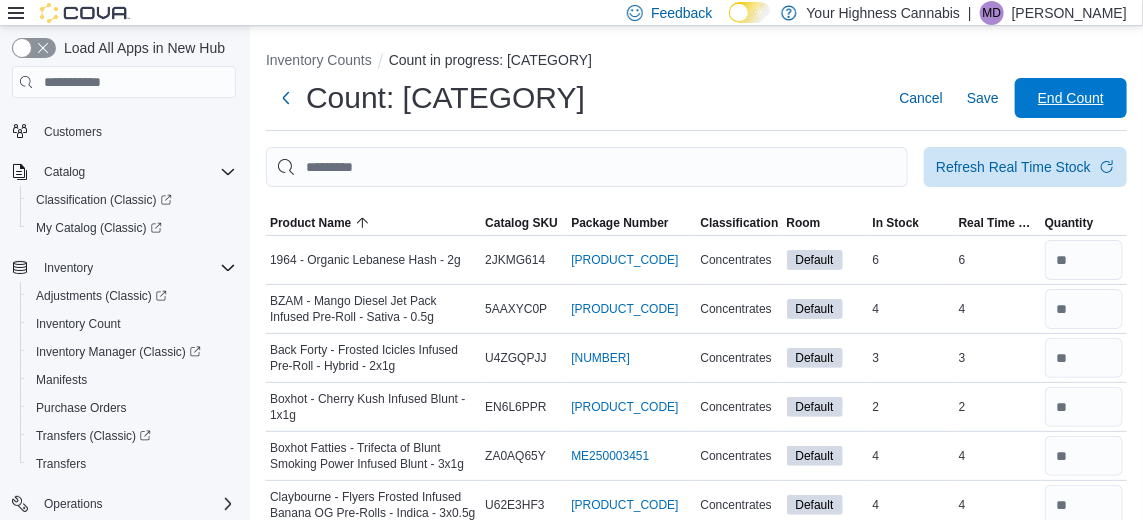 click on "End Count" at bounding box center (1071, 98) 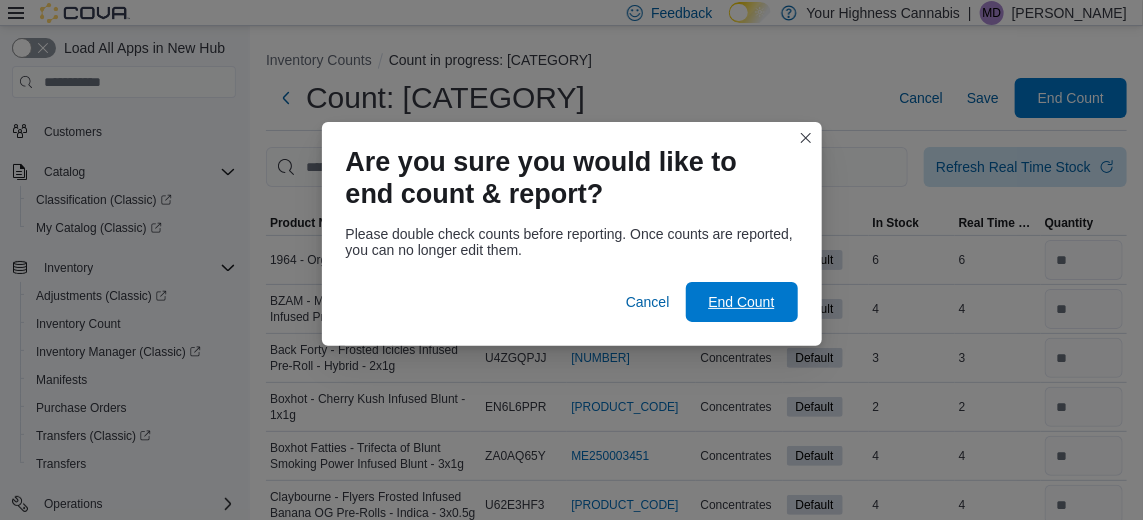 click on "End Count" at bounding box center (742, 302) 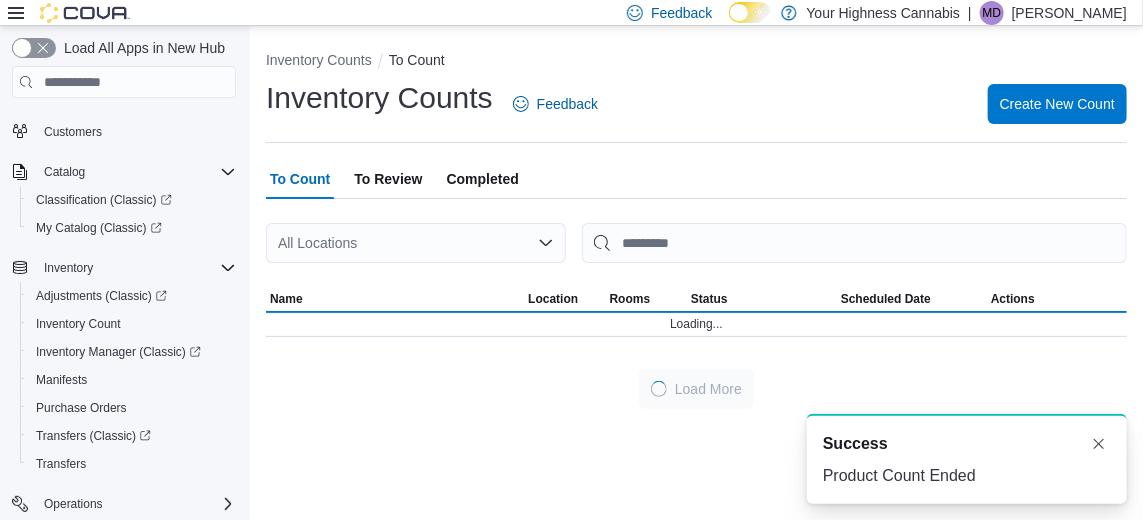 scroll, scrollTop: 0, scrollLeft: 0, axis: both 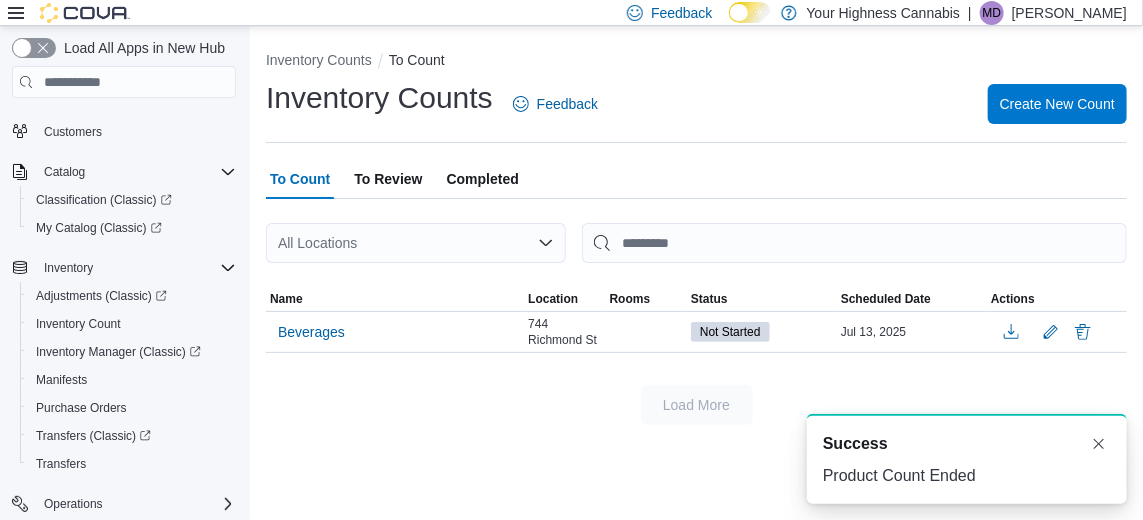 click on "To Review" at bounding box center (388, 179) 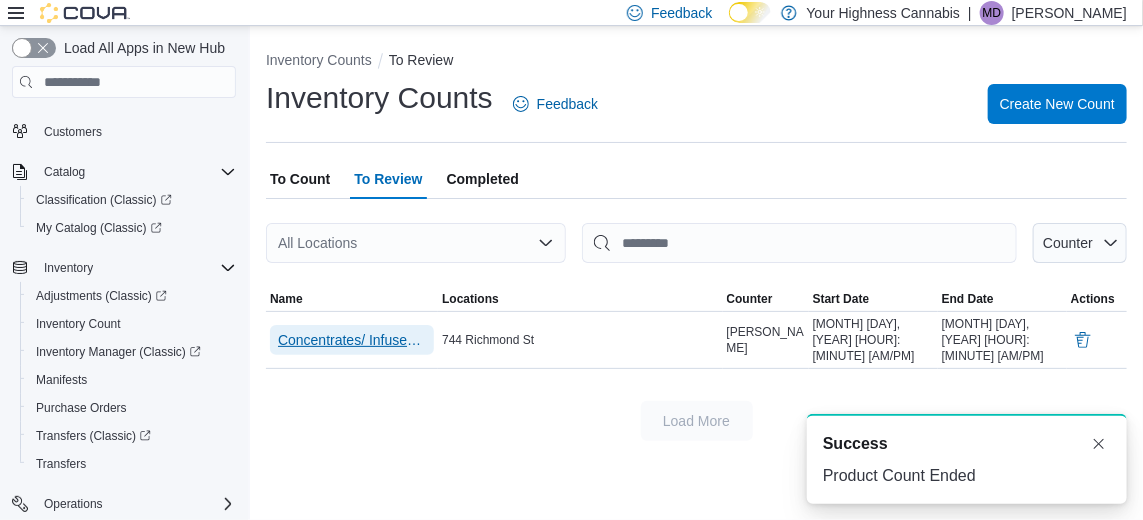 click on "Concentrates/ Infused Pre-rolls" at bounding box center [352, 340] 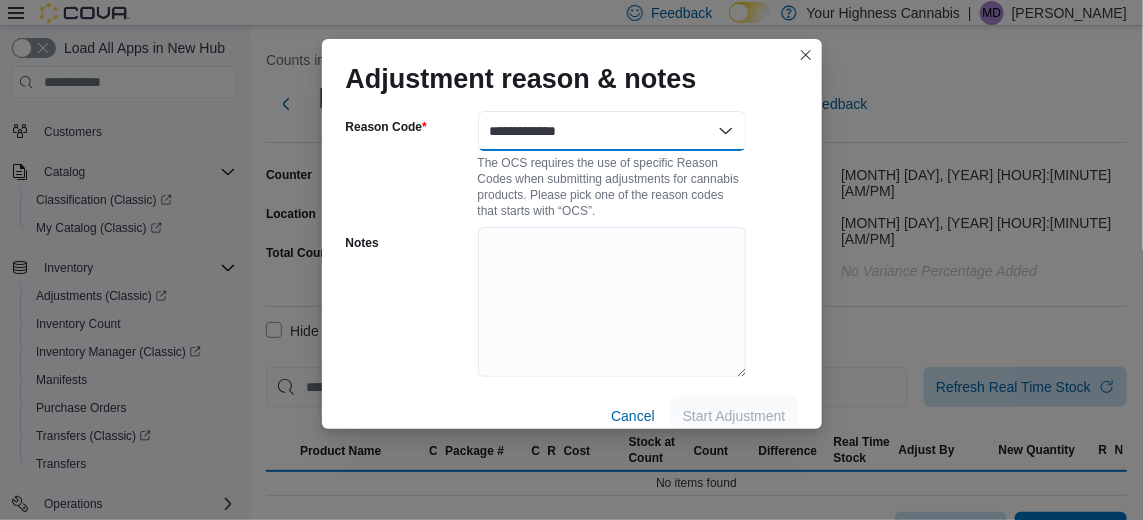 click on "**********" at bounding box center (612, 131) 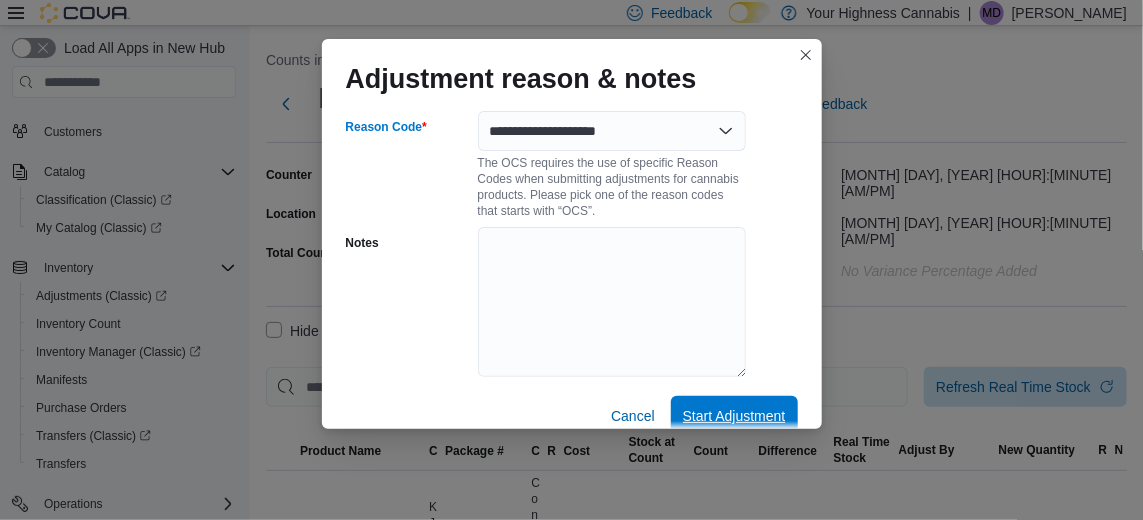 click on "Start Adjustment" at bounding box center [734, 416] 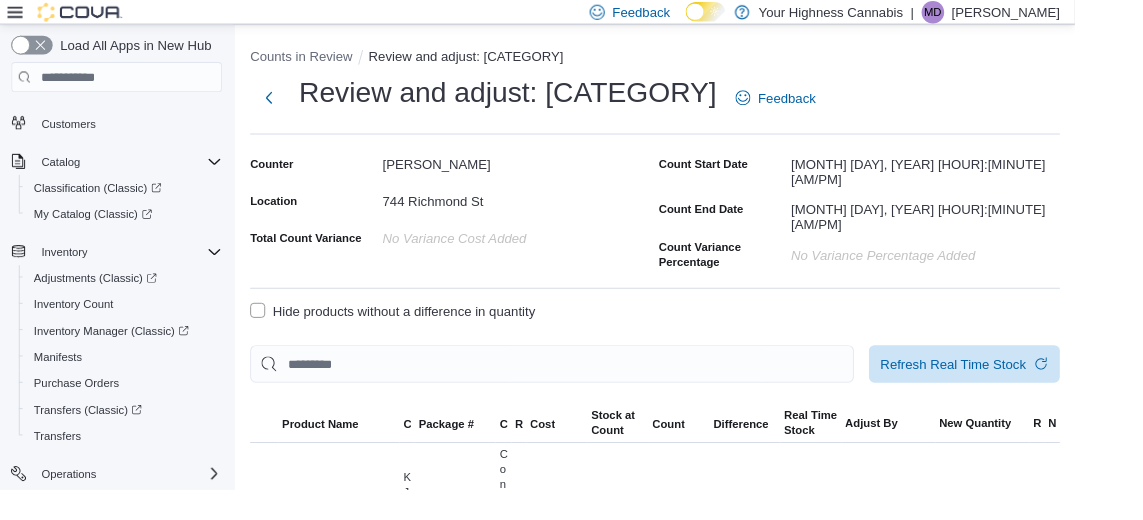 click on "Hide products without a difference in quantity" at bounding box center (417, 331) 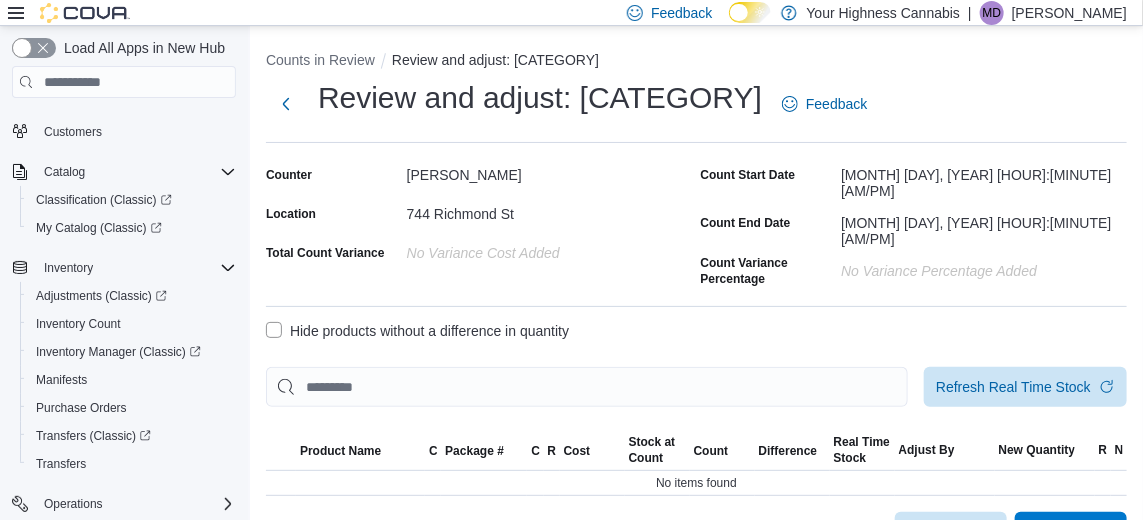 click on "Submit" at bounding box center (1059, 532) 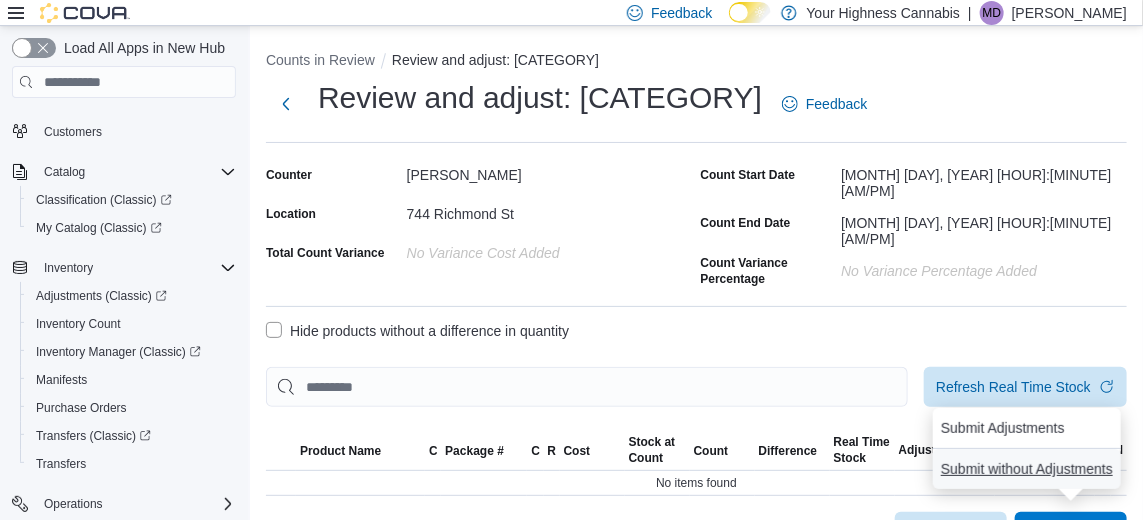 click on "Submit without Adjustments" at bounding box center [1027, 469] 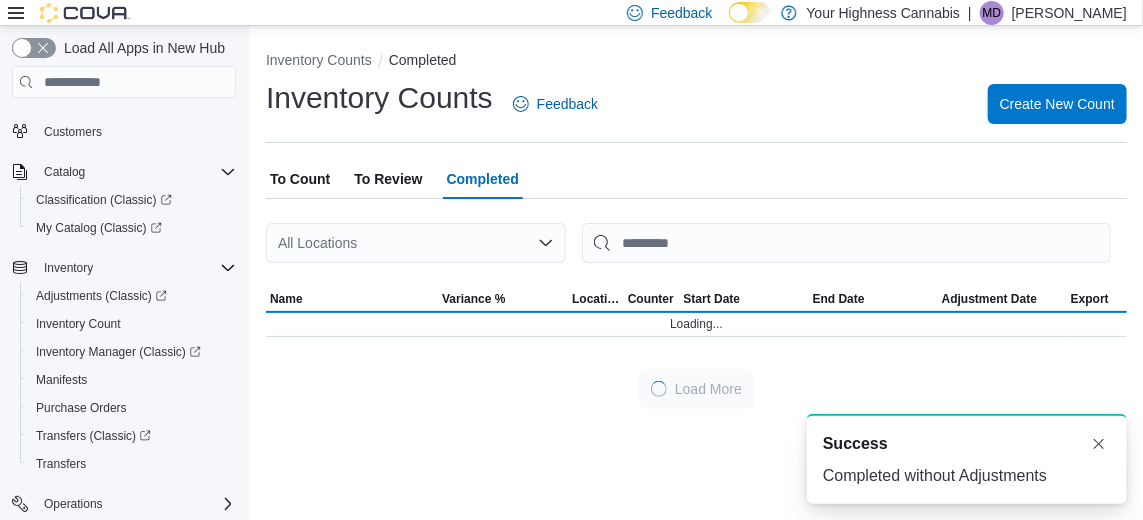 scroll, scrollTop: 0, scrollLeft: 0, axis: both 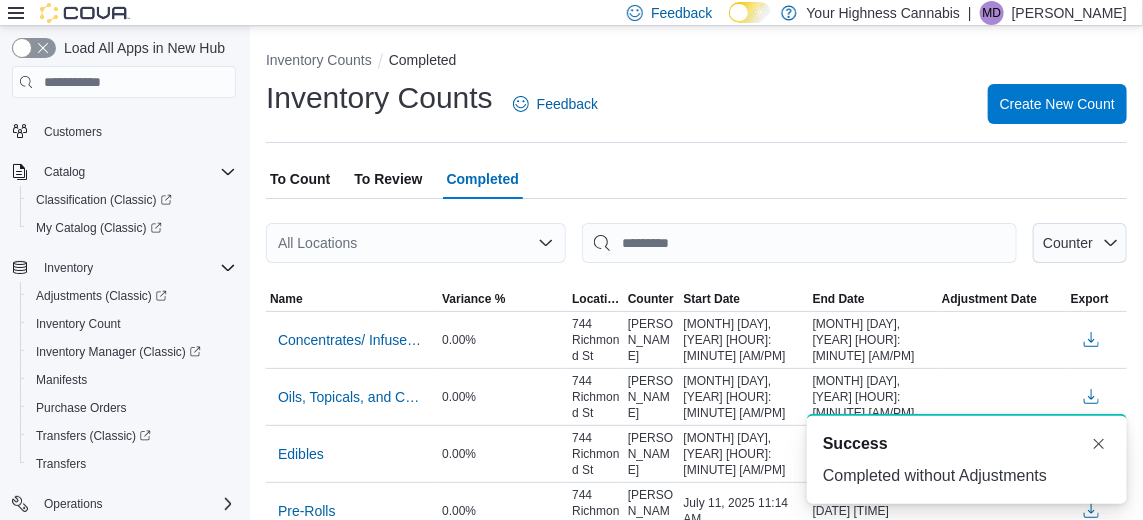 click on "To Count" at bounding box center [300, 179] 